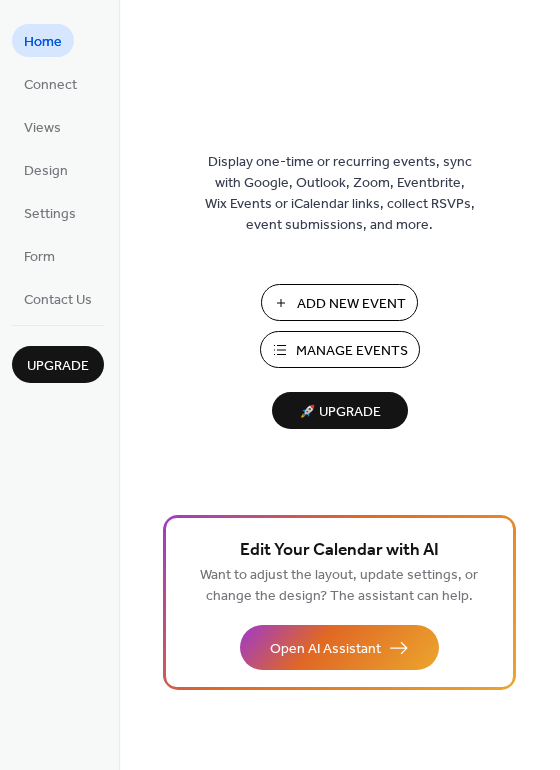 scroll, scrollTop: 0, scrollLeft: 0, axis: both 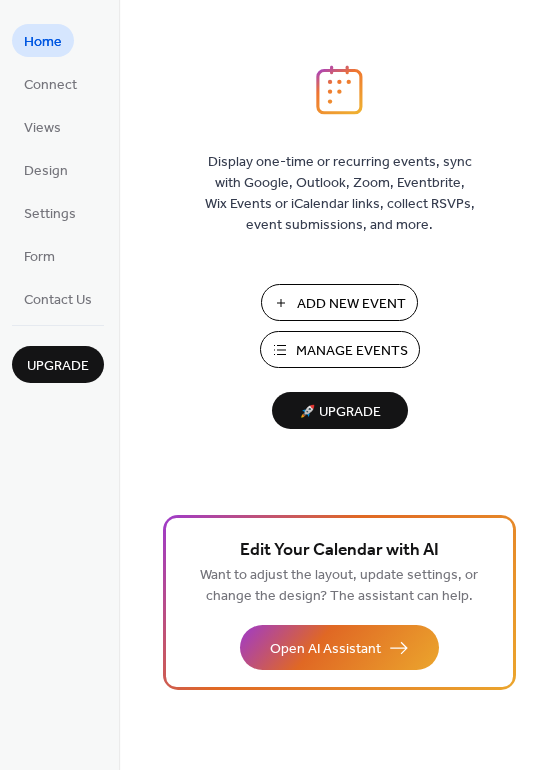 click on "Manage Events" at bounding box center [352, 351] 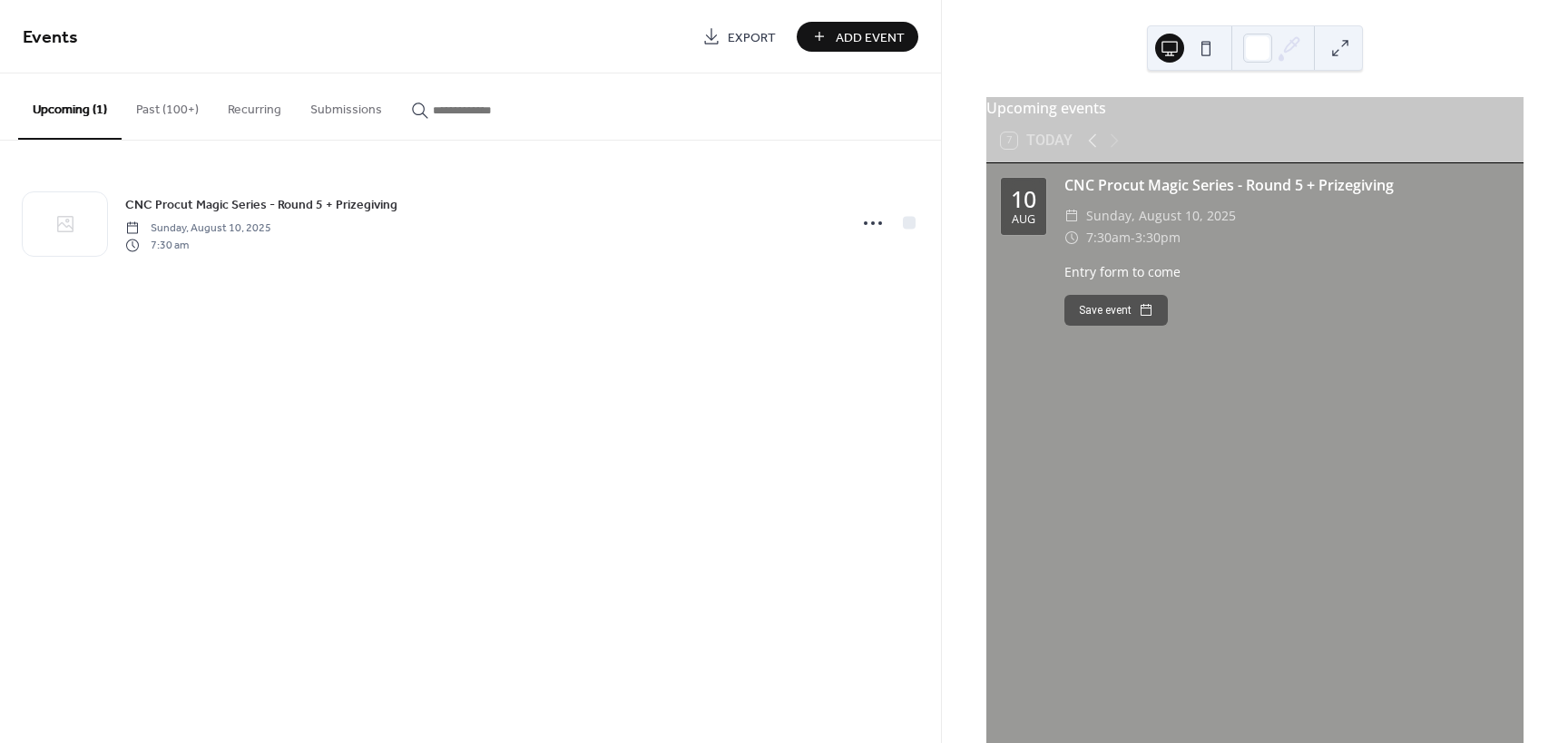 scroll, scrollTop: 0, scrollLeft: 0, axis: both 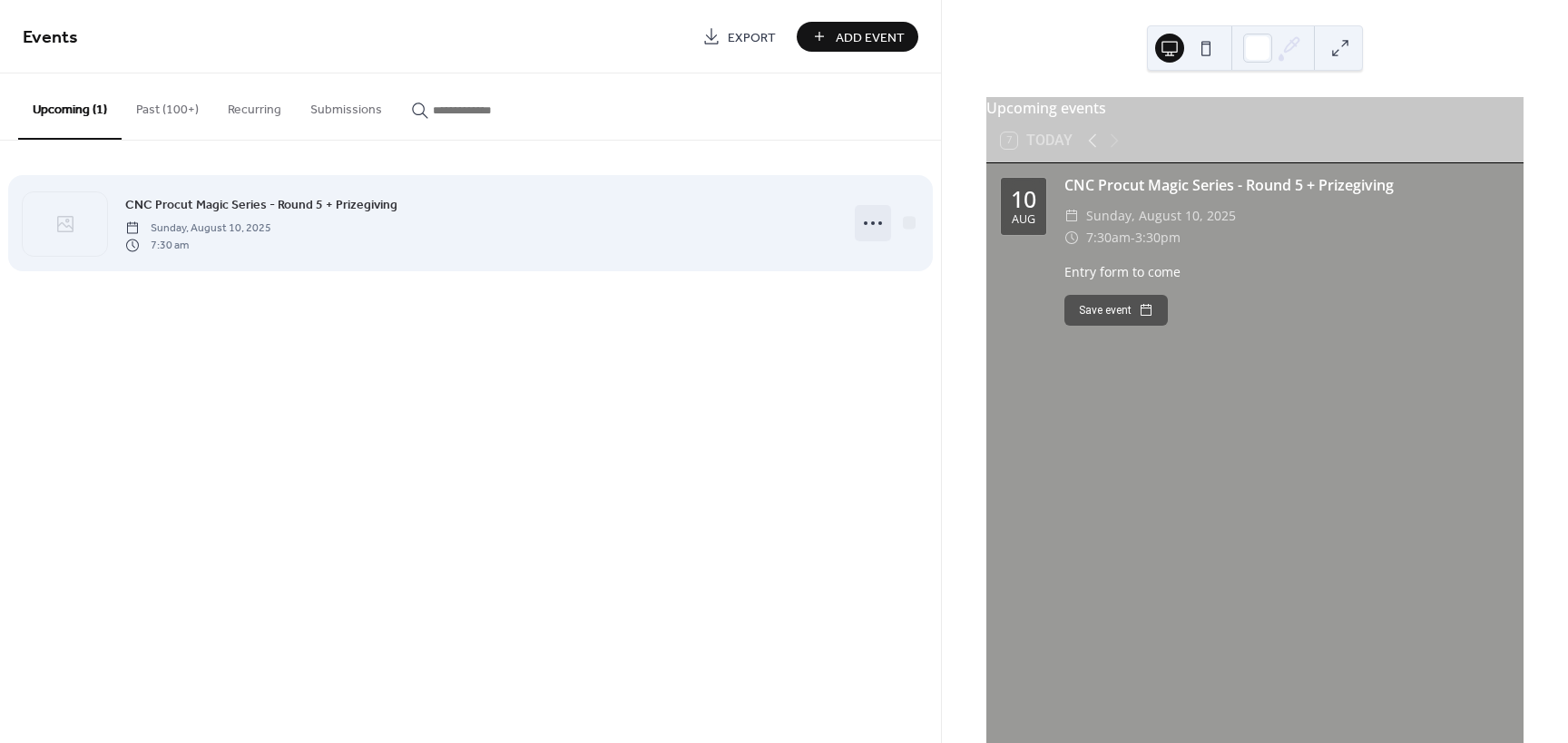 click 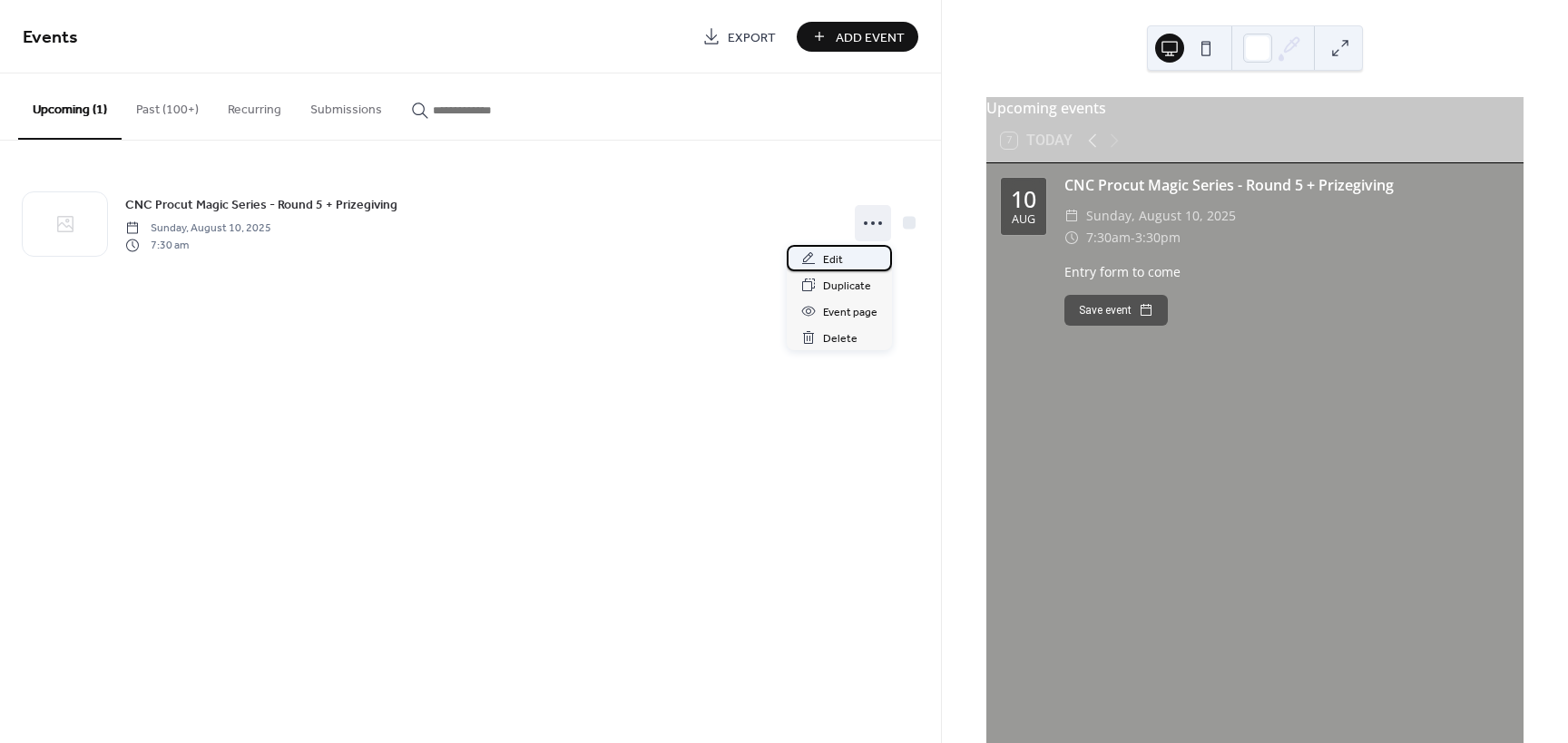 click on "Edit" at bounding box center [839, 258] 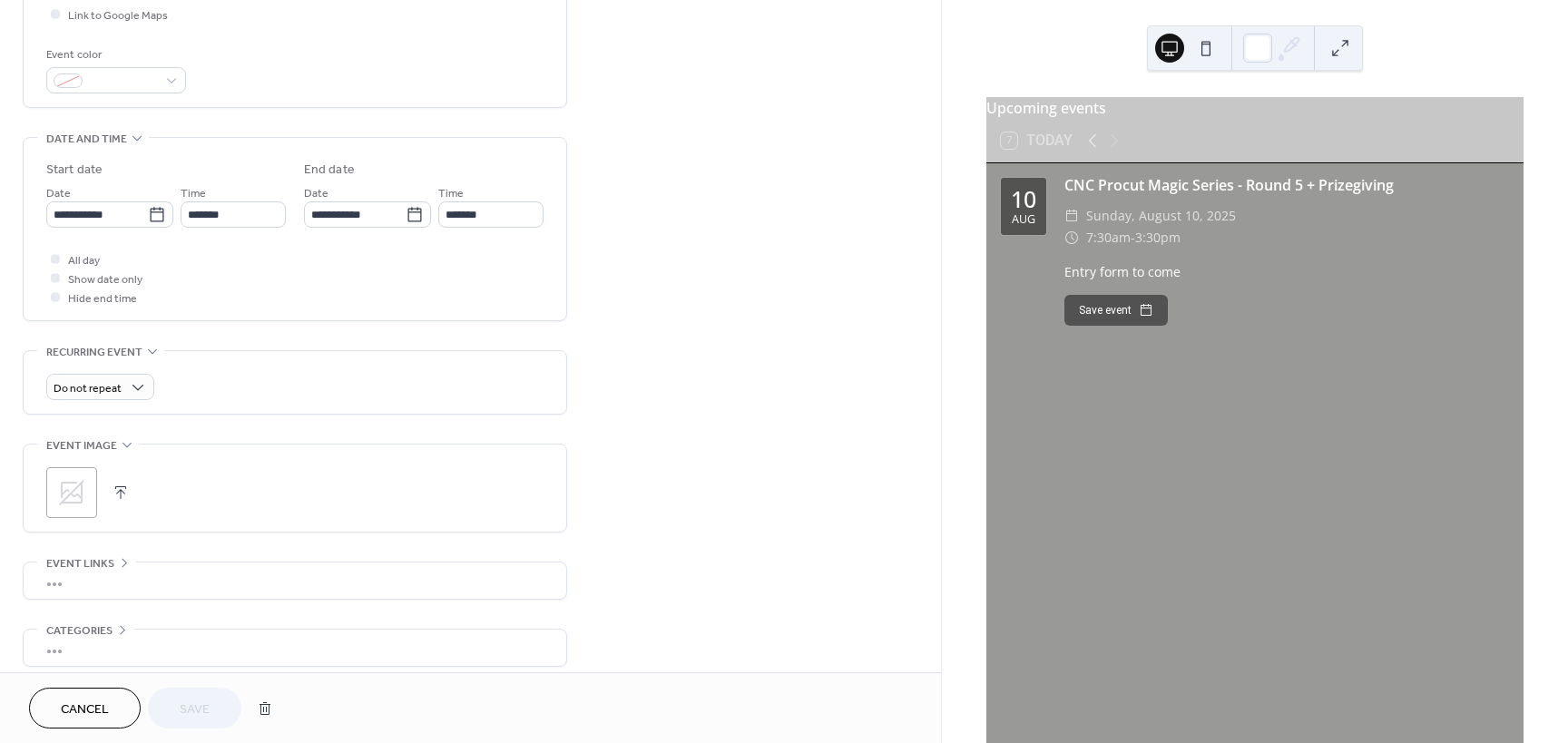 scroll, scrollTop: 533, scrollLeft: 0, axis: vertical 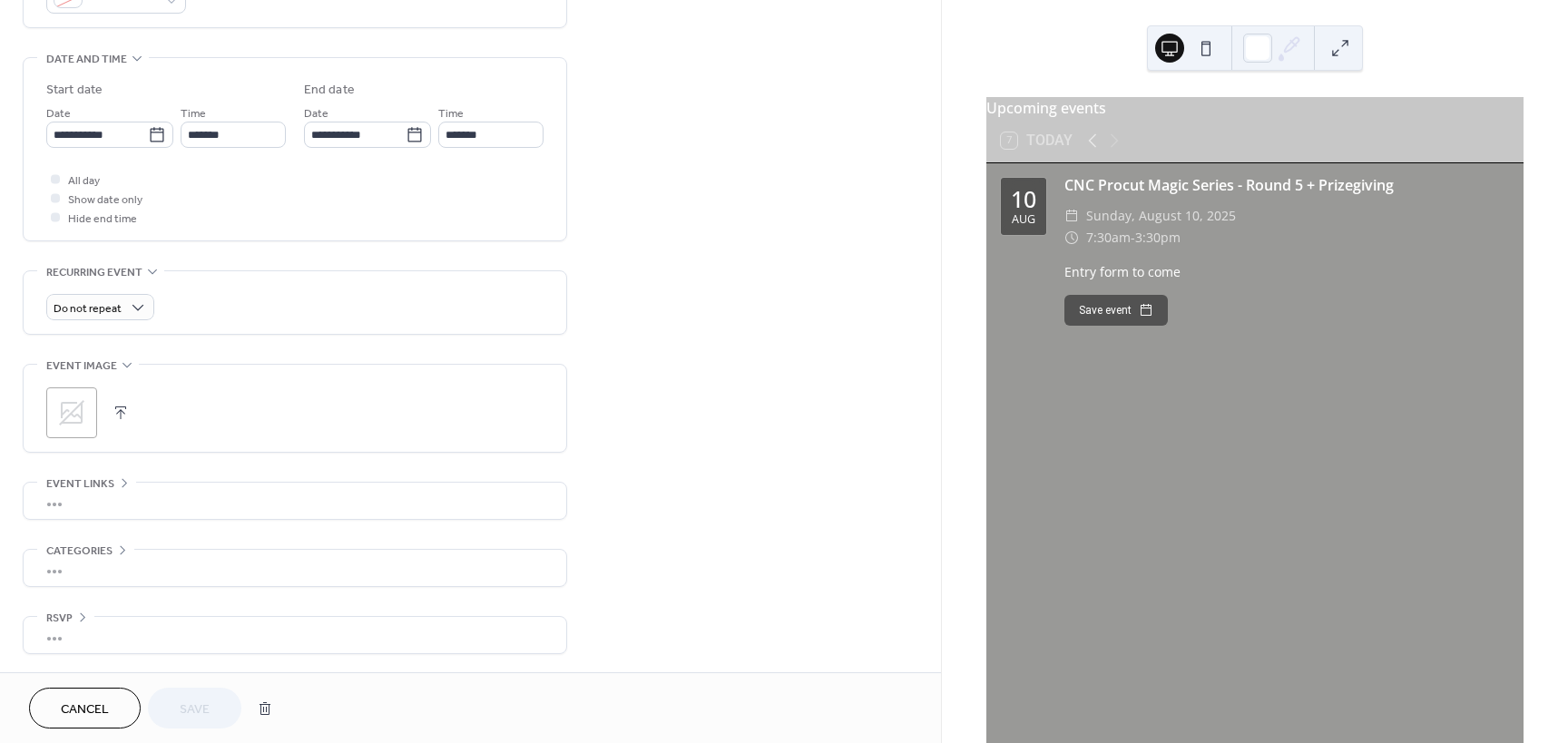 click on "•••" at bounding box center [295, 501] 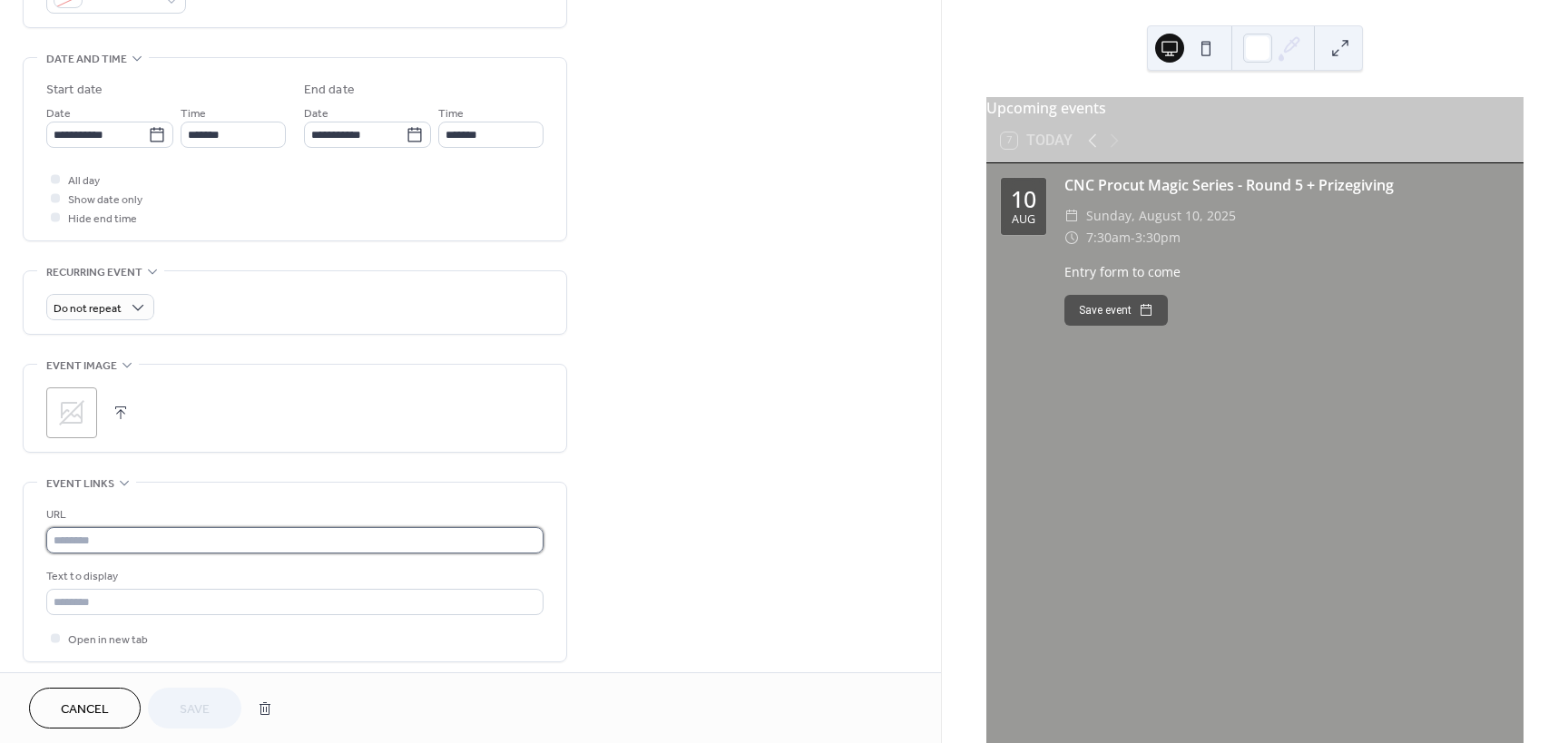 click at bounding box center [295, 540] 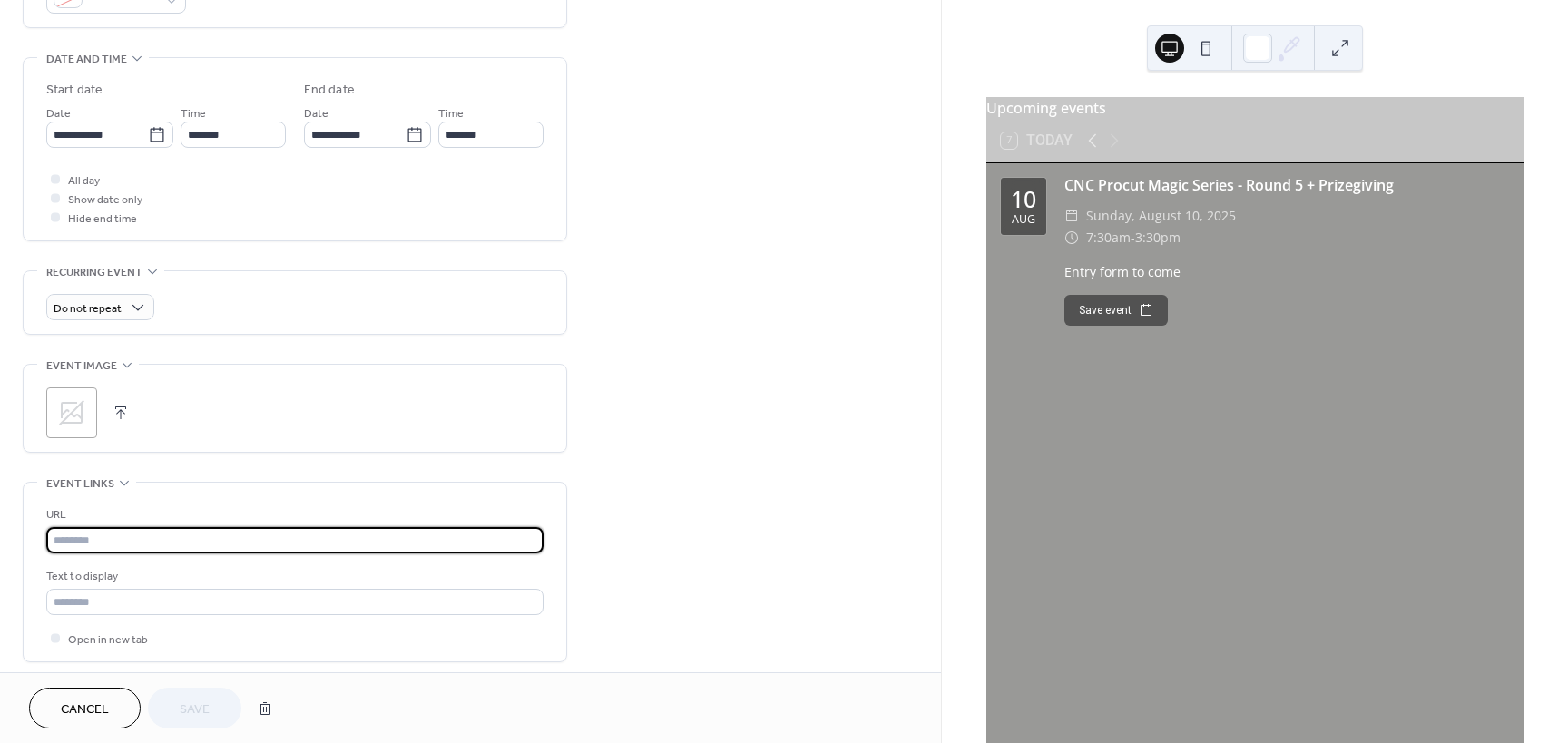 paste on "**********" 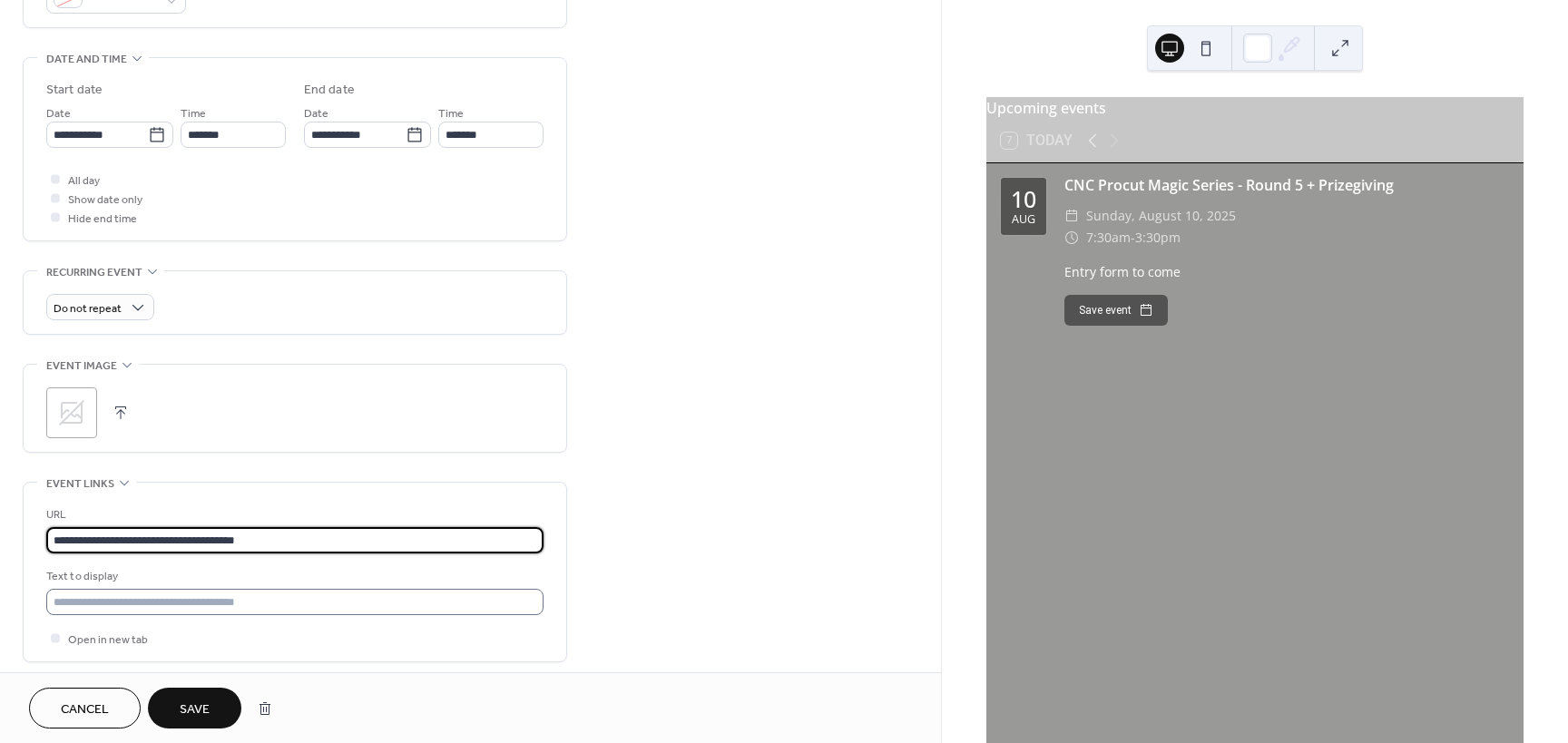 type on "**********" 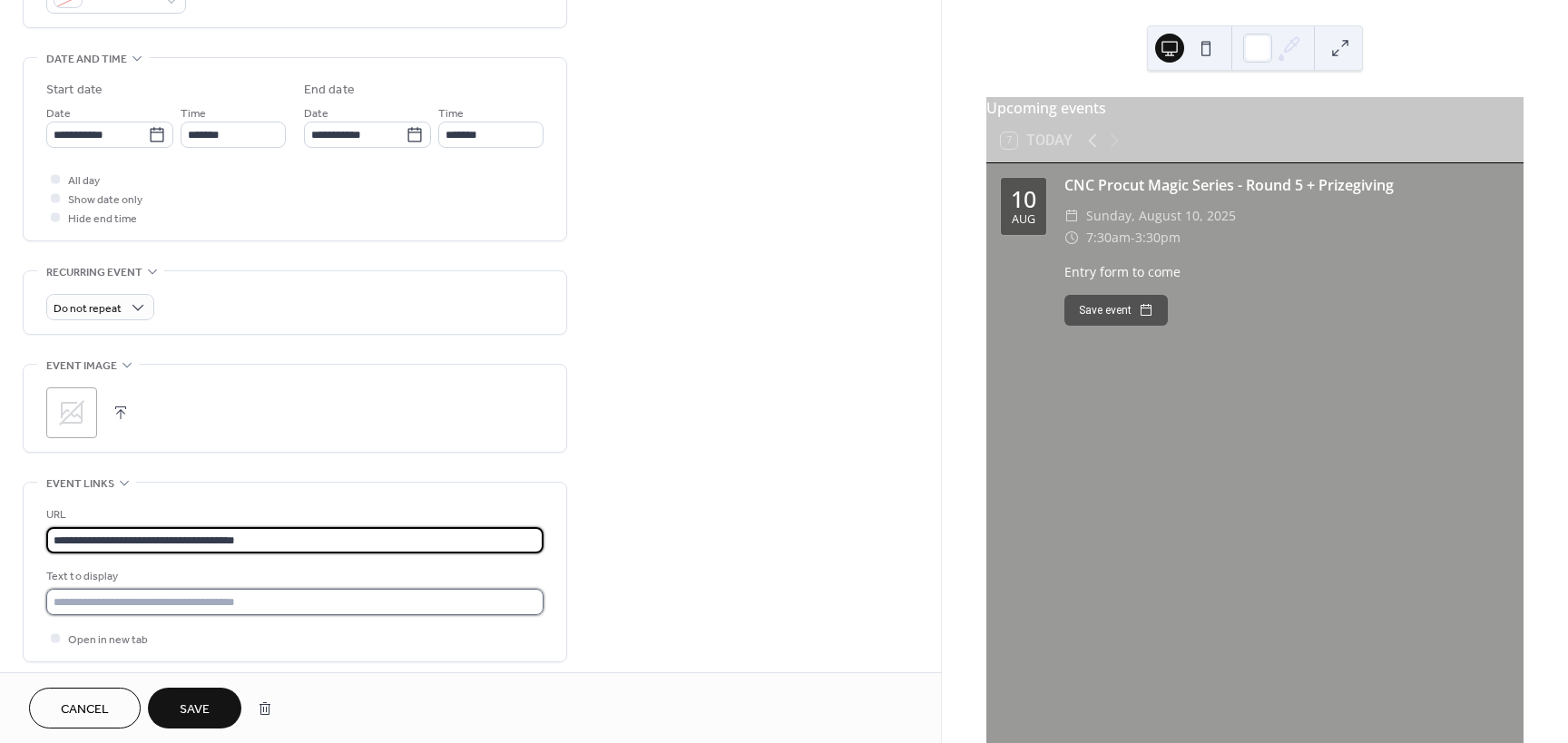 click at bounding box center (295, 601) 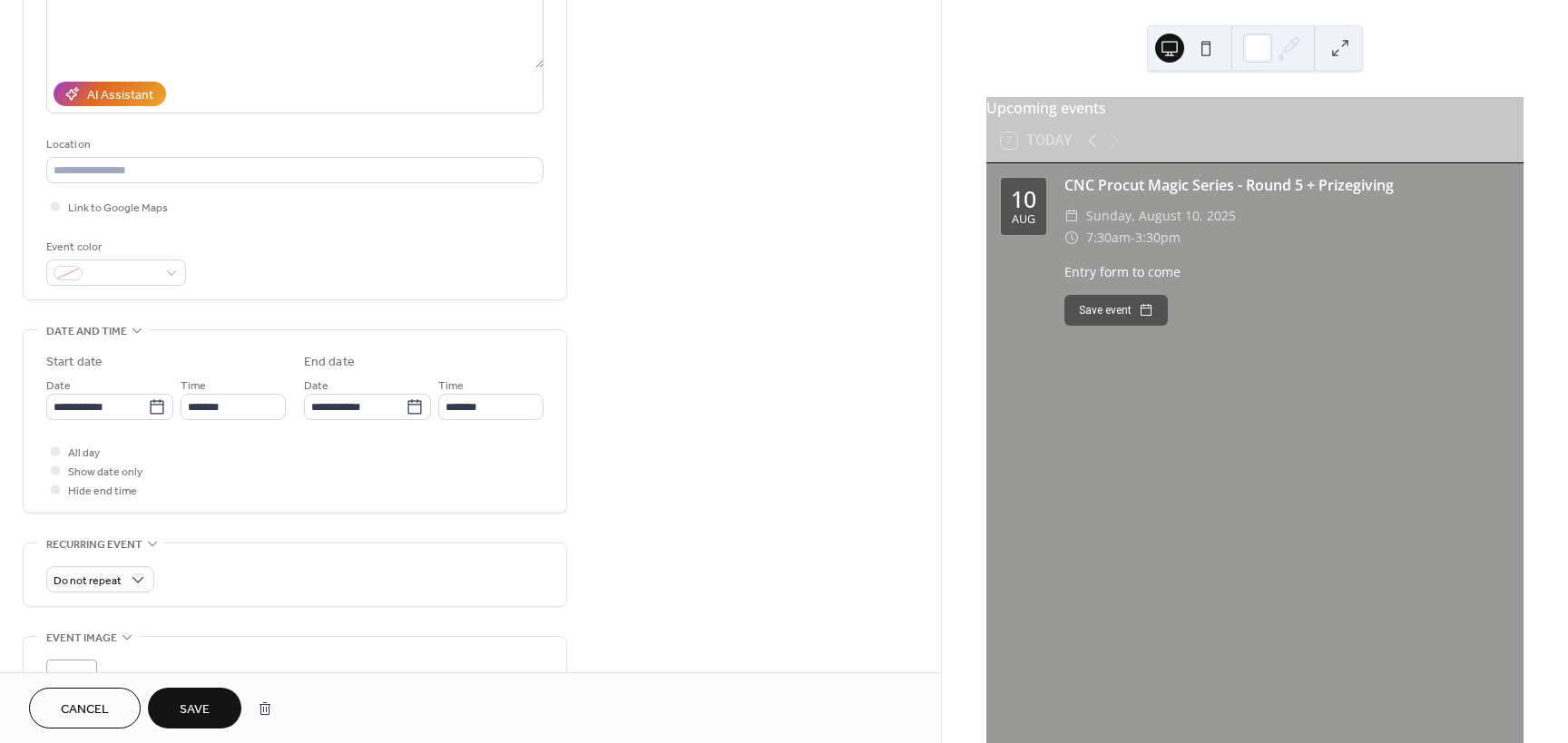 scroll, scrollTop: 0, scrollLeft: 0, axis: both 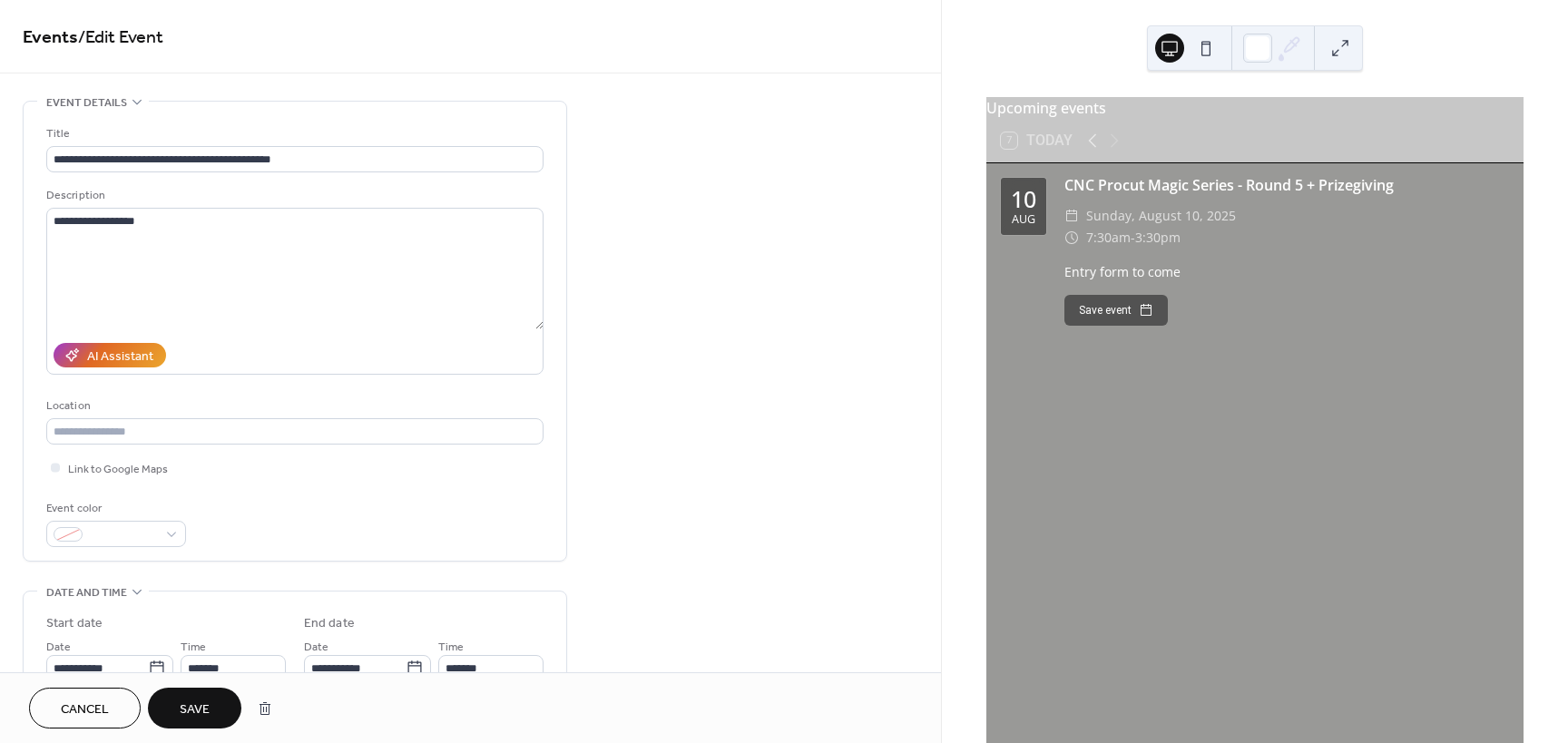 type on "**********" 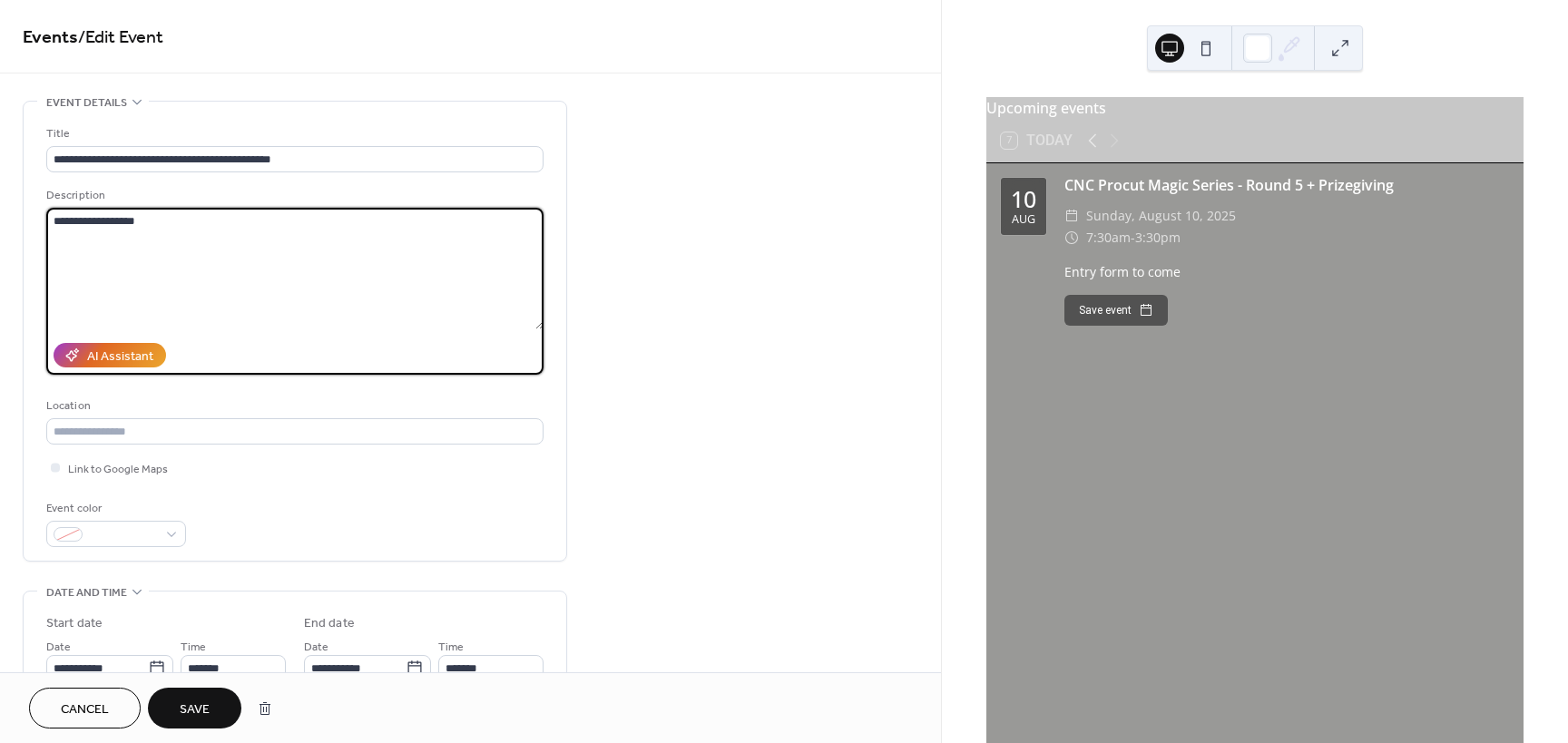 drag, startPoint x: 196, startPoint y: 235, endPoint x: -57, endPoint y: 225, distance: 253.19755 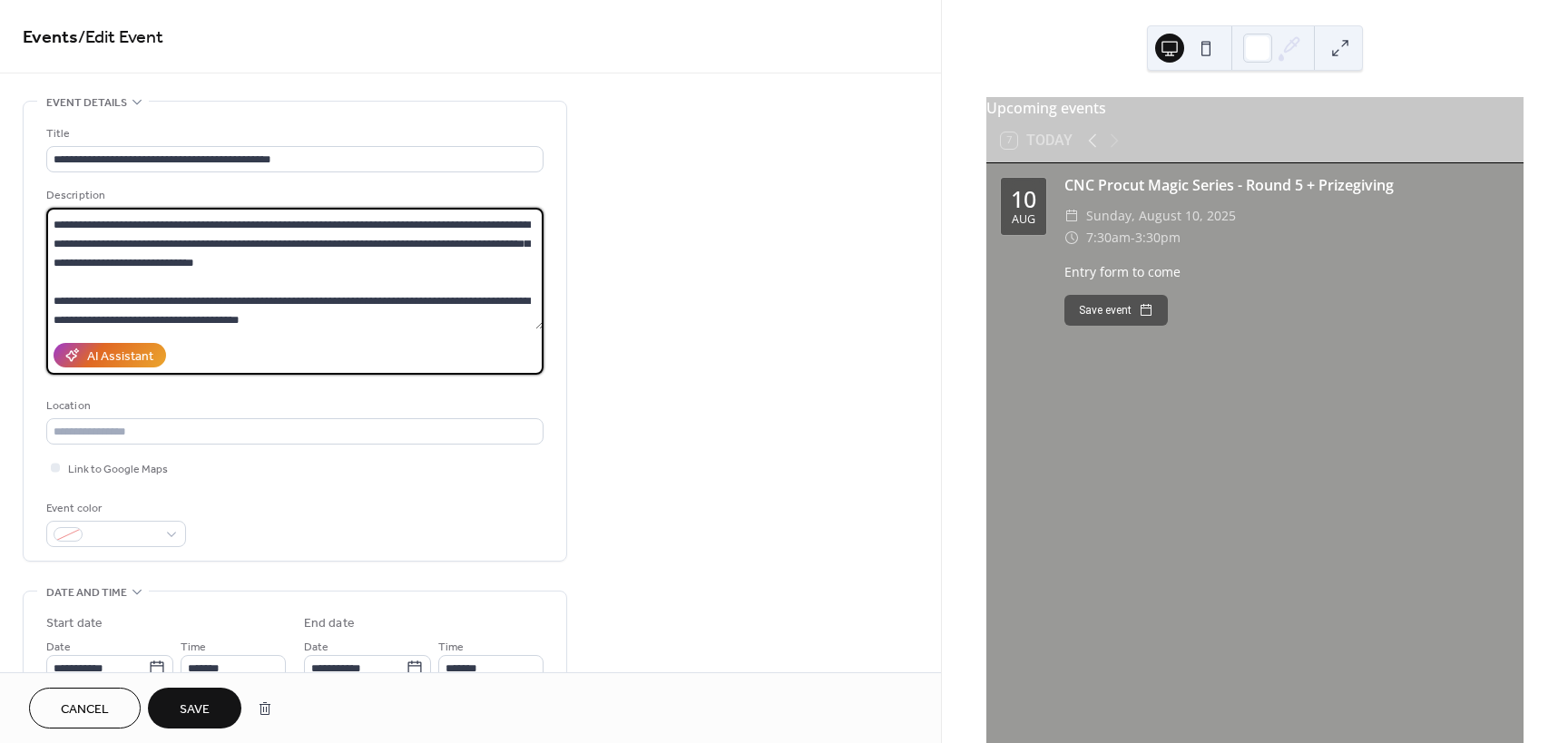 scroll, scrollTop: 0, scrollLeft: 0, axis: both 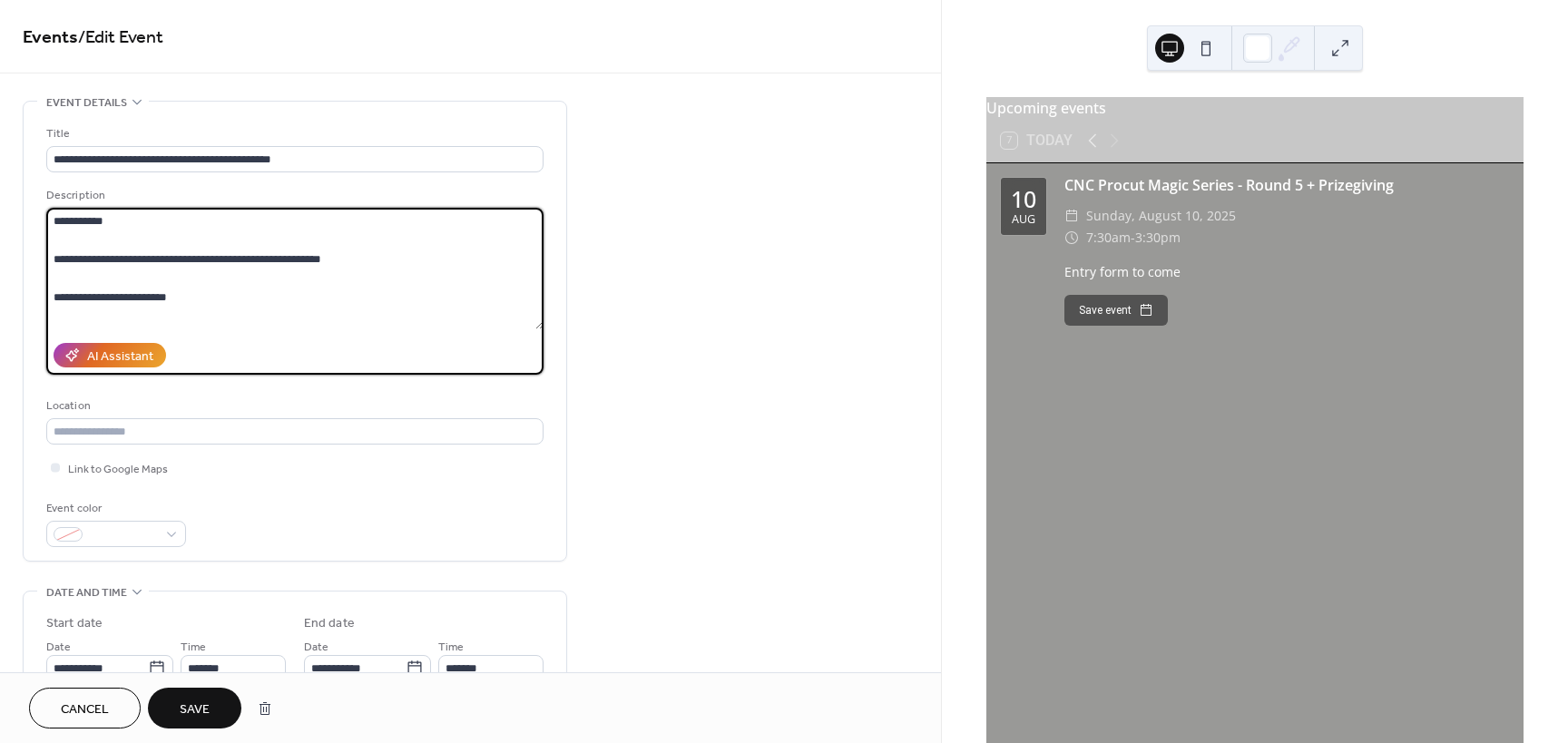 click at bounding box center (295, 269) 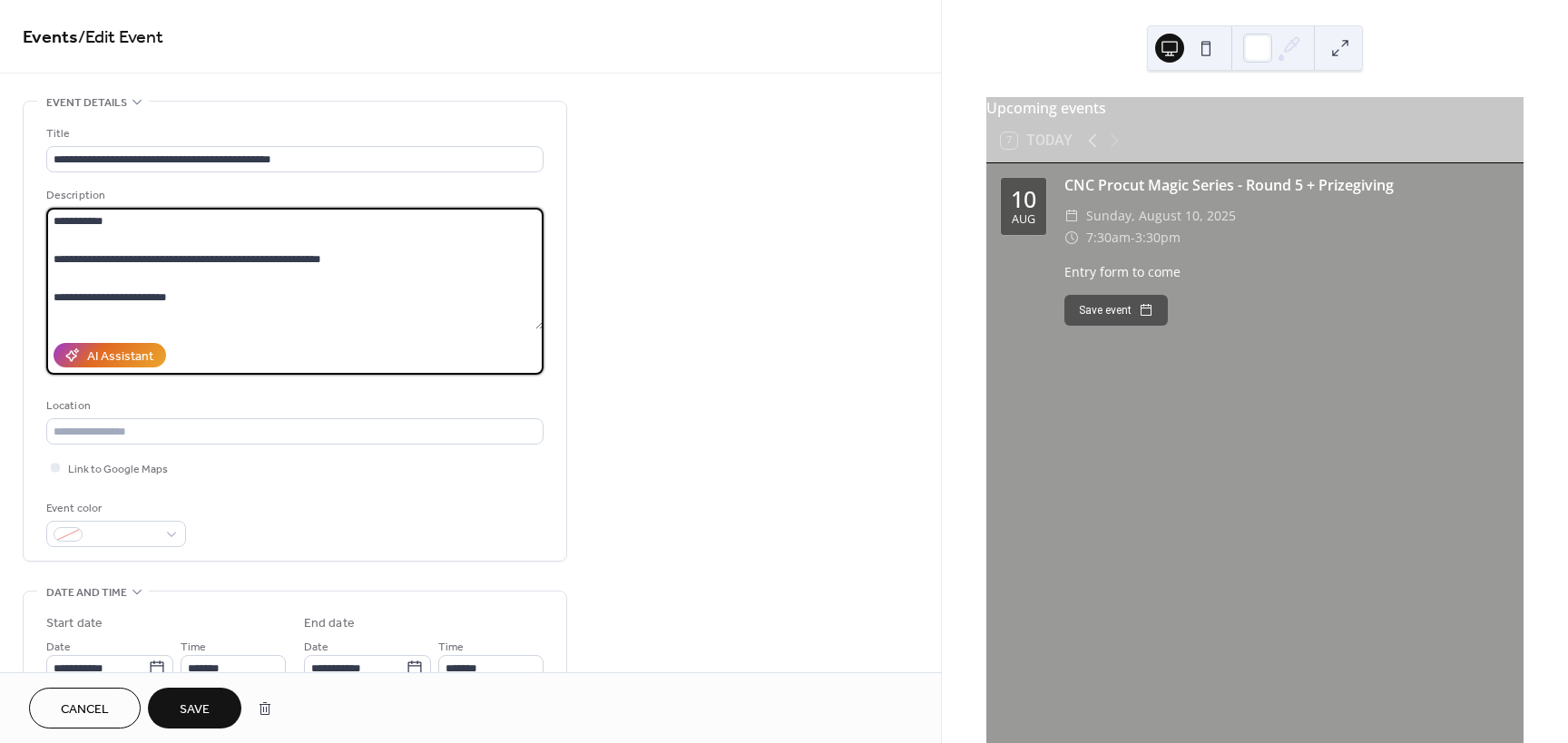 click at bounding box center (295, 269) 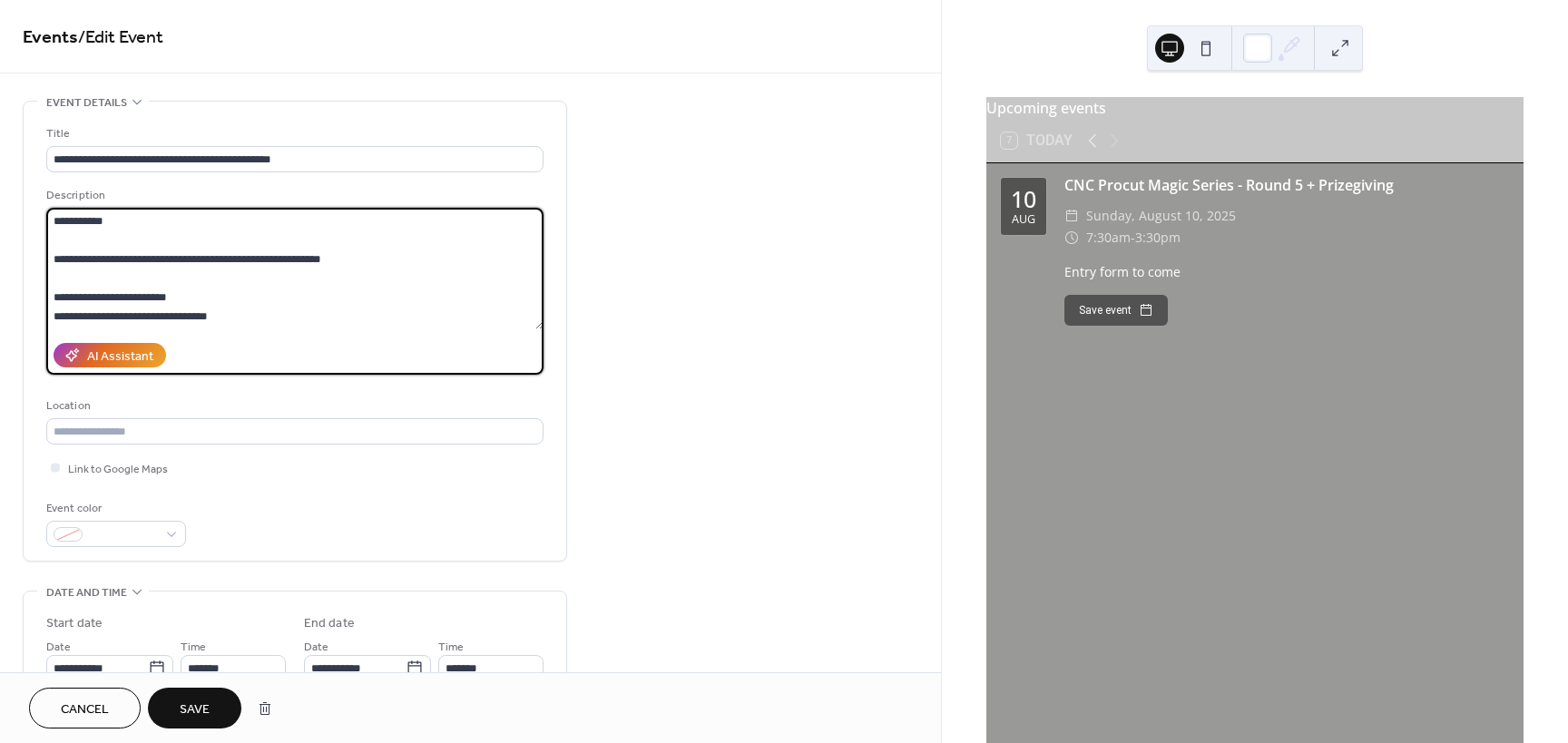 click at bounding box center [295, 269] 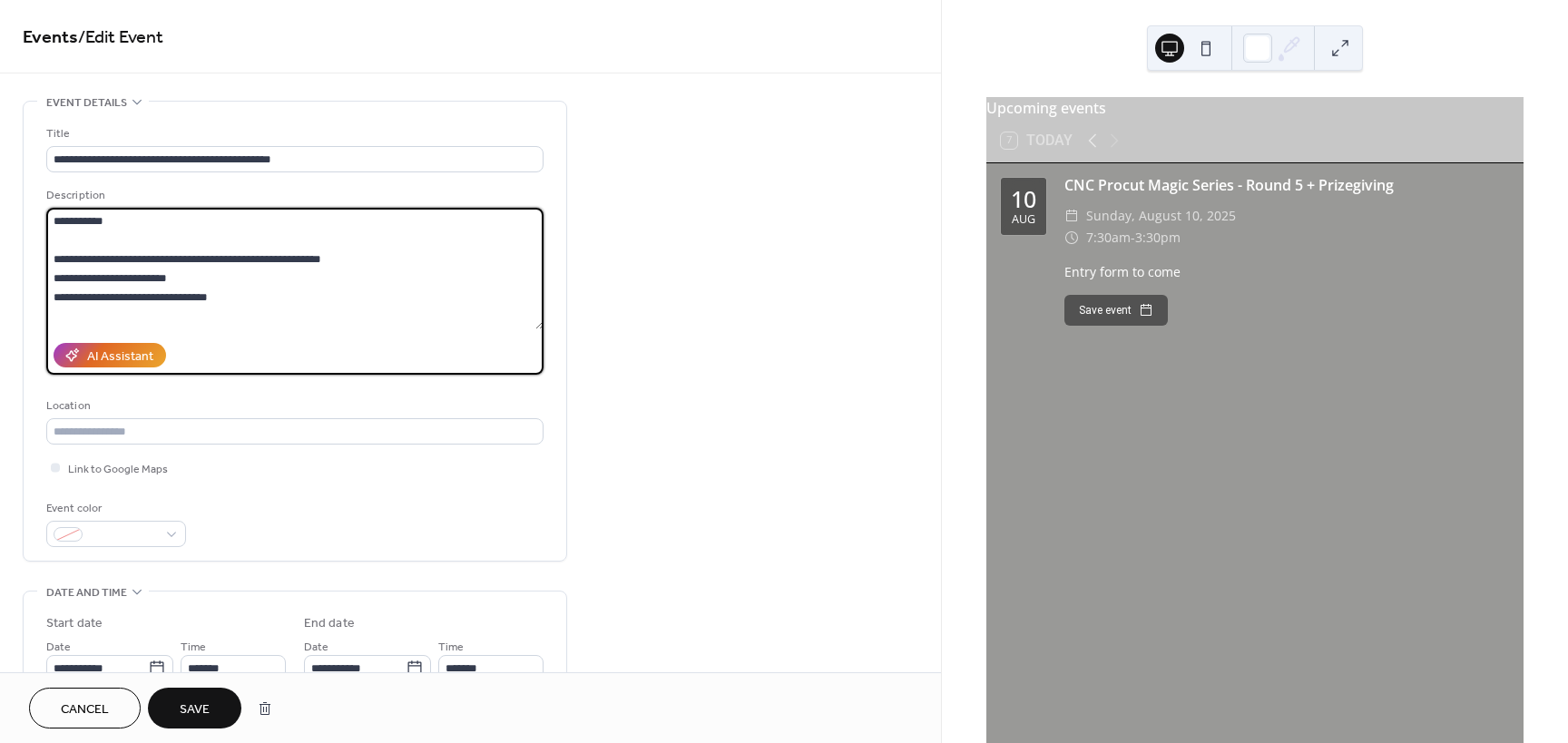 click at bounding box center (295, 269) 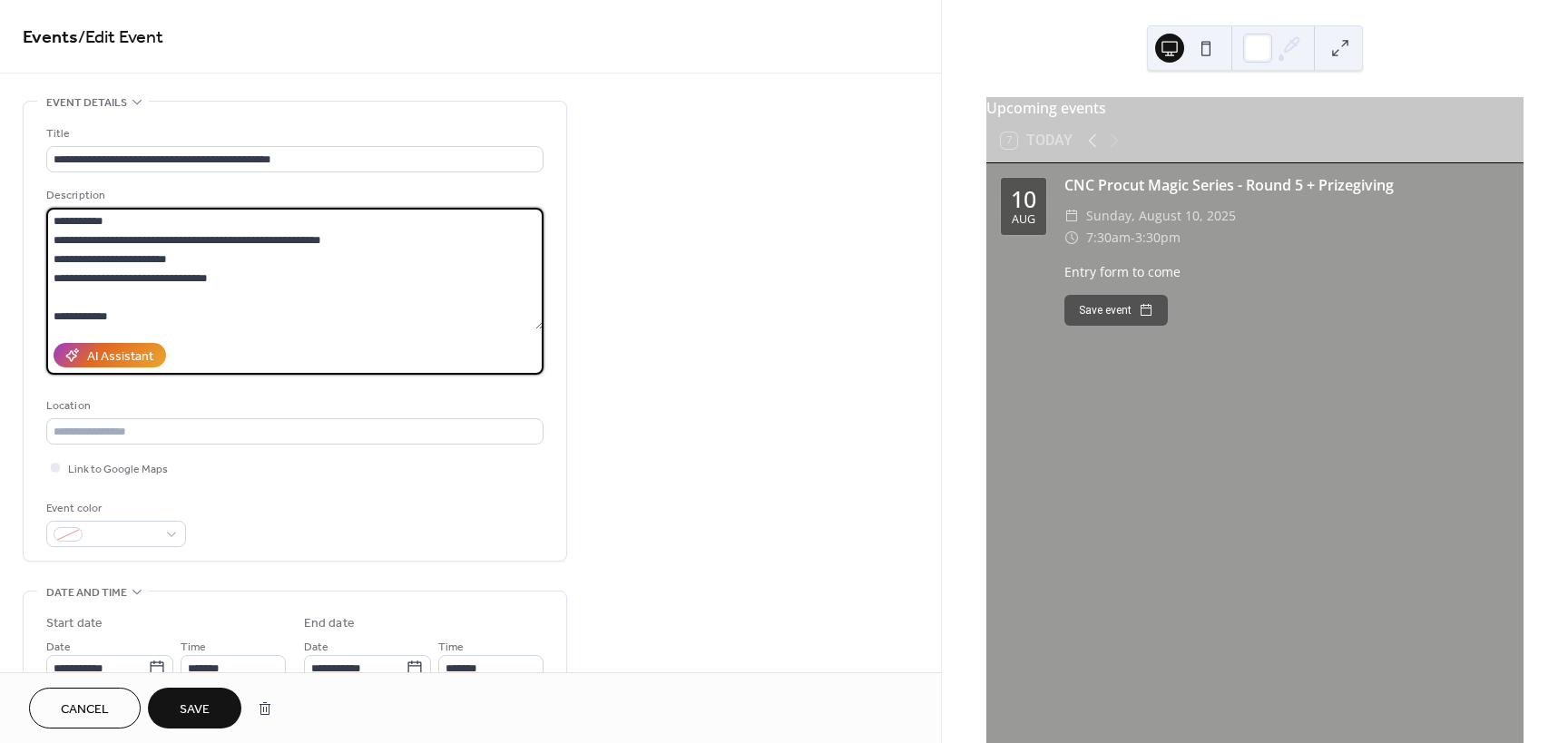 click at bounding box center [295, 269] 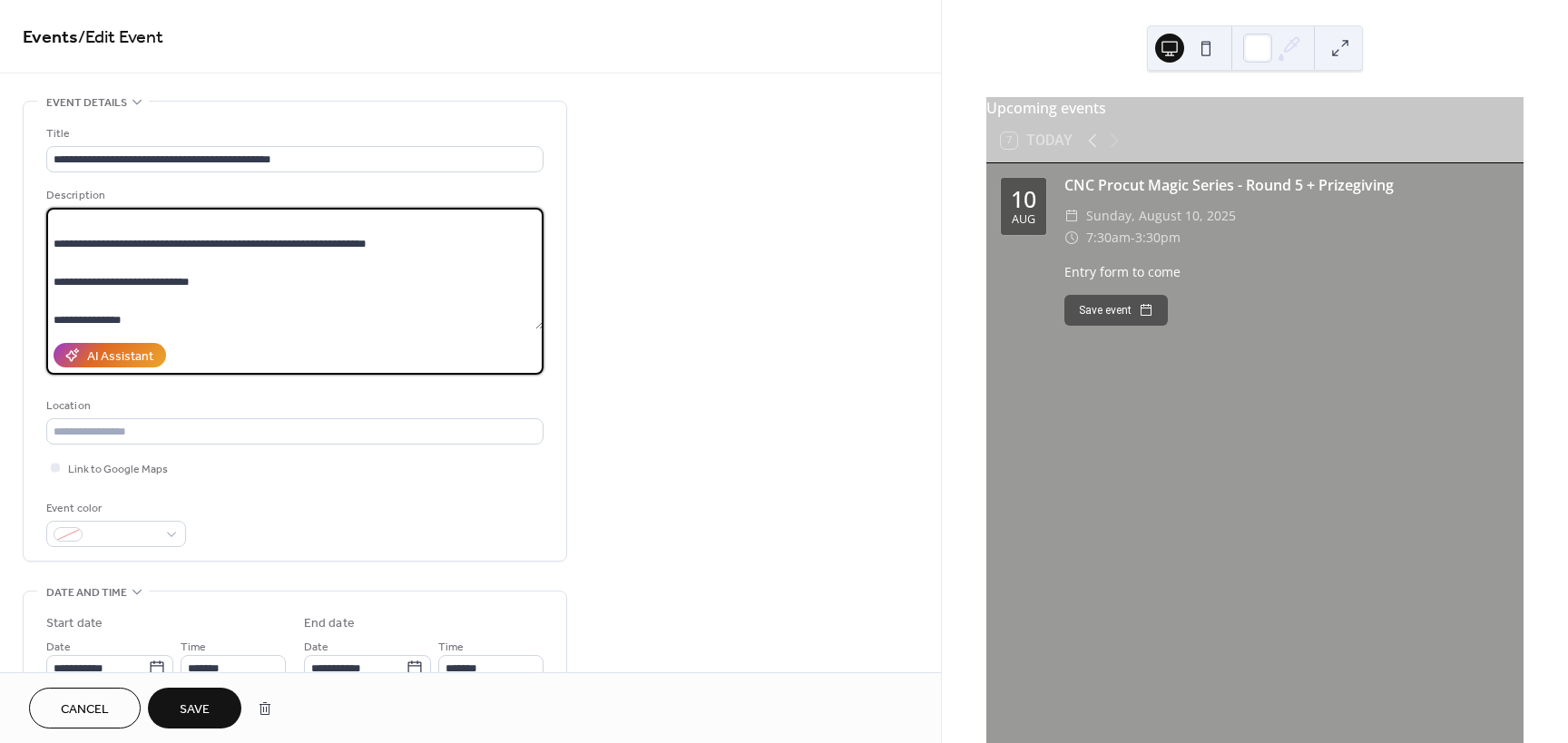 scroll, scrollTop: 572, scrollLeft: 0, axis: vertical 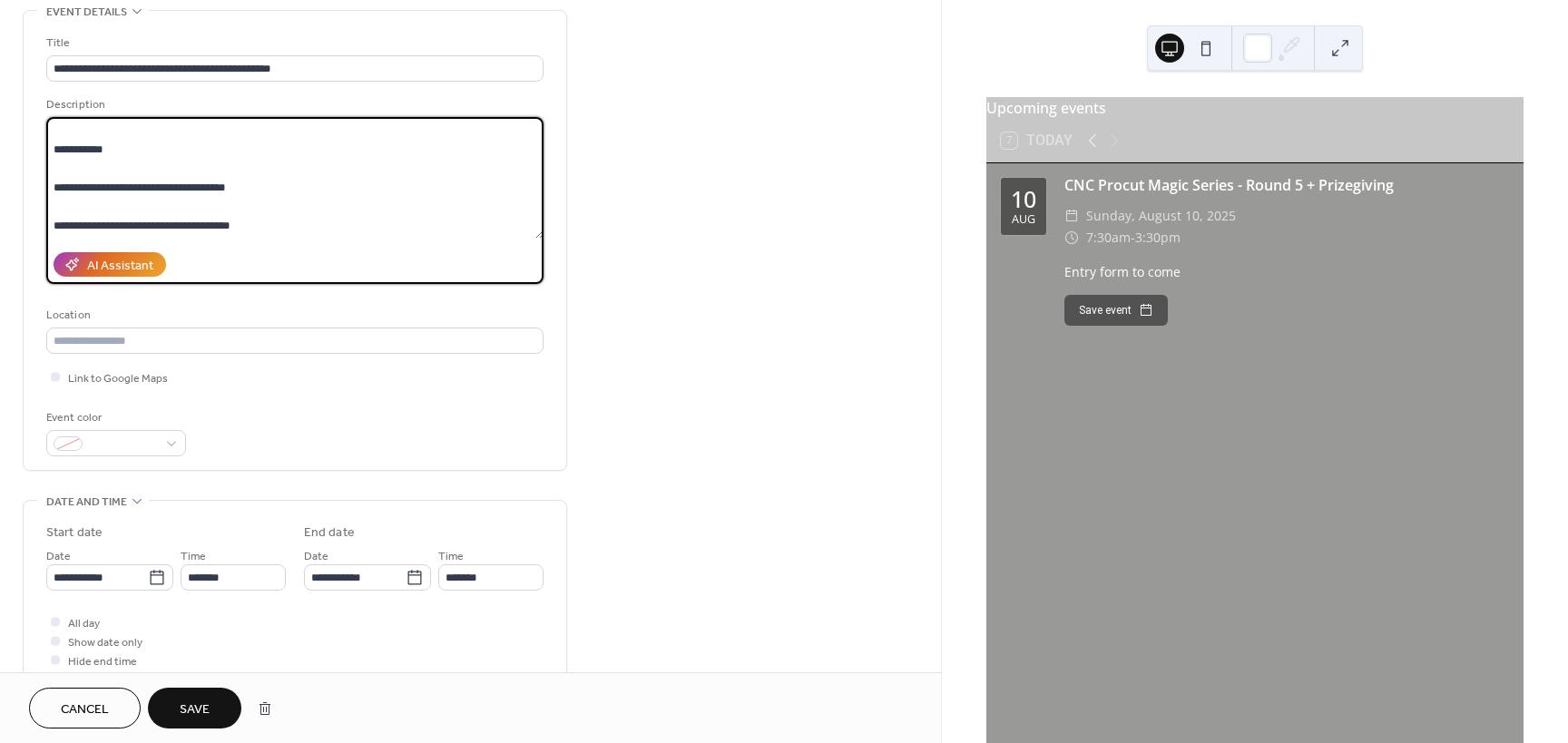 type on "**********" 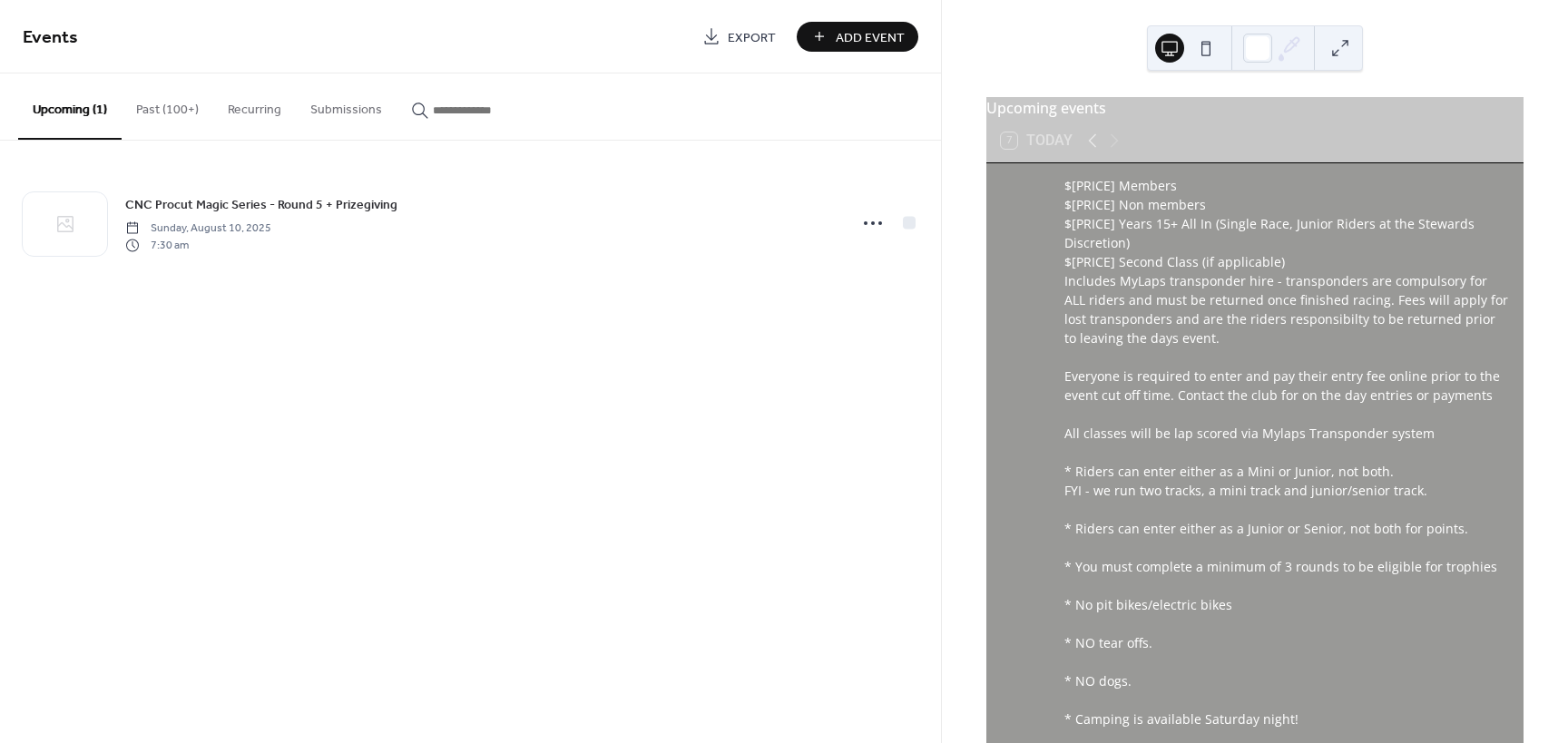 scroll, scrollTop: 0, scrollLeft: 0, axis: both 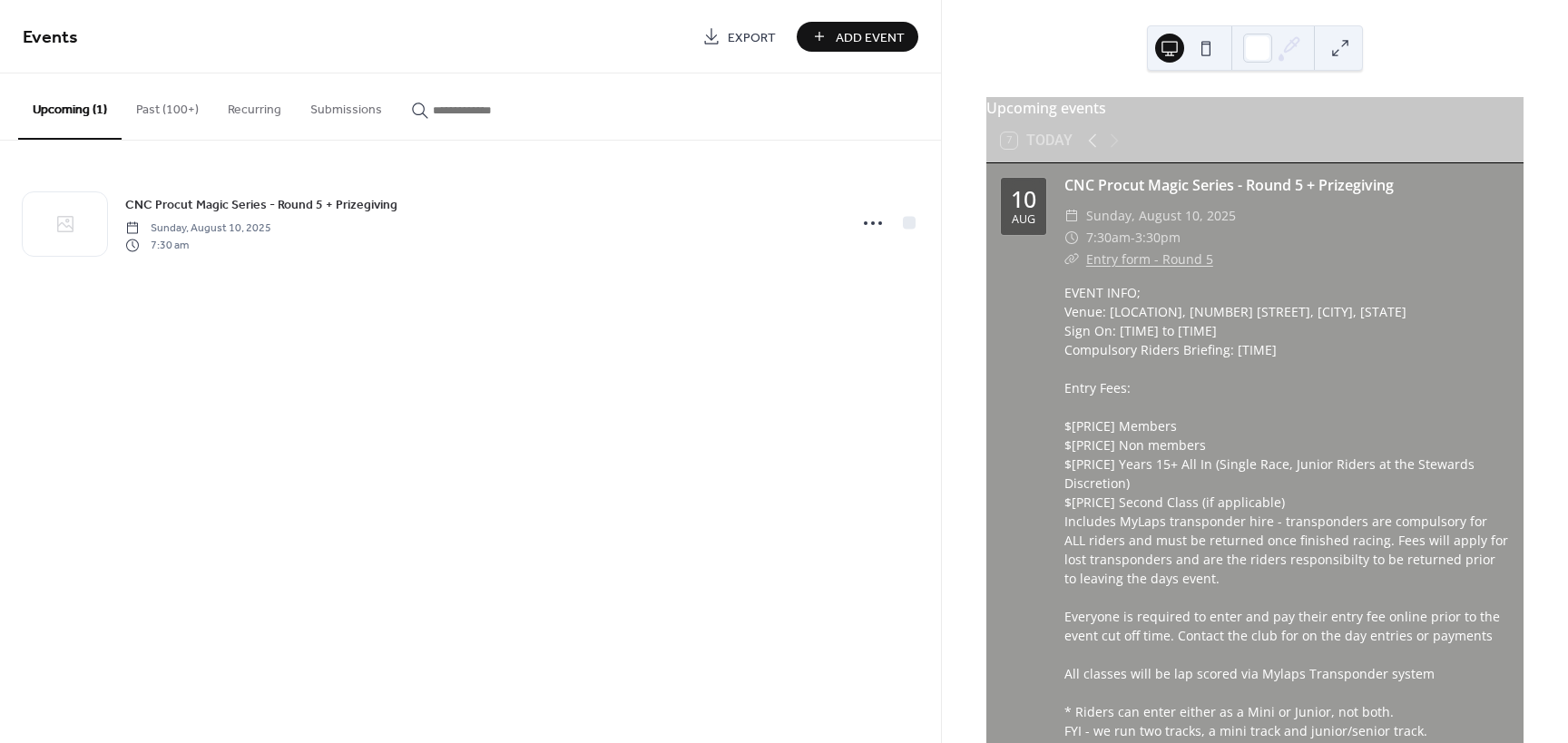 click on "Add Event" at bounding box center (870, 37) 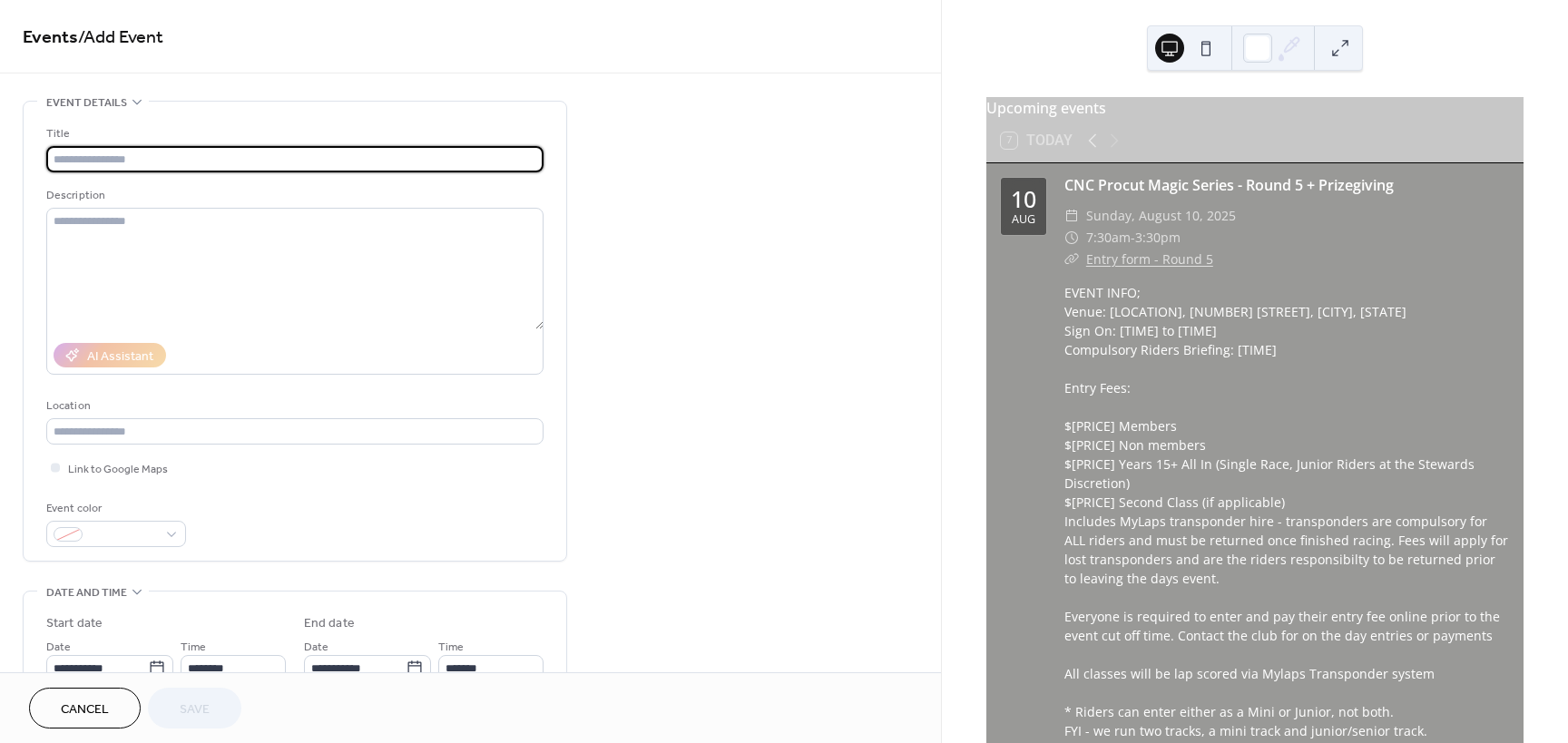 scroll, scrollTop: 0, scrollLeft: 0, axis: both 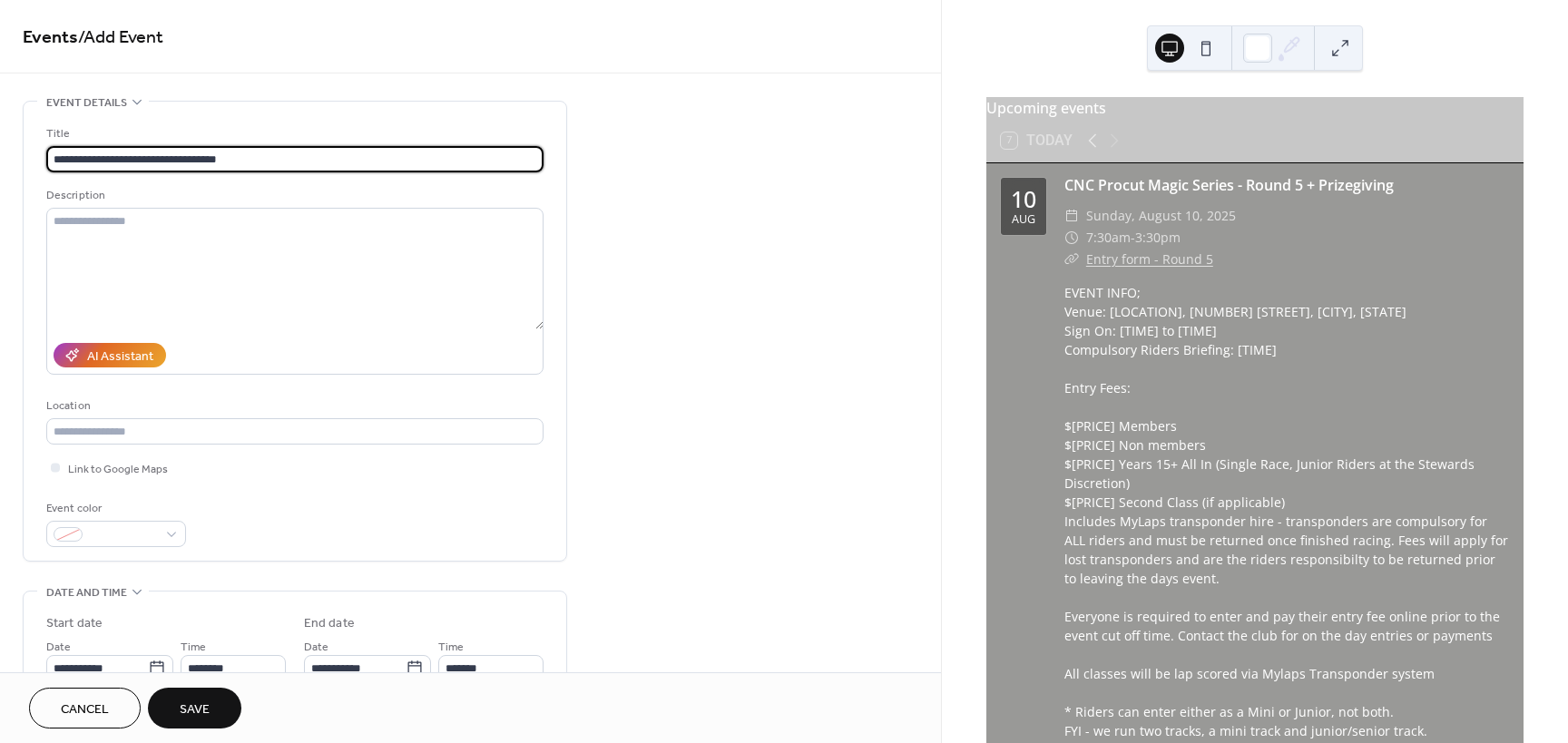 click on "Venue: [LOCATION], [NUMBER] [STREET], [CITY], [STATE] Sign On: [TIME] to [TIME] Compulsory Riders Briefing: [TIME] Entry Fees: $[PRICE] Members $[PRICE] Non members $[PRICE] Years 15+ All In (Single Race, Junior Riders at the Stewards Discretion) $[PRICE] Second Class (if applicable) * No pit bikes/electric bikes" at bounding box center (784, 371) 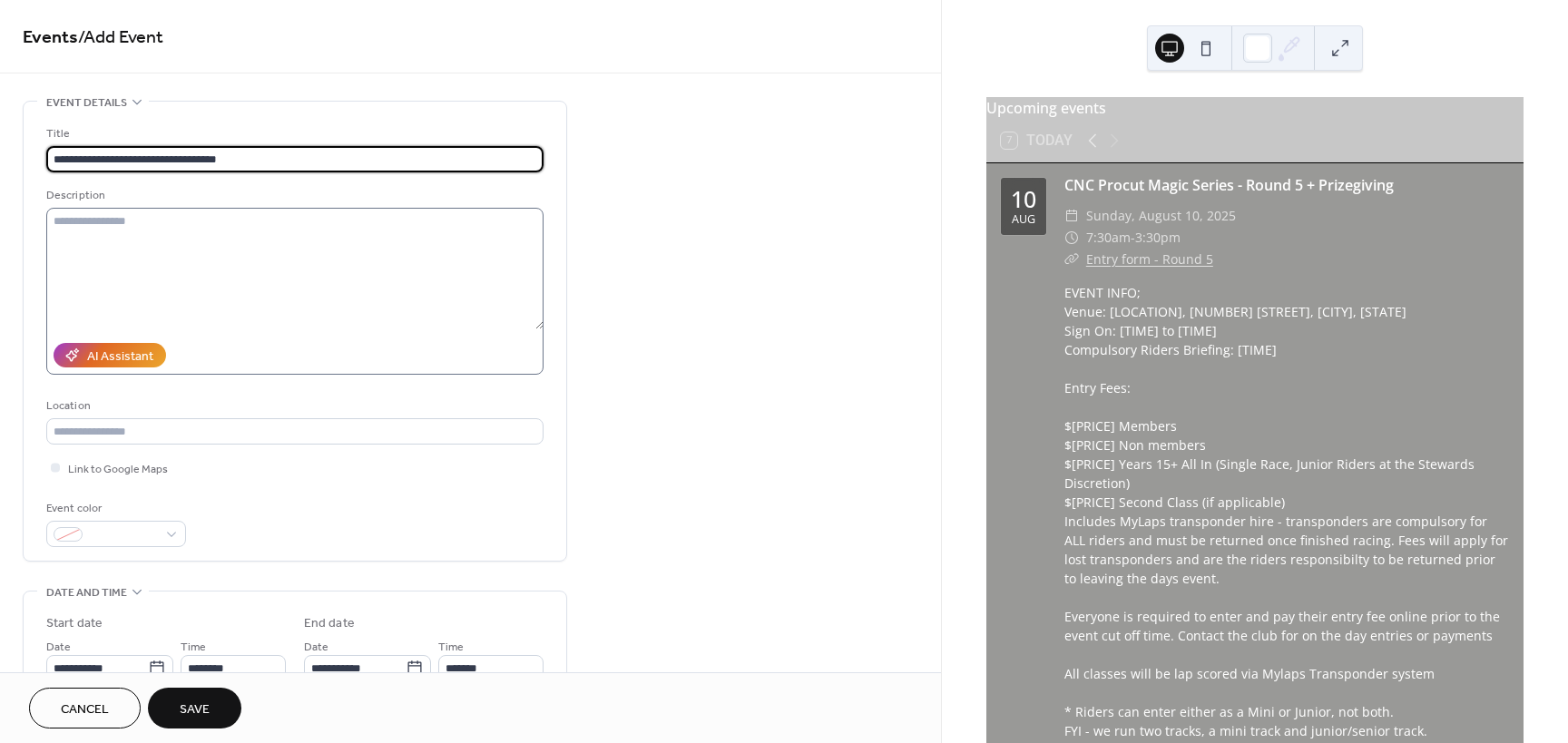 type on "**********" 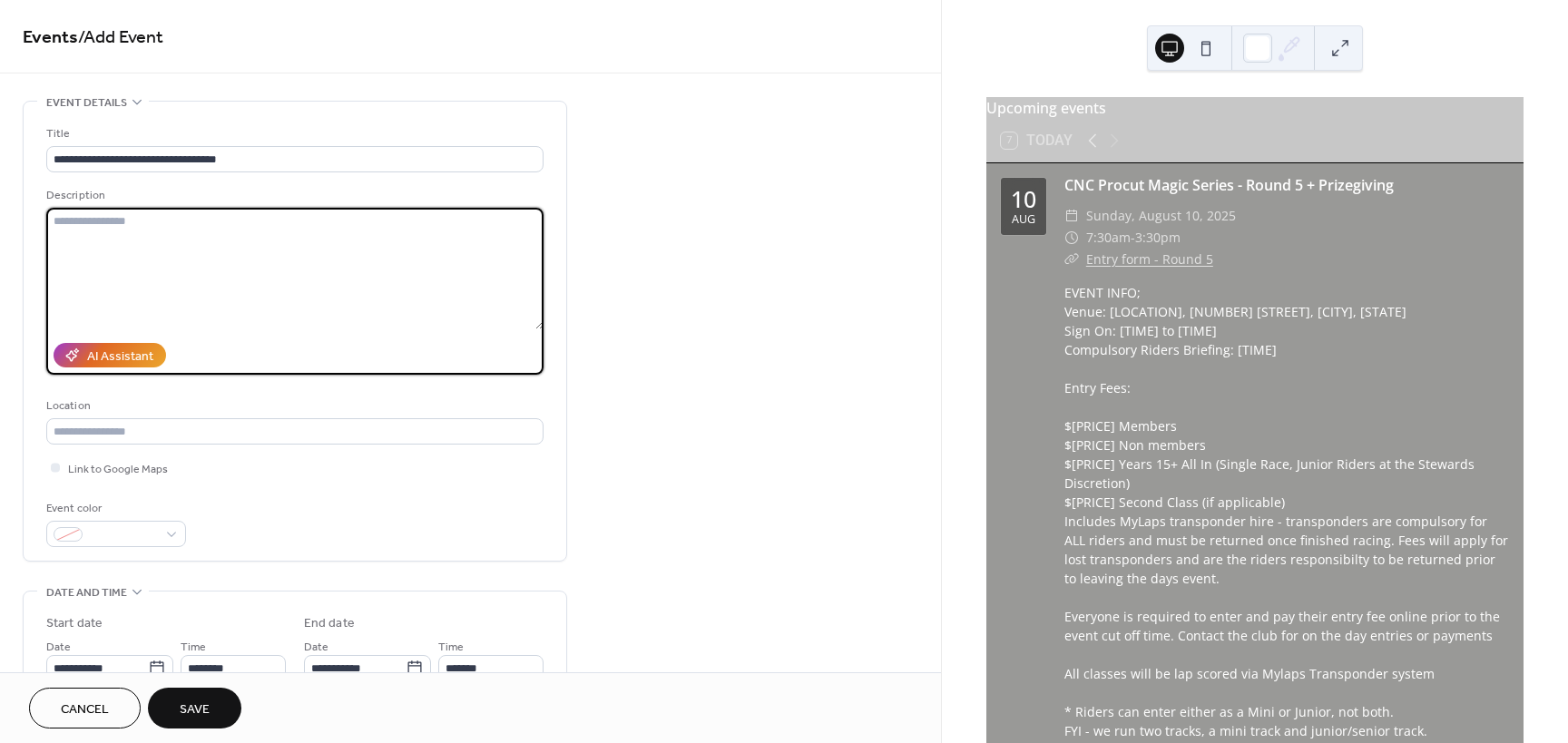 click at bounding box center [295, 269] 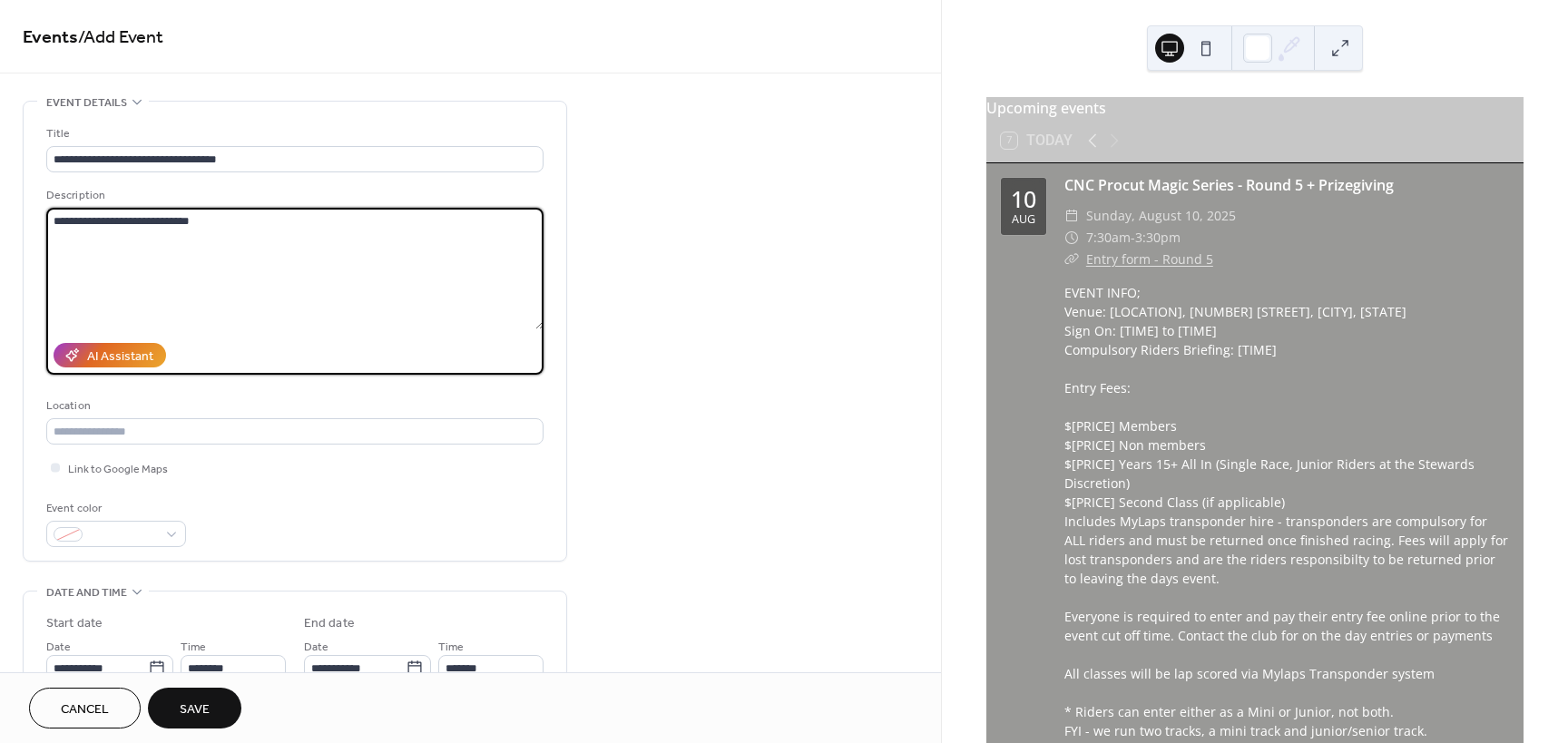 scroll, scrollTop: 181, scrollLeft: 0, axis: vertical 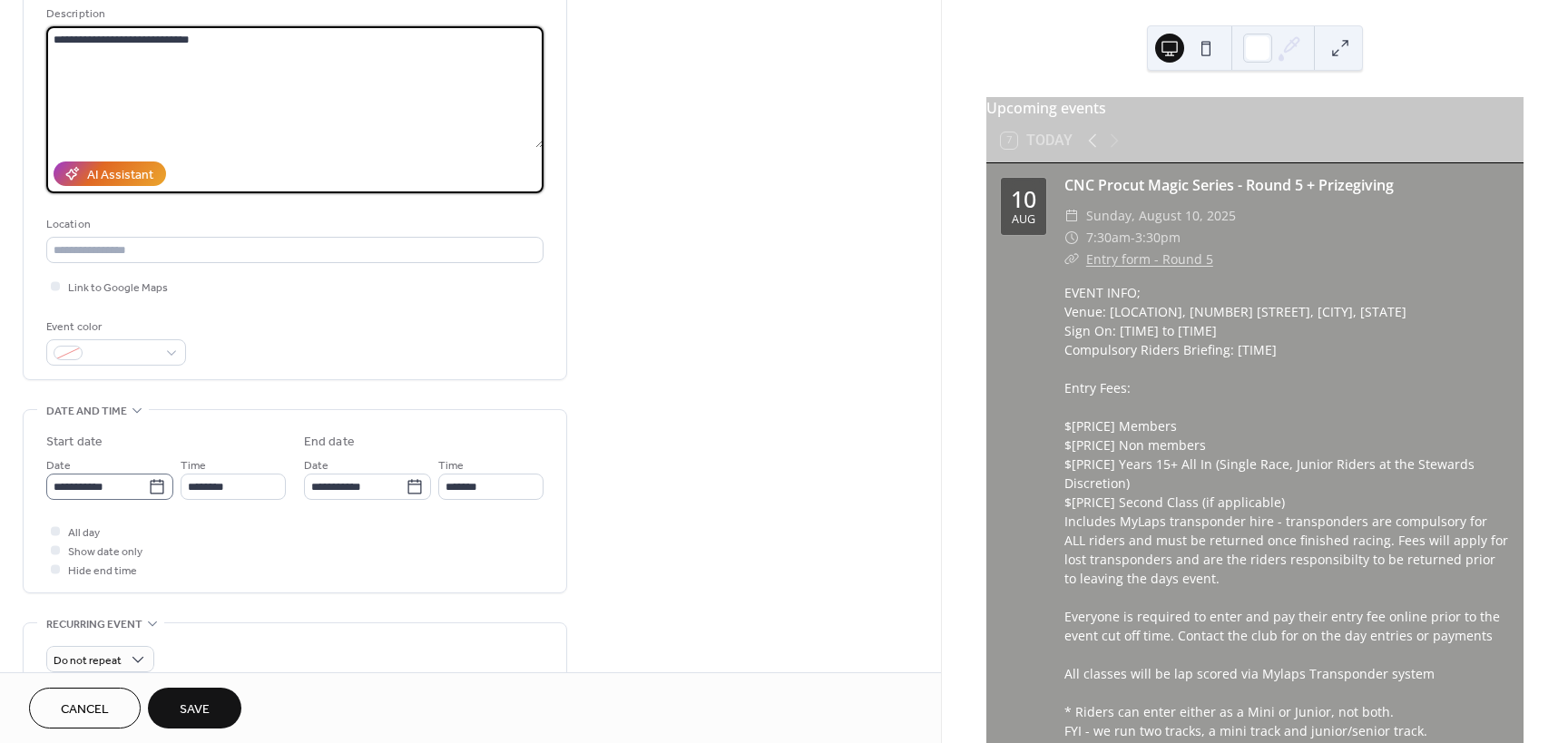 type on "**********" 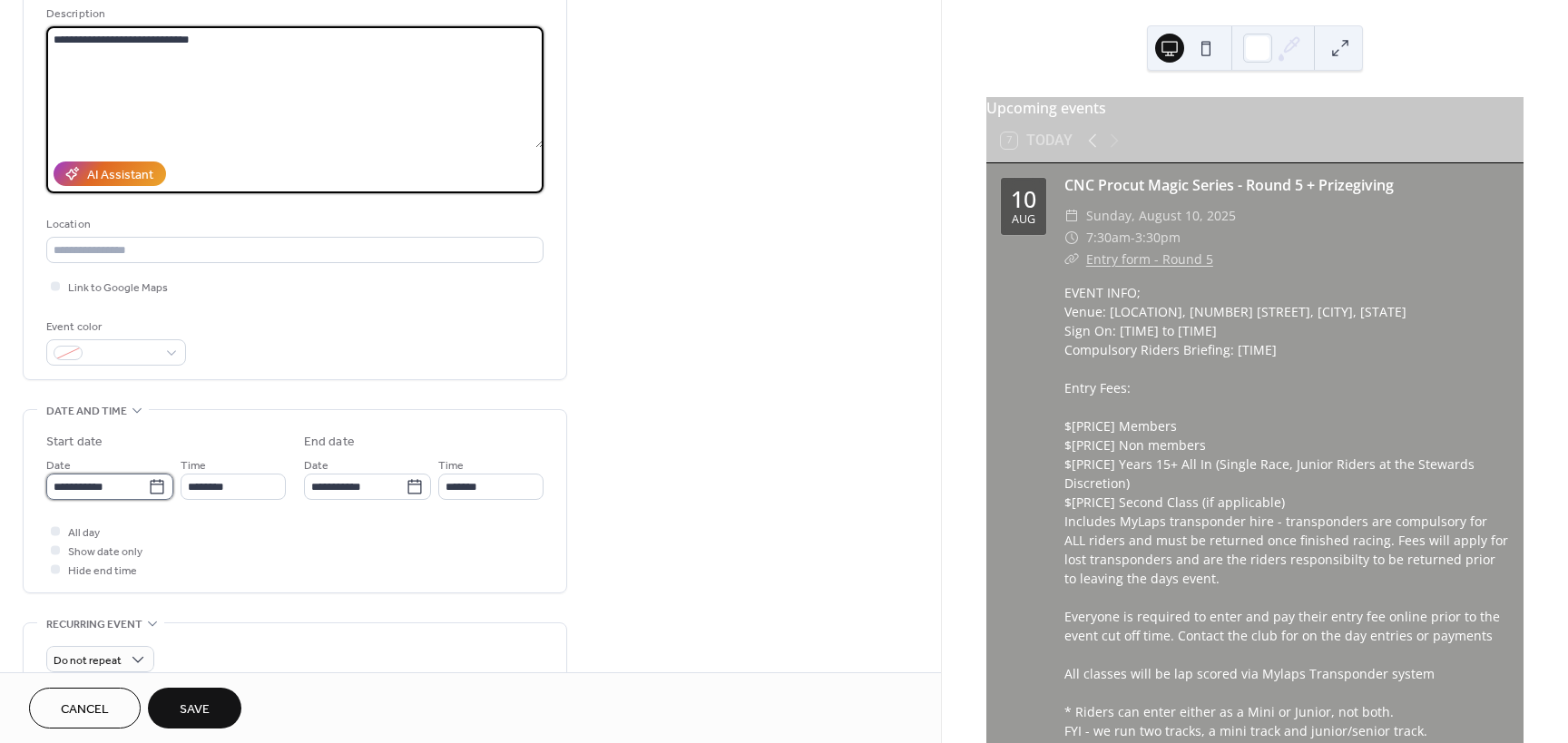 click on "**********" at bounding box center (97, 486) 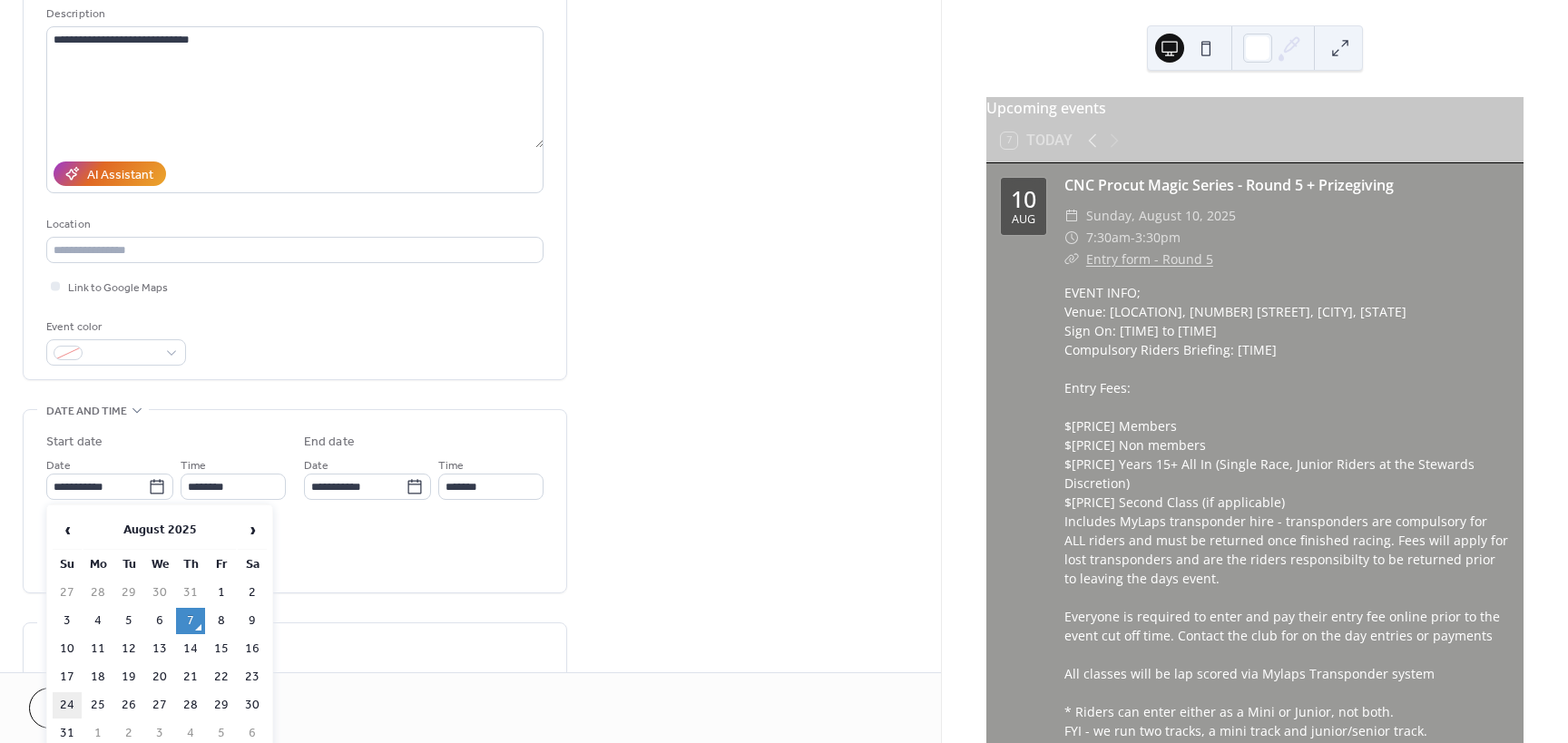 click on "24" at bounding box center (67, 705) 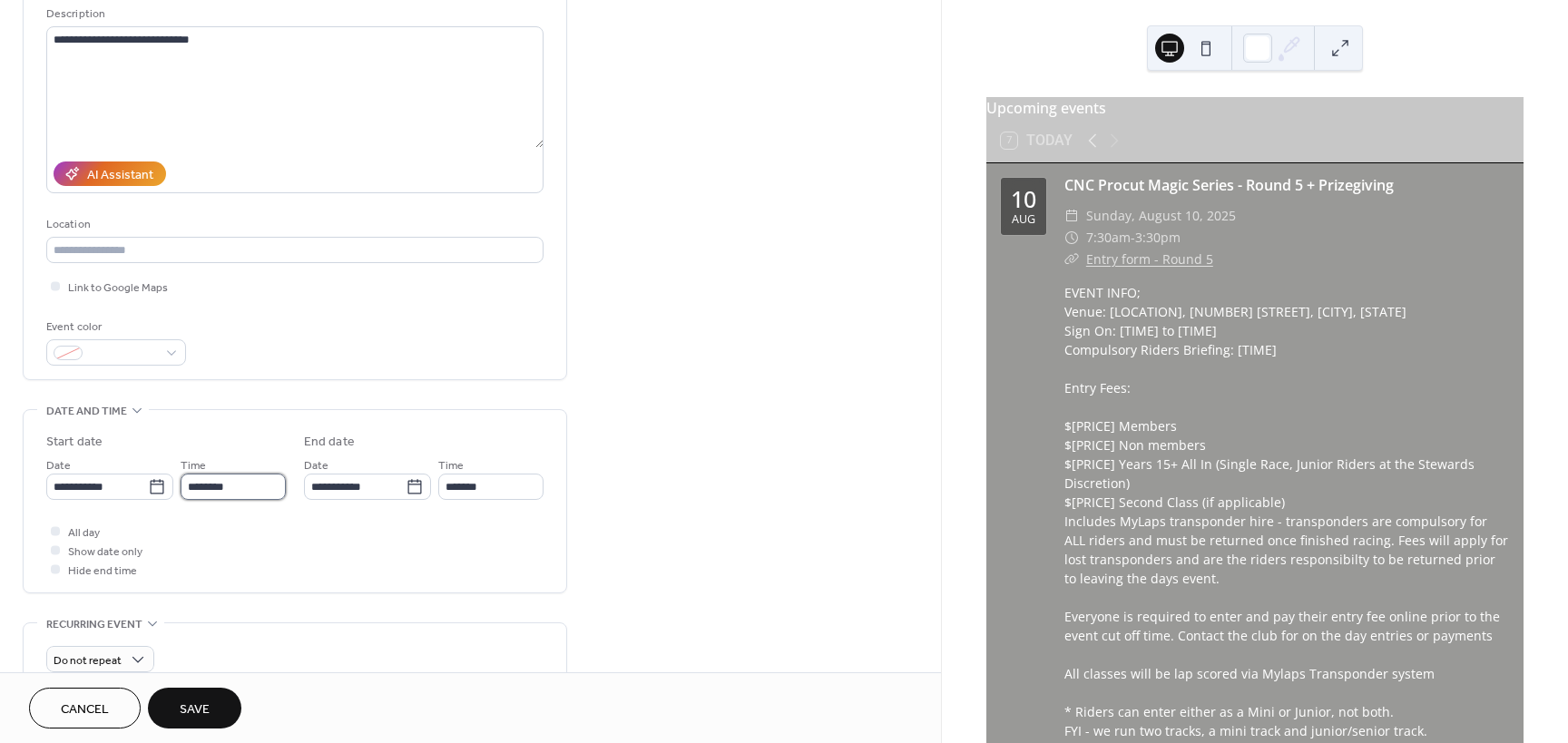 click on "********" at bounding box center [233, 486] 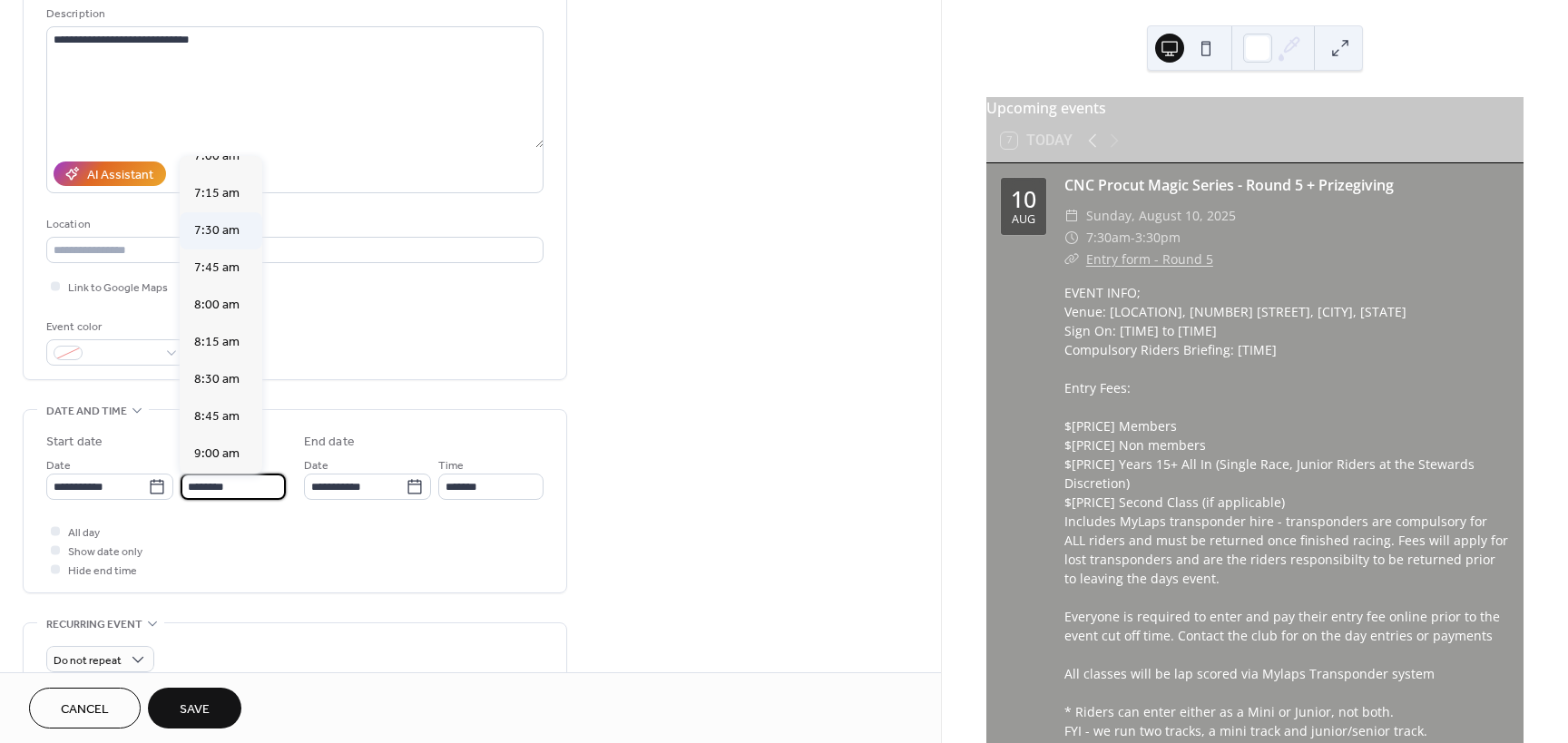 scroll, scrollTop: 969, scrollLeft: 0, axis: vertical 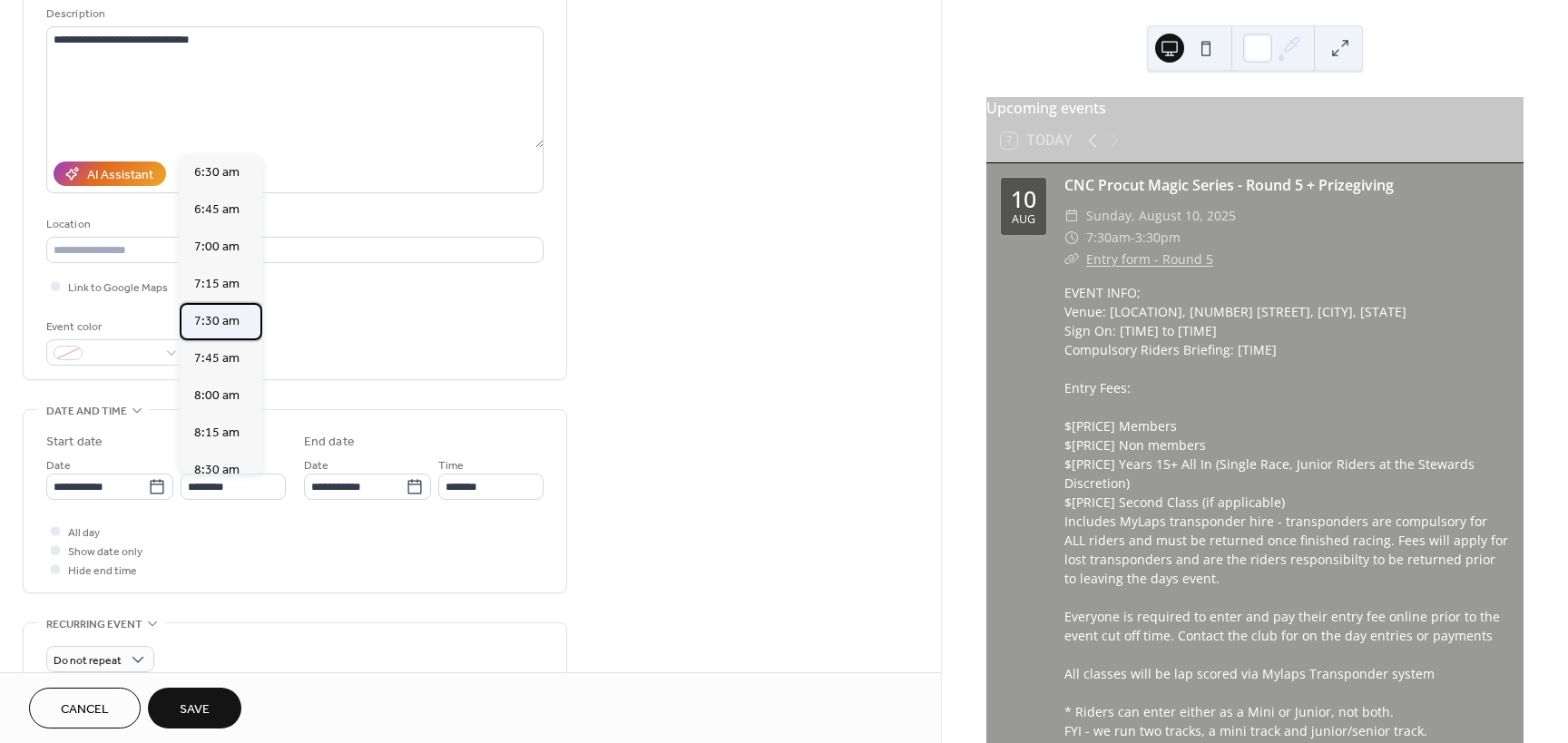 click on "7:30 am" at bounding box center (217, 321) 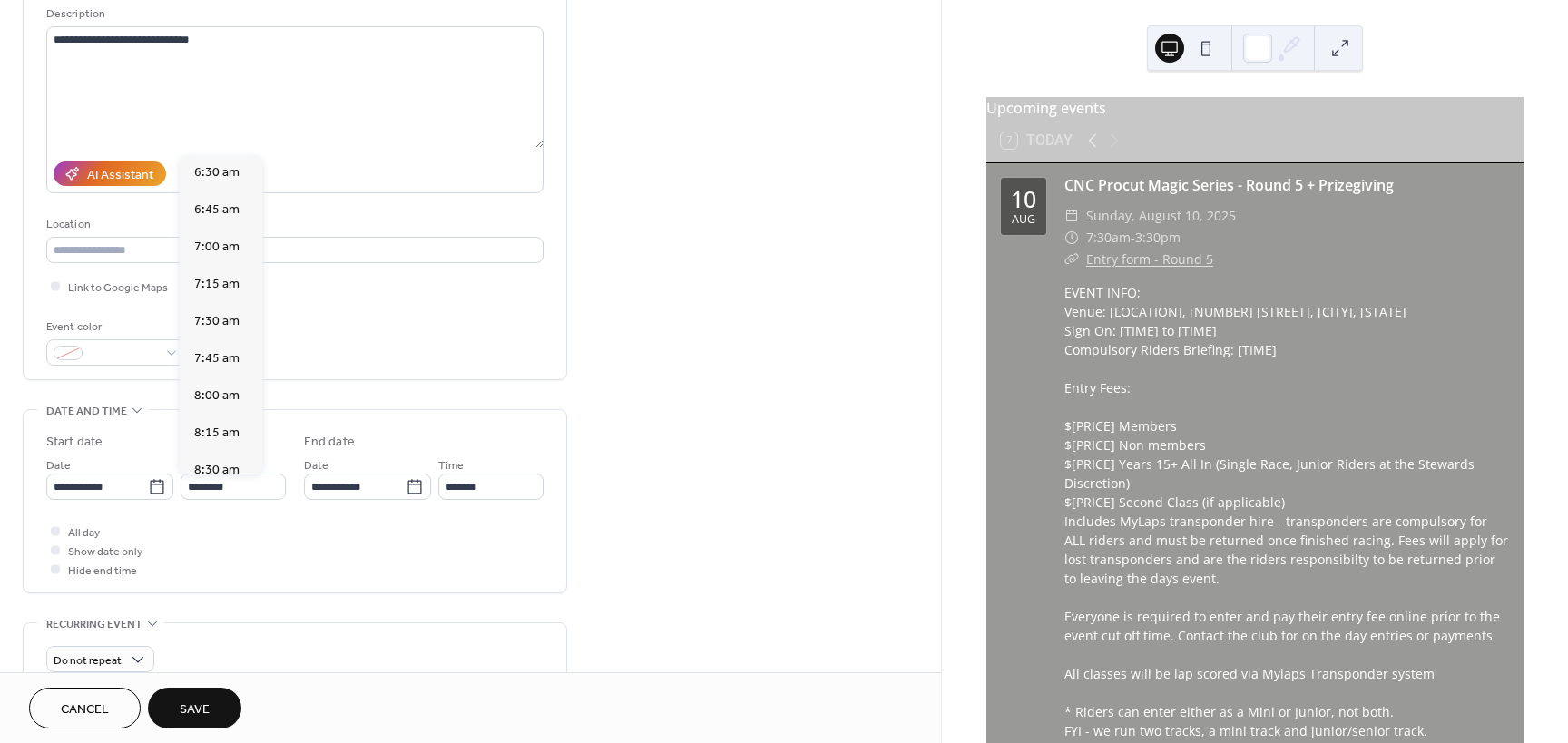 type on "*******" 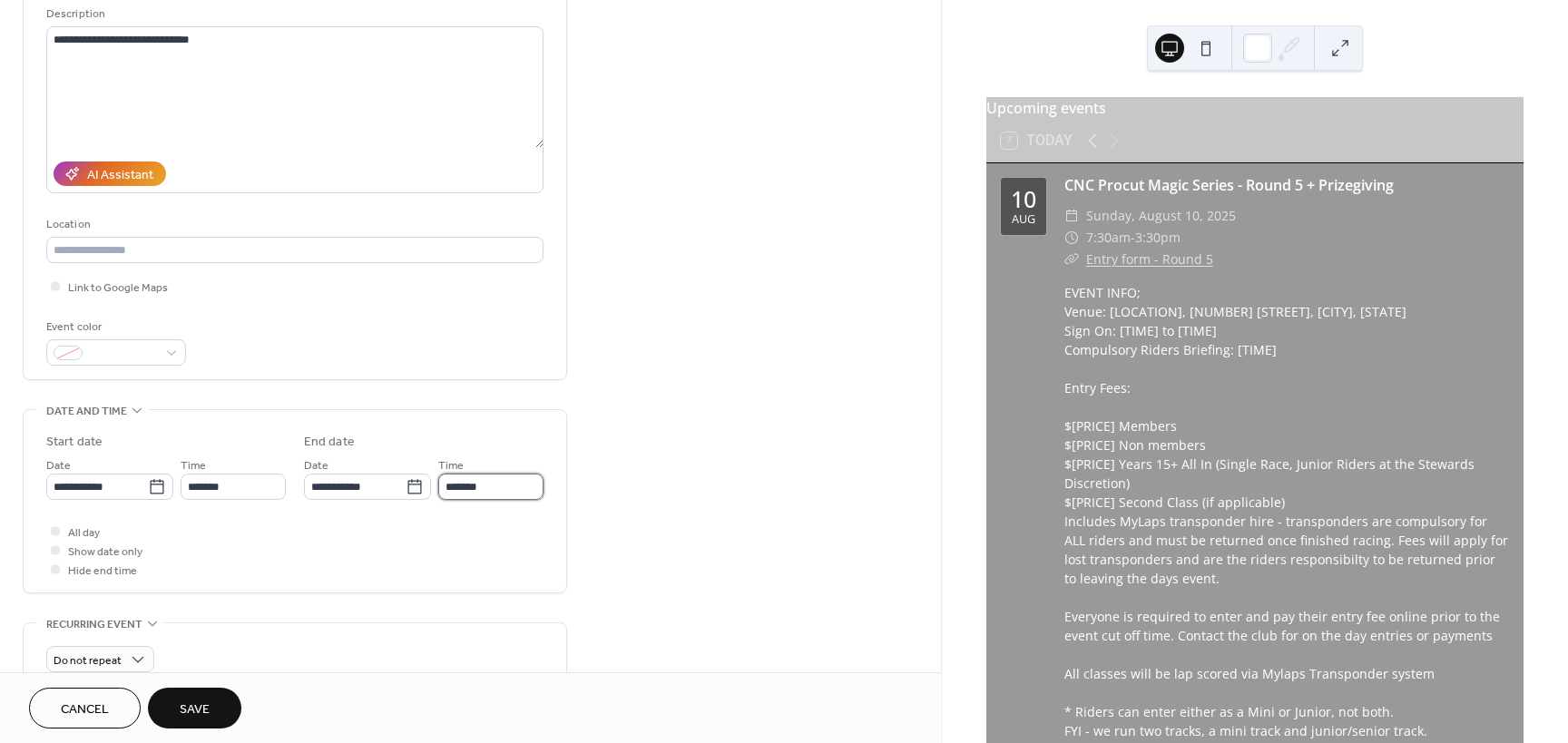 click on "*******" at bounding box center [491, 486] 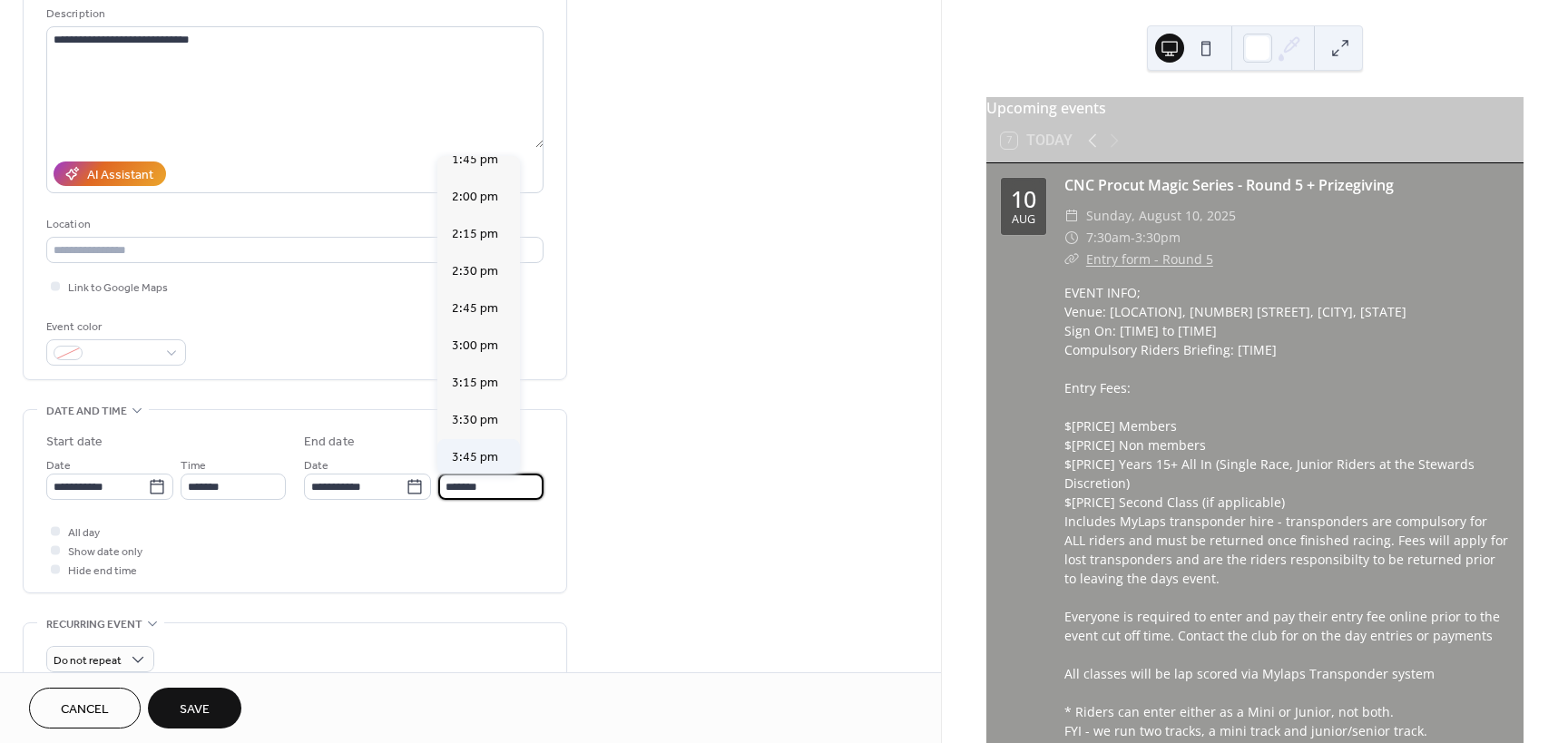 scroll, scrollTop: 998, scrollLeft: 0, axis: vertical 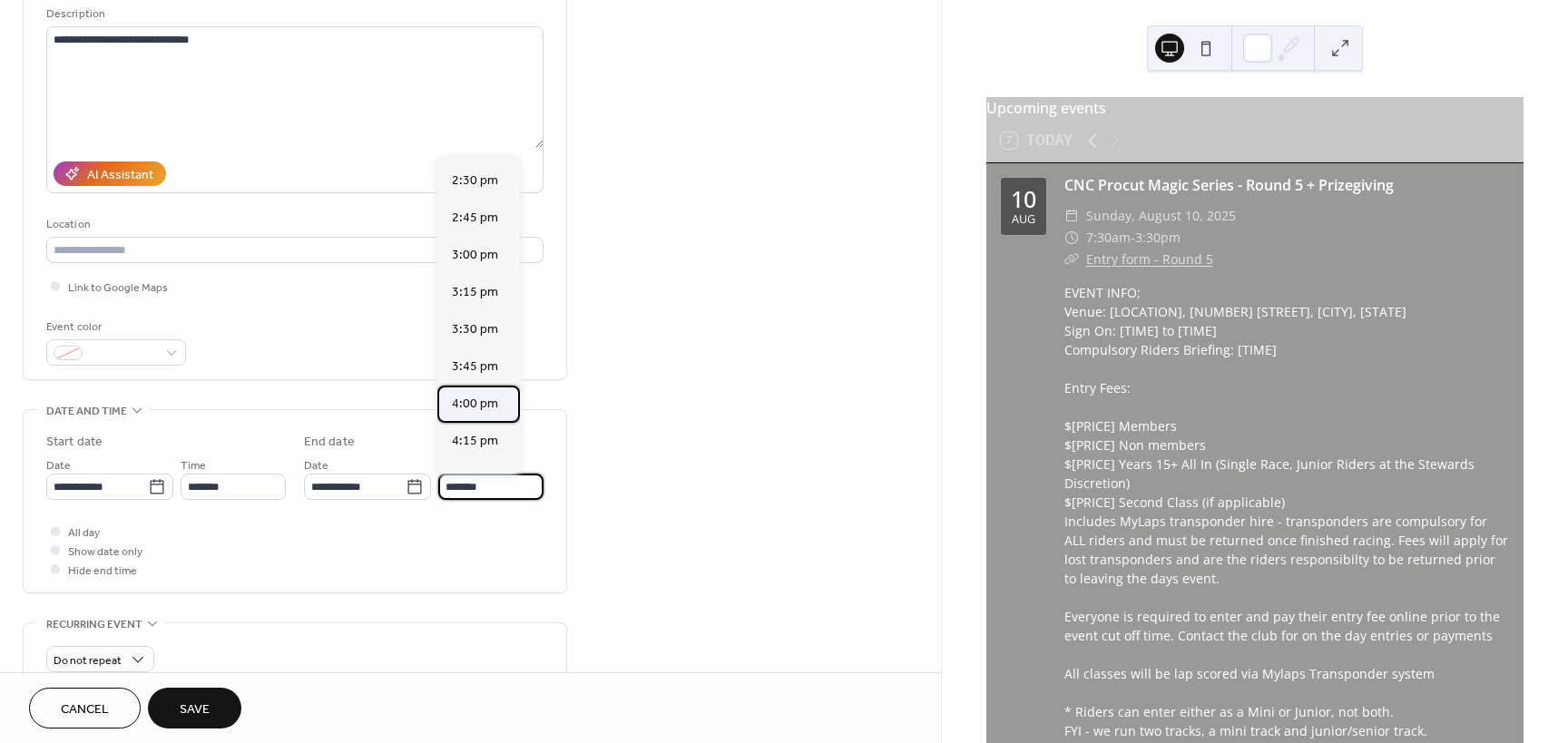 click on "4:00 pm" at bounding box center [475, 404] 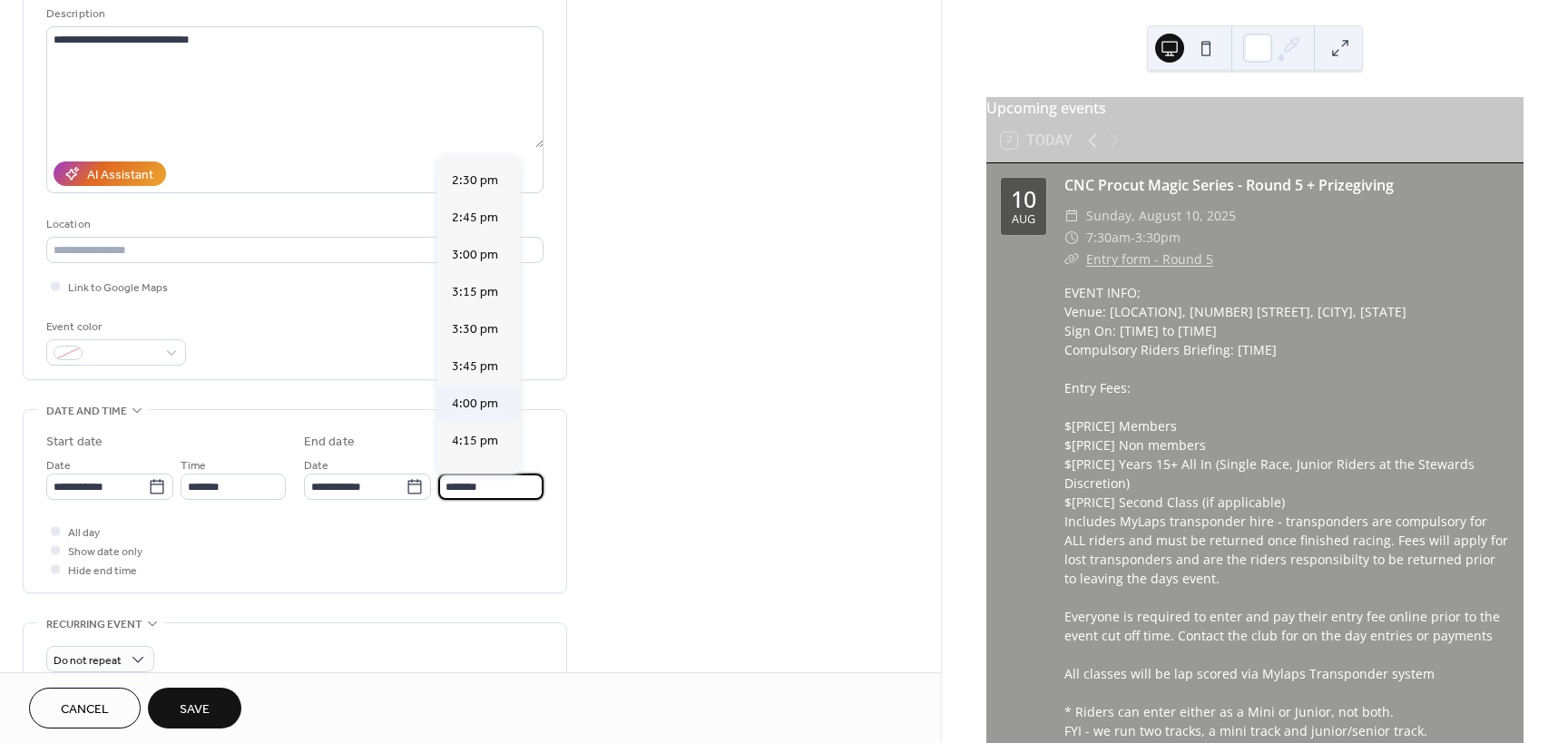 type on "*******" 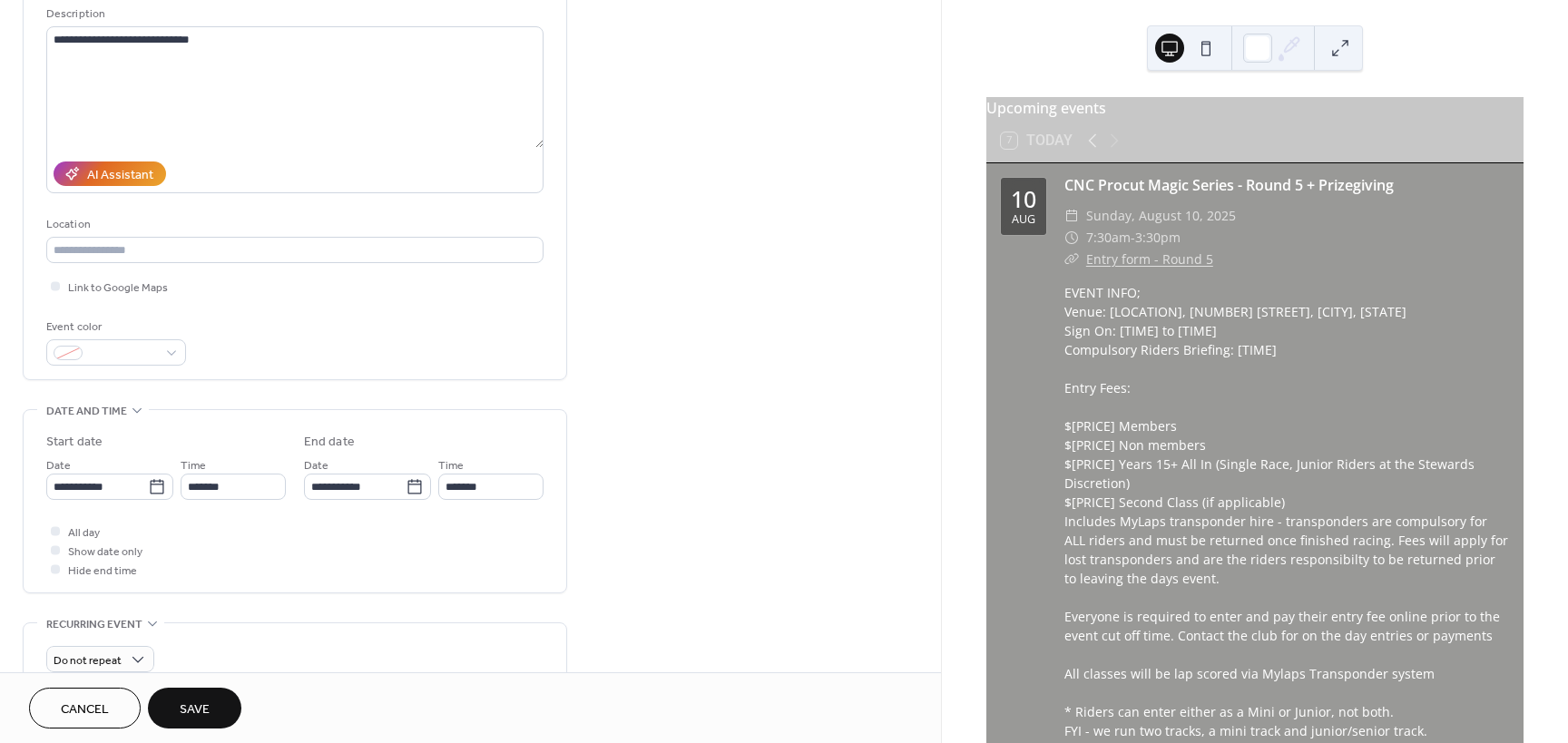 click on "Save" at bounding box center (194, 708) 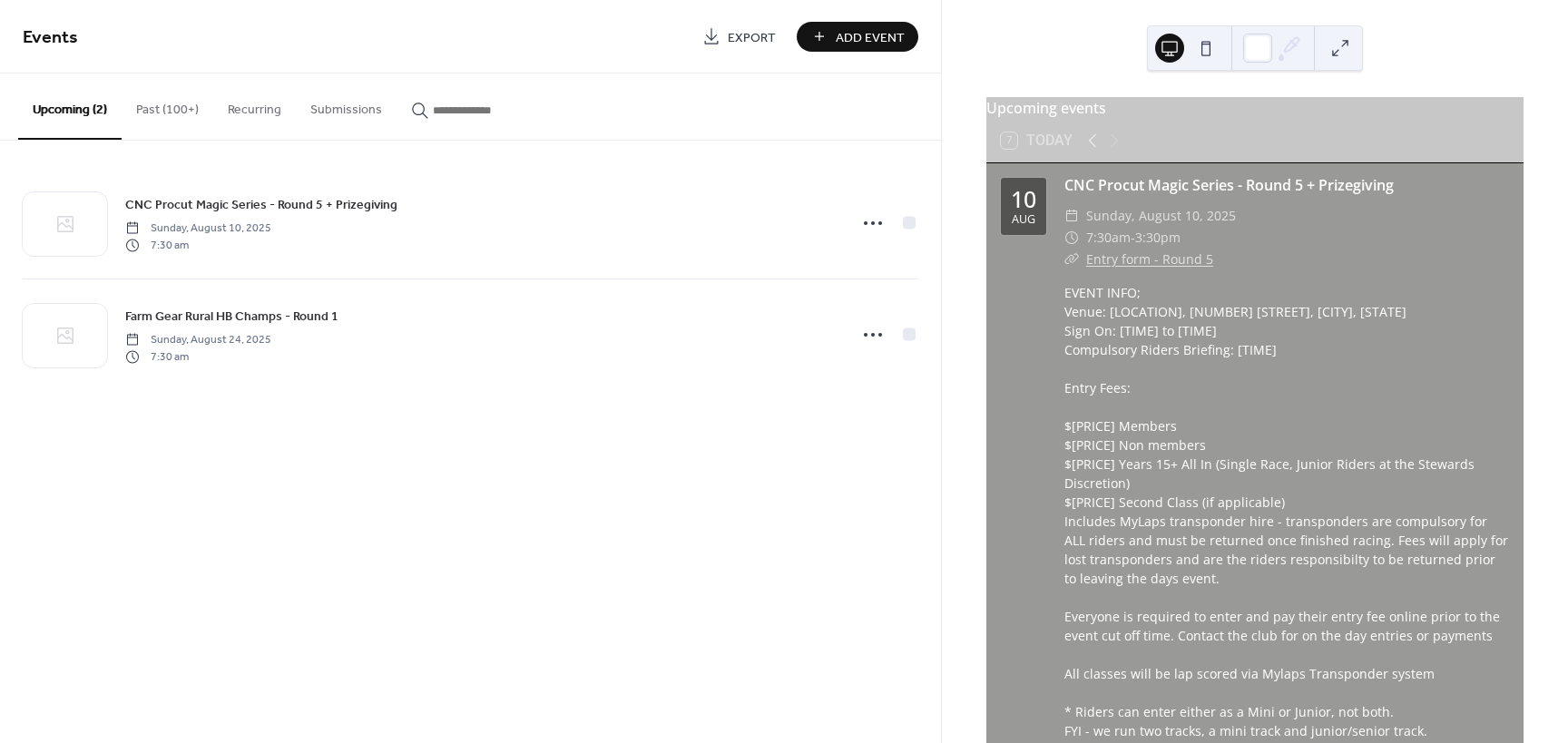 click on "Add Event" at bounding box center (870, 37) 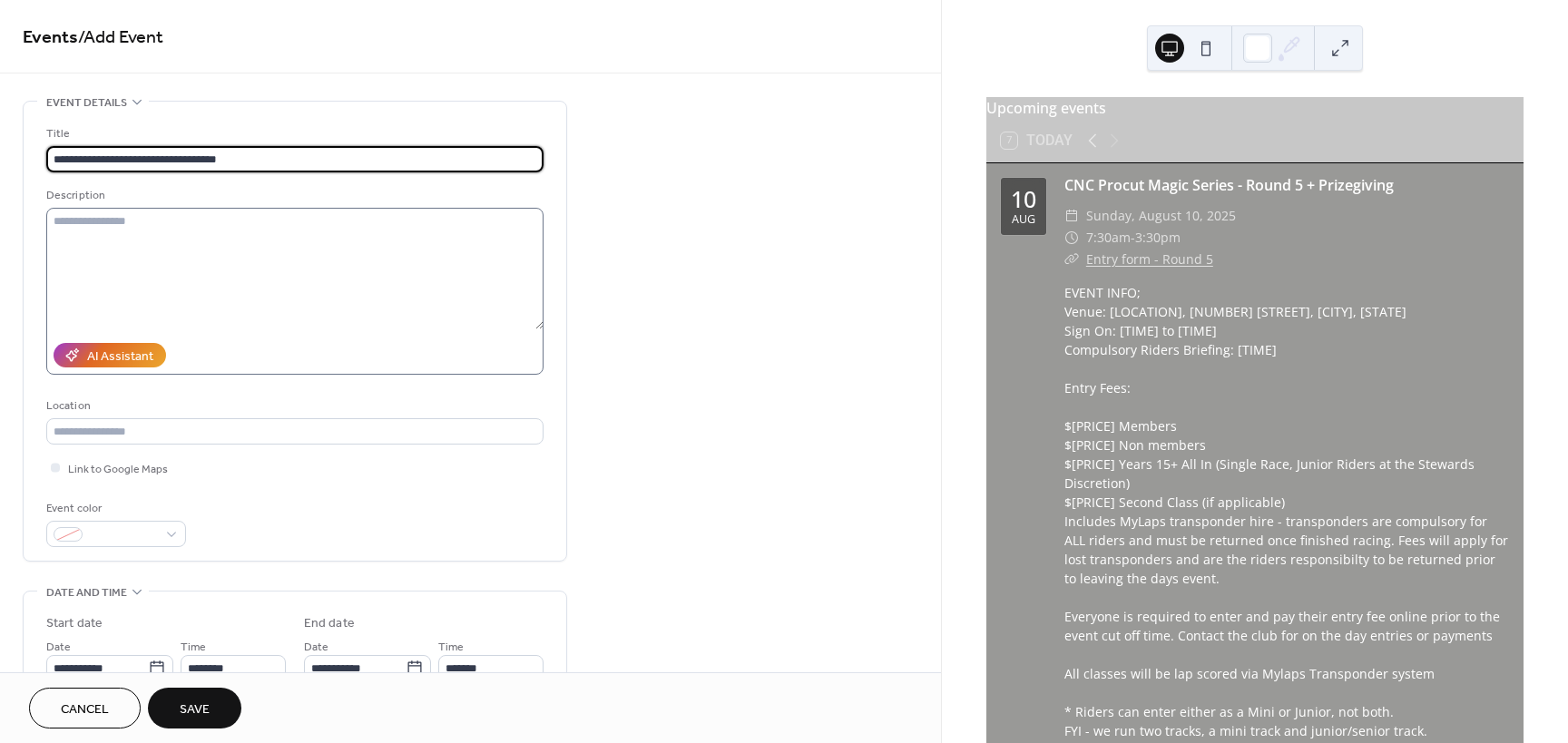 type on "**********" 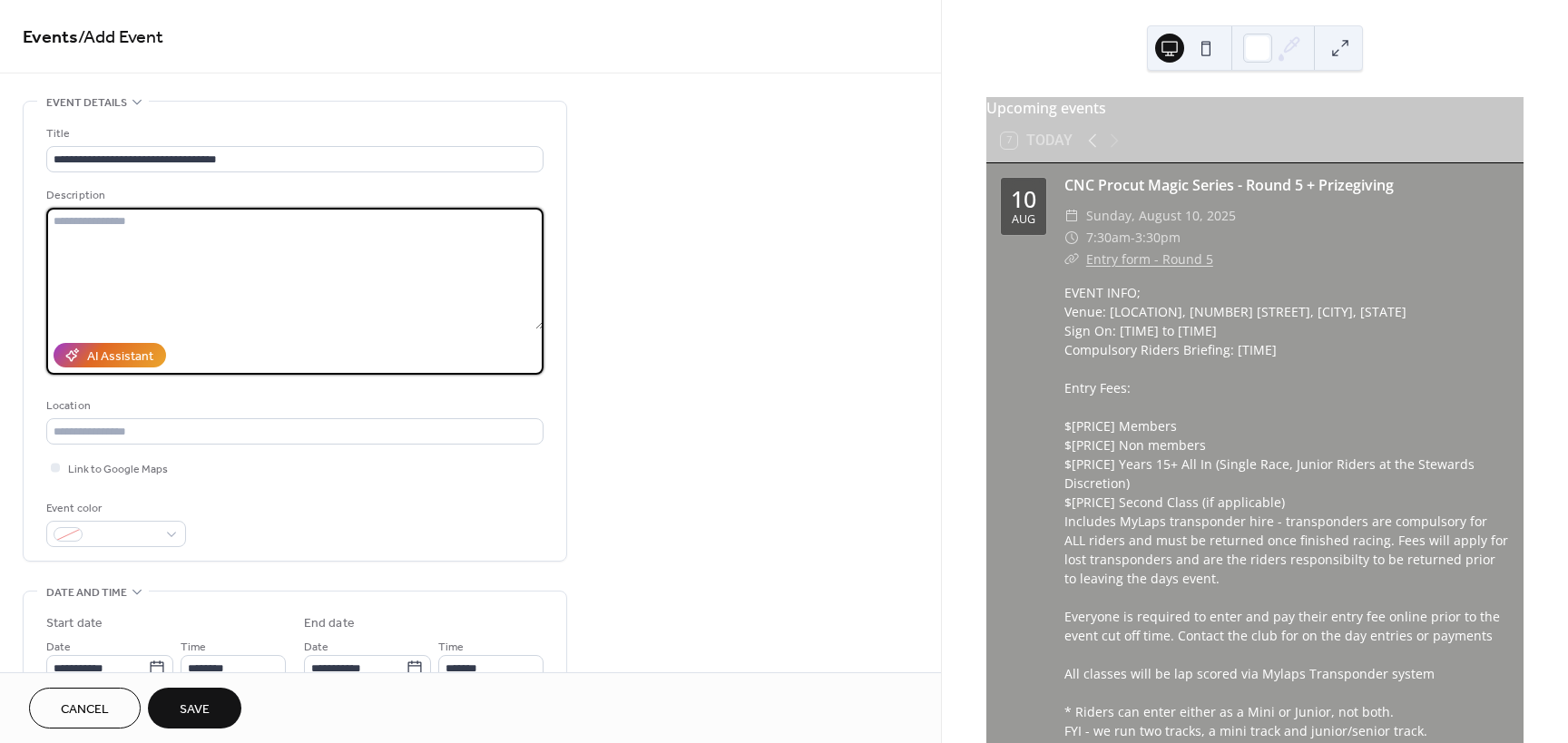 click at bounding box center [295, 269] 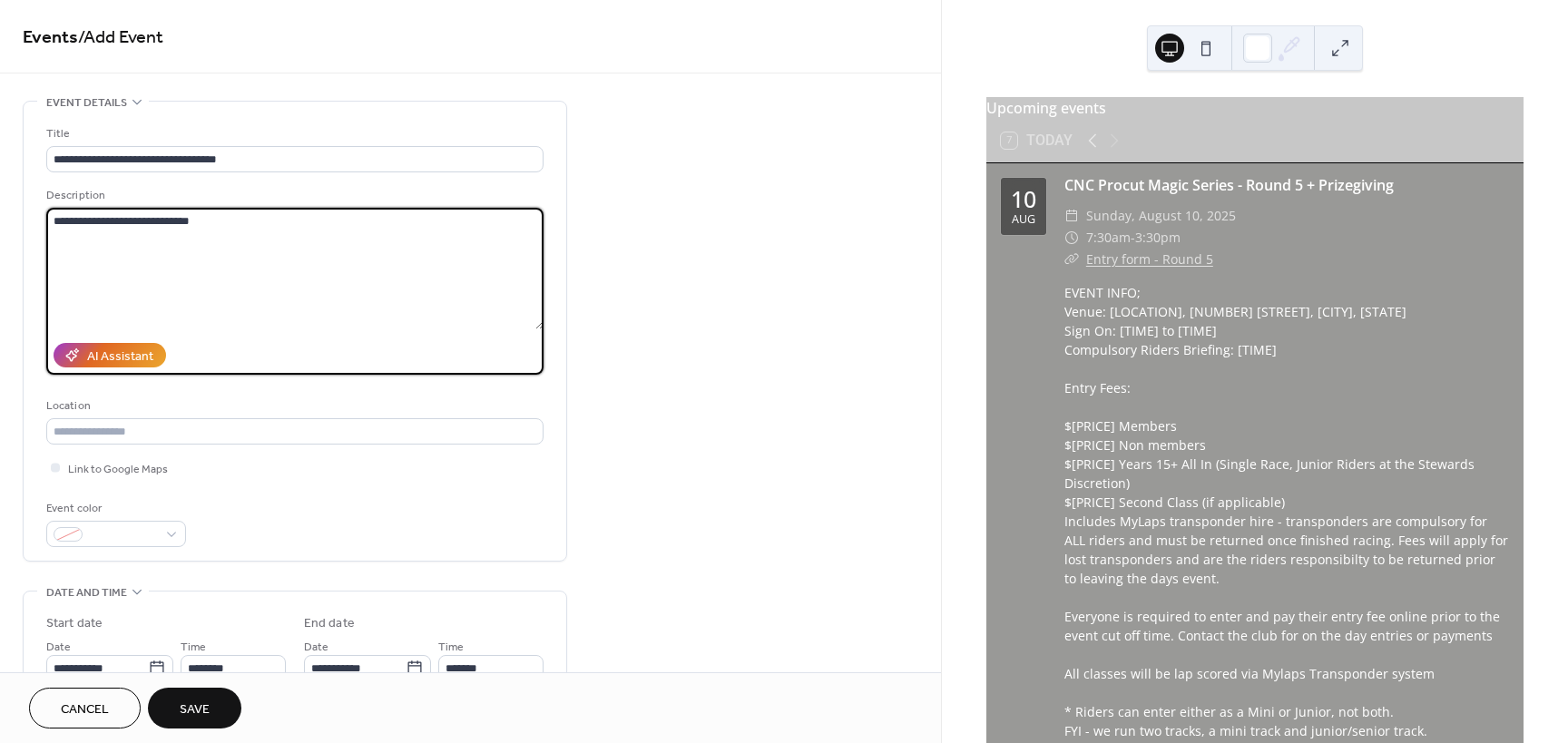click on "**********" at bounding box center [295, 269] 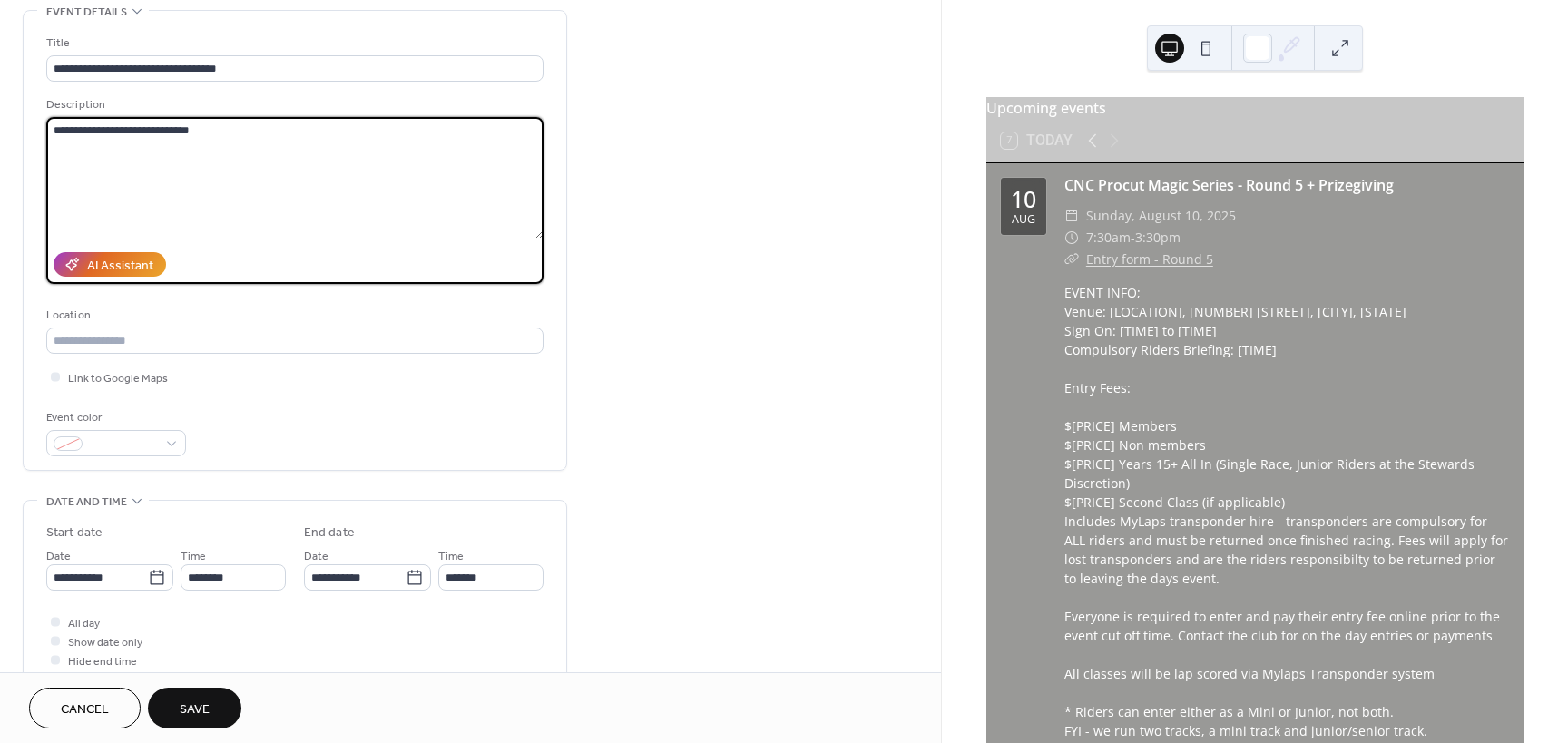 scroll, scrollTop: 0, scrollLeft: 0, axis: both 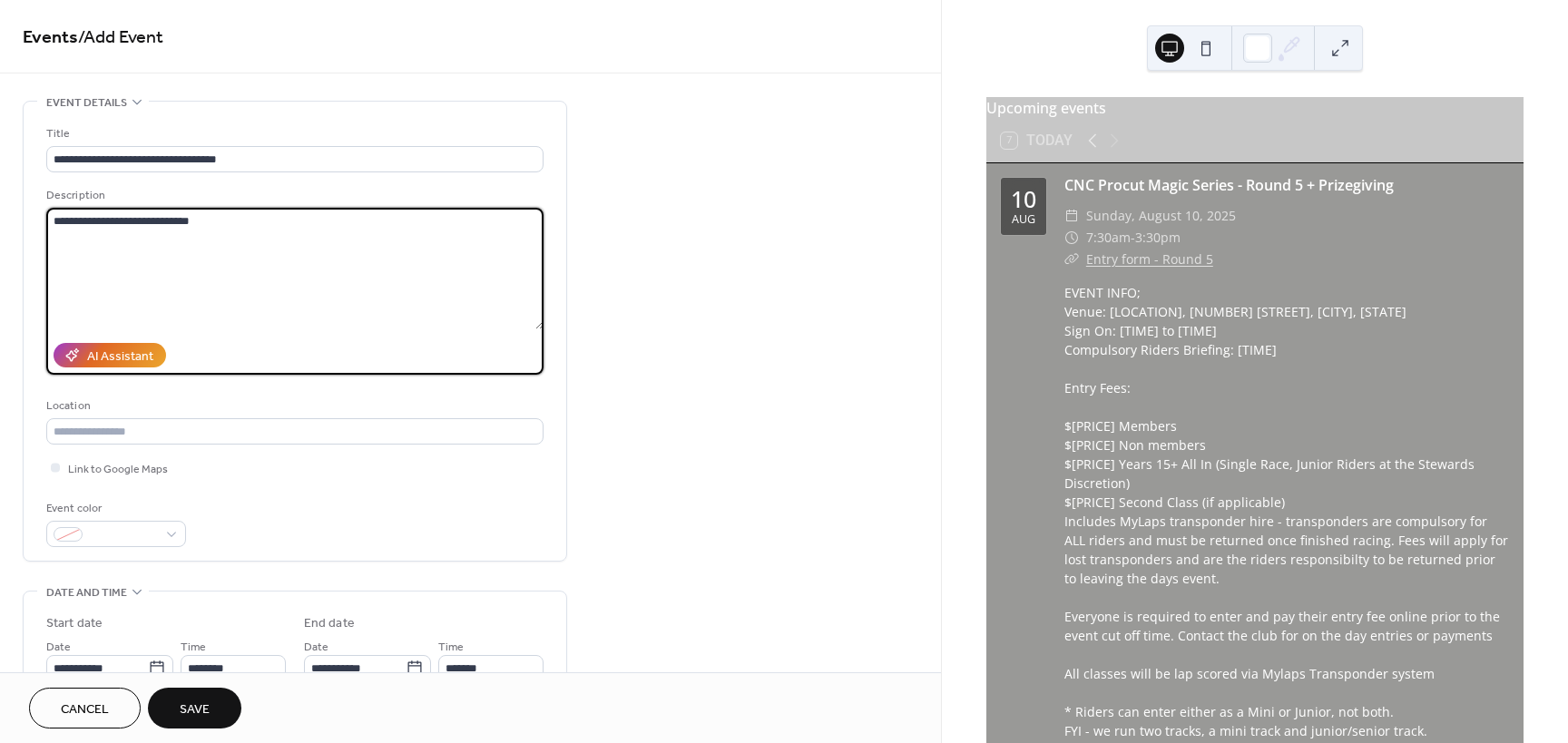 drag, startPoint x: 159, startPoint y: 221, endPoint x: 128, endPoint y: 221, distance: 31 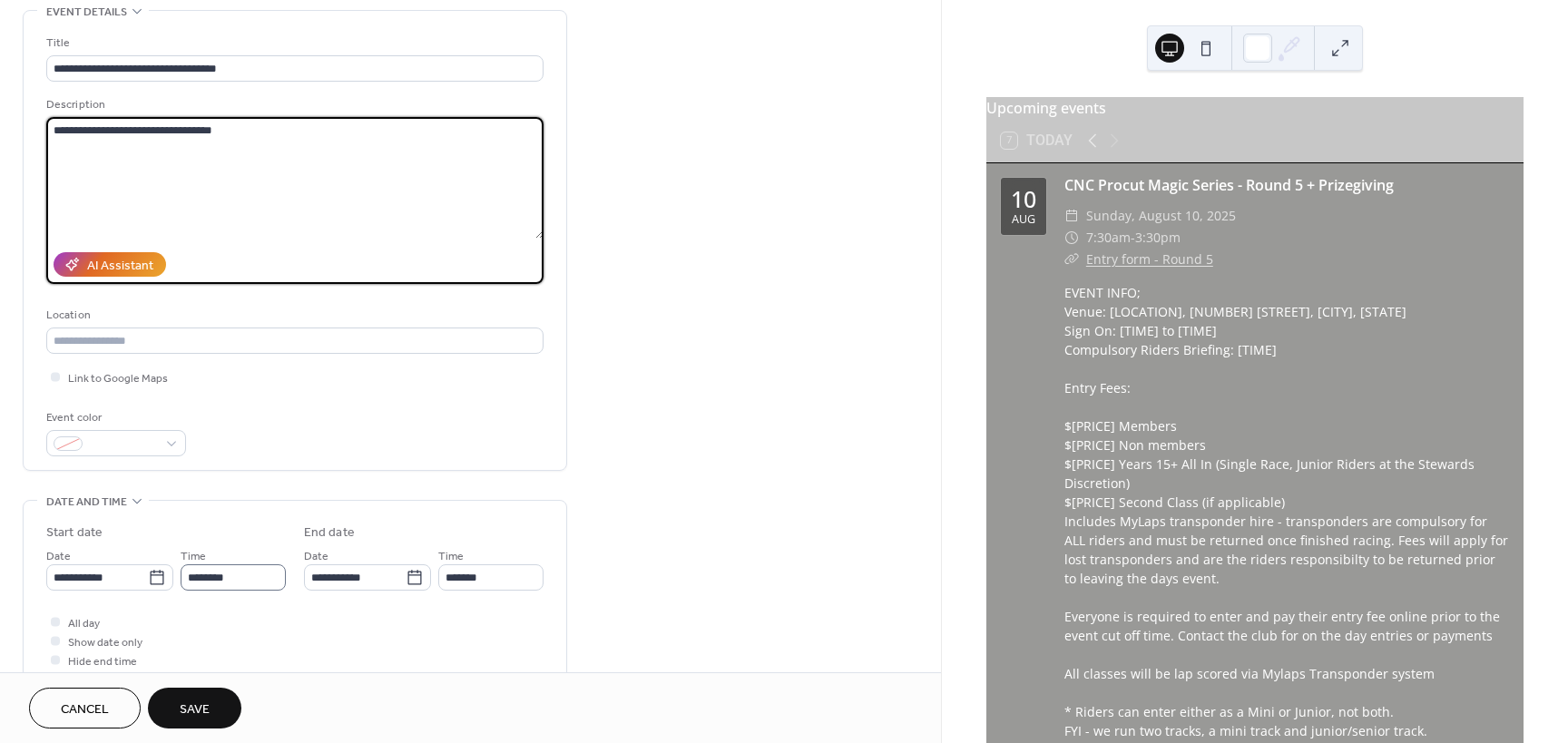 scroll, scrollTop: 181, scrollLeft: 0, axis: vertical 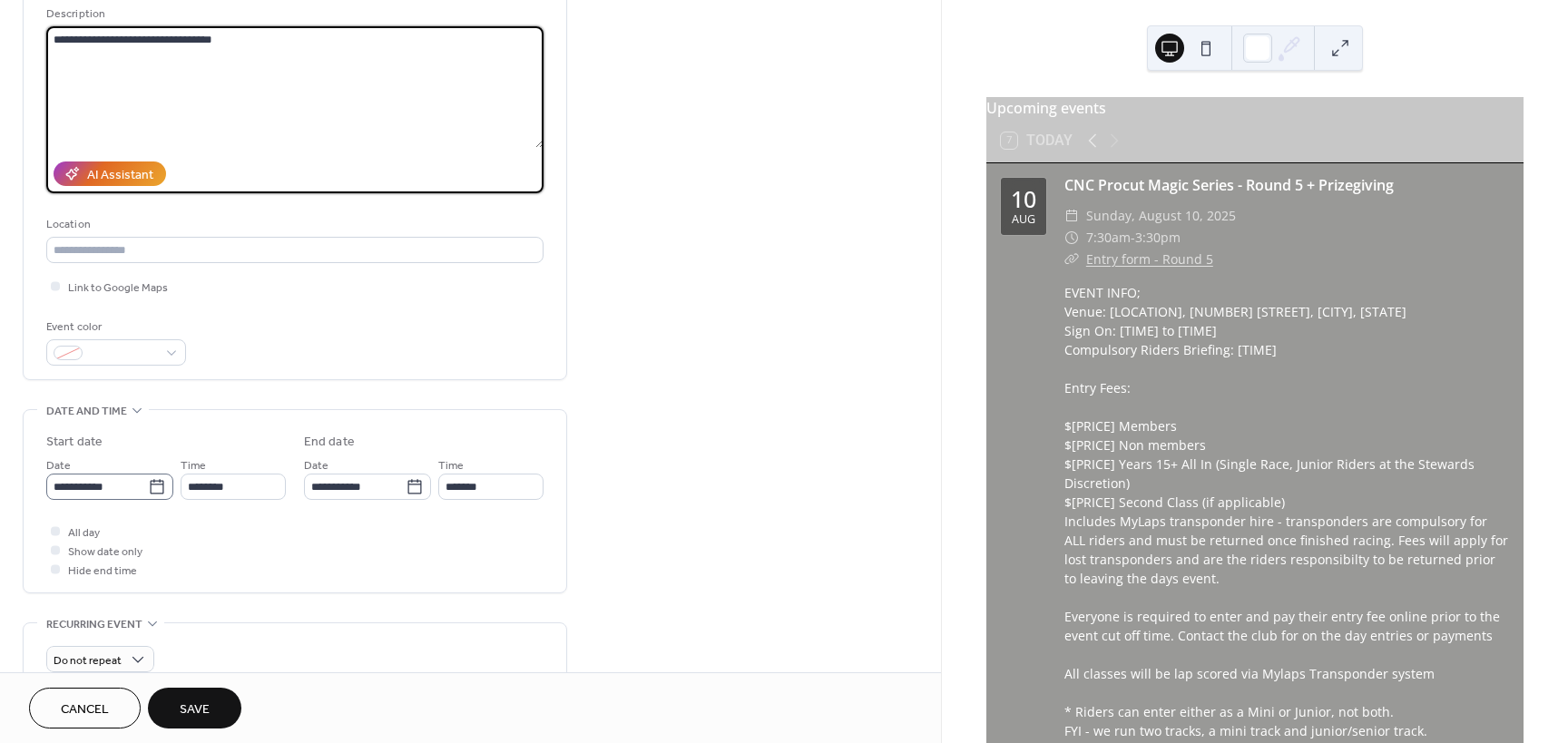 type on "**********" 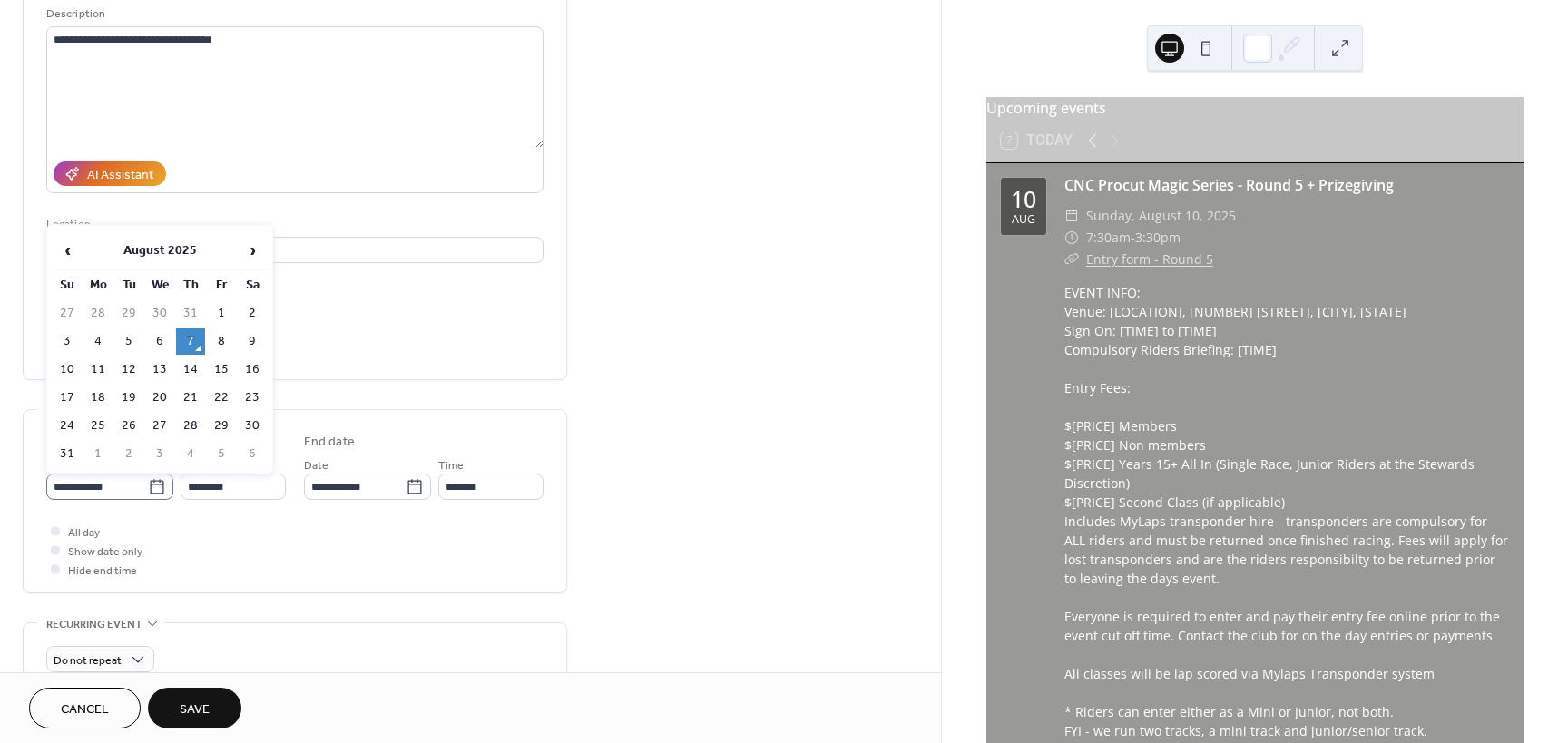 click 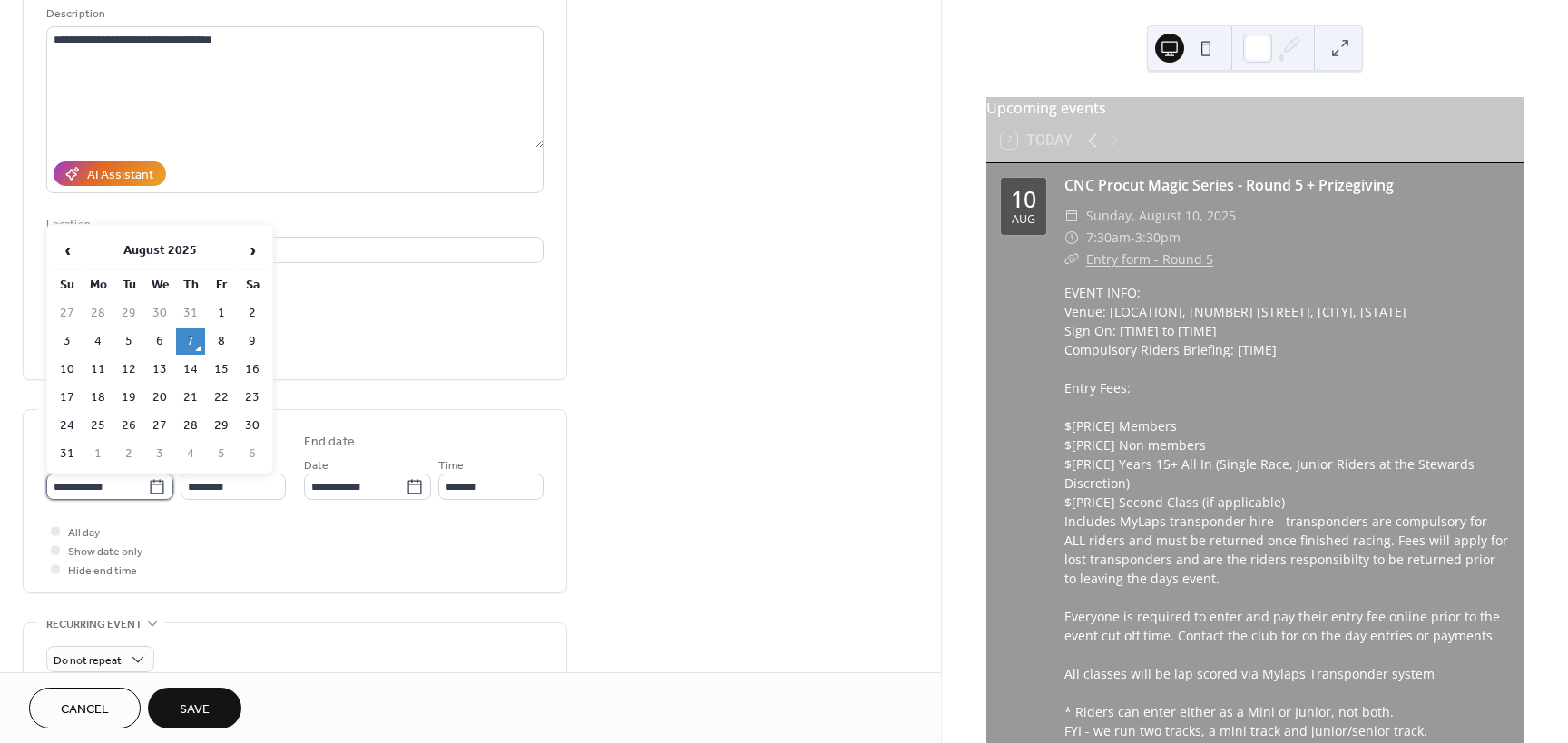 click on "**********" at bounding box center (97, 486) 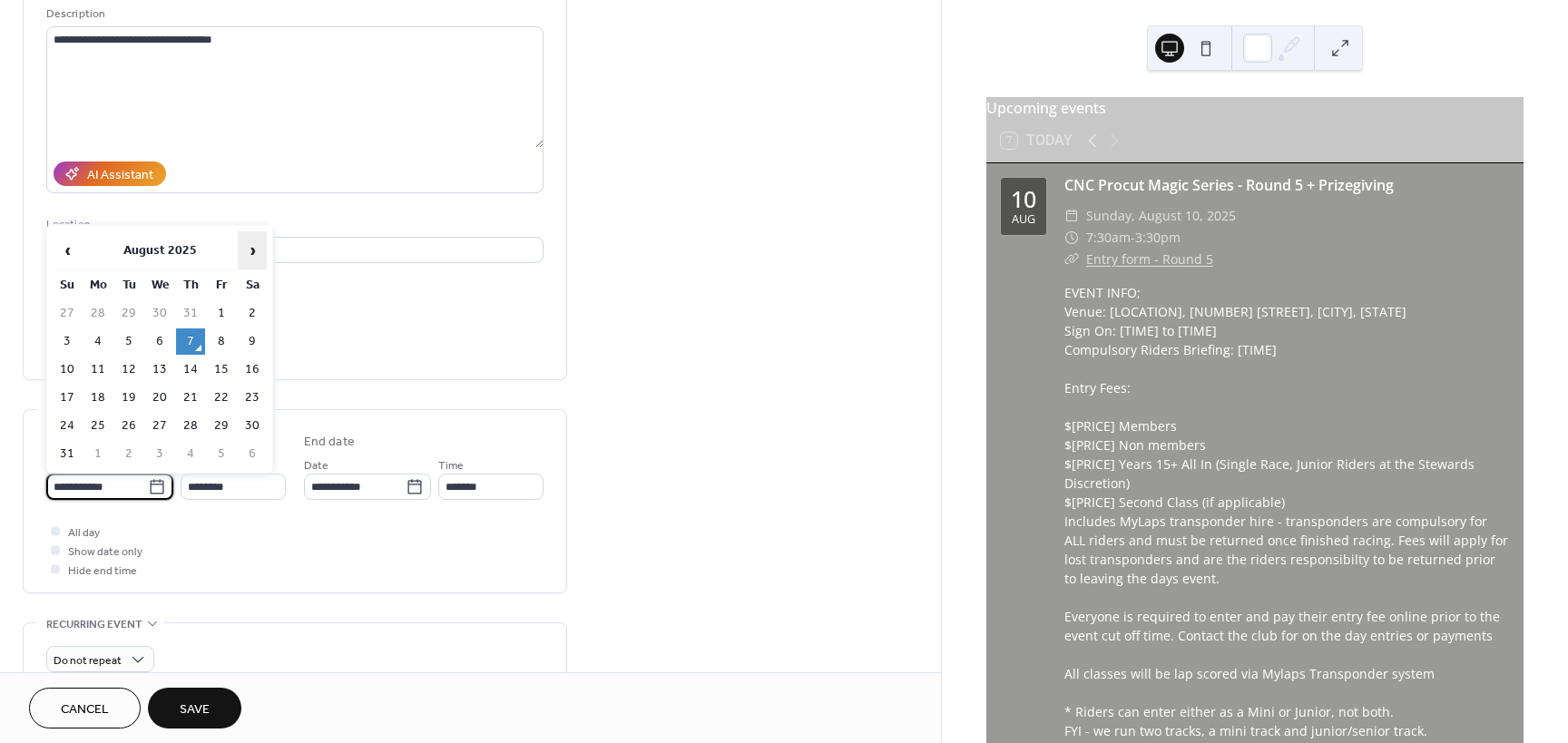 click on "›" at bounding box center [252, 250] 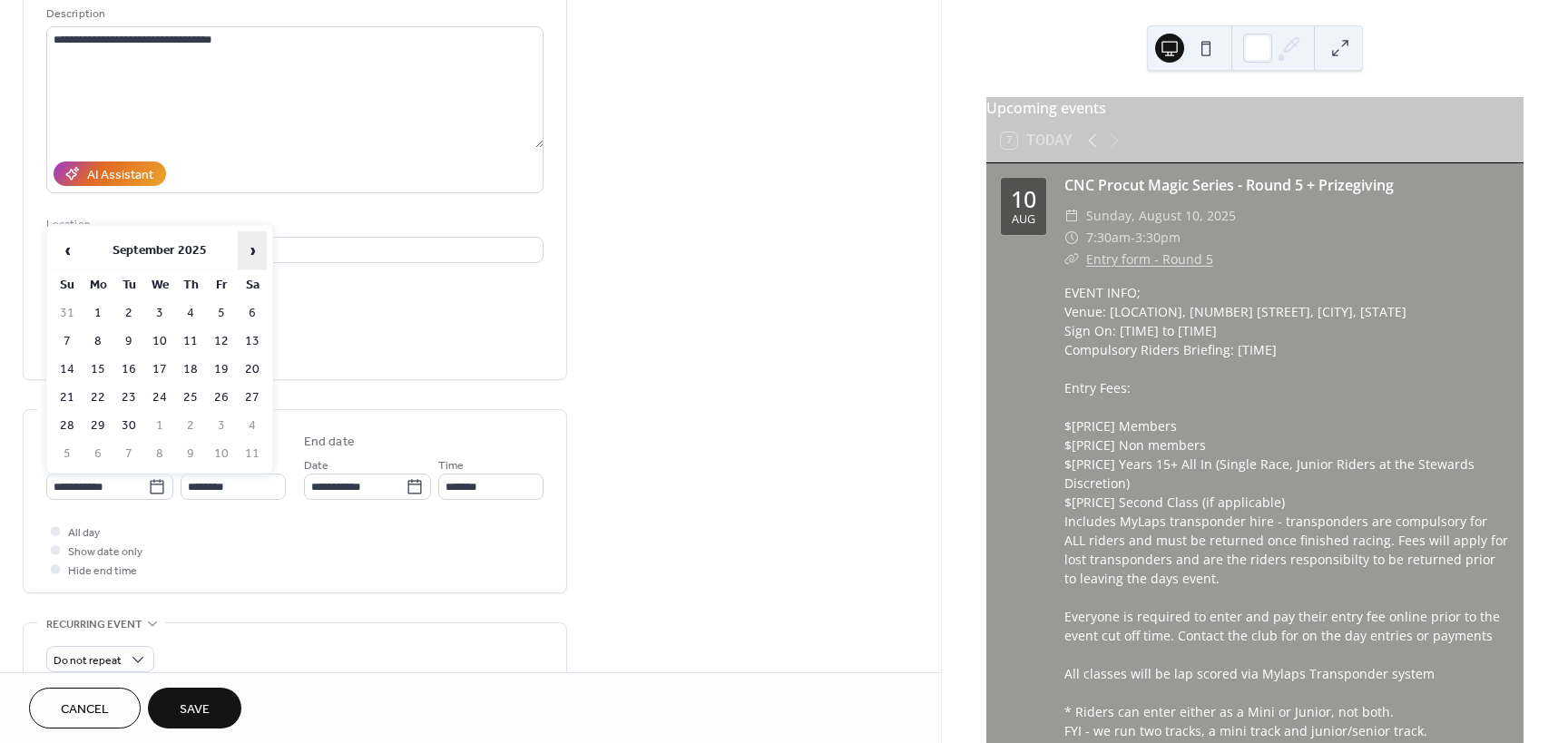 click on "›" at bounding box center [252, 250] 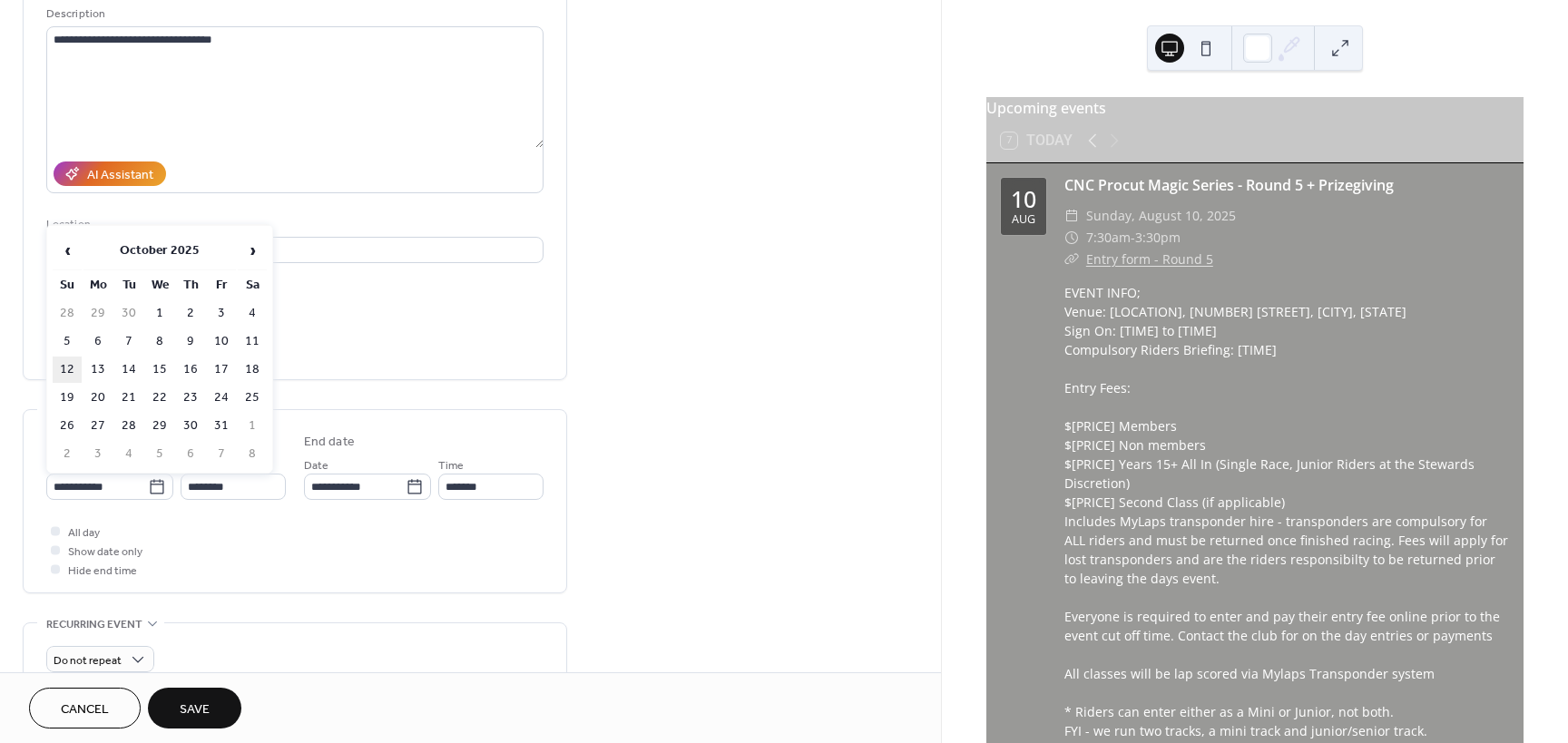 click on "12" at bounding box center (67, 369) 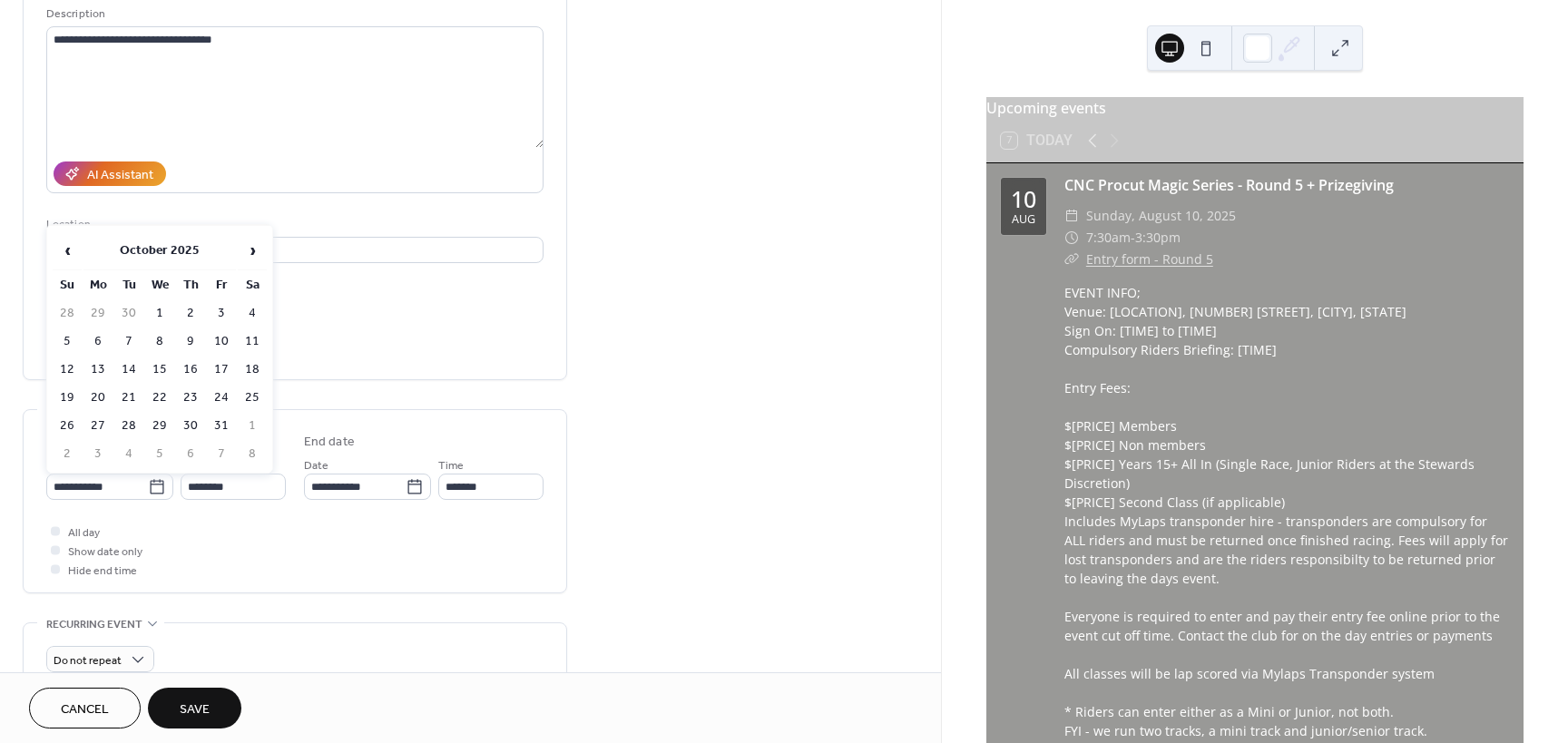 type on "**********" 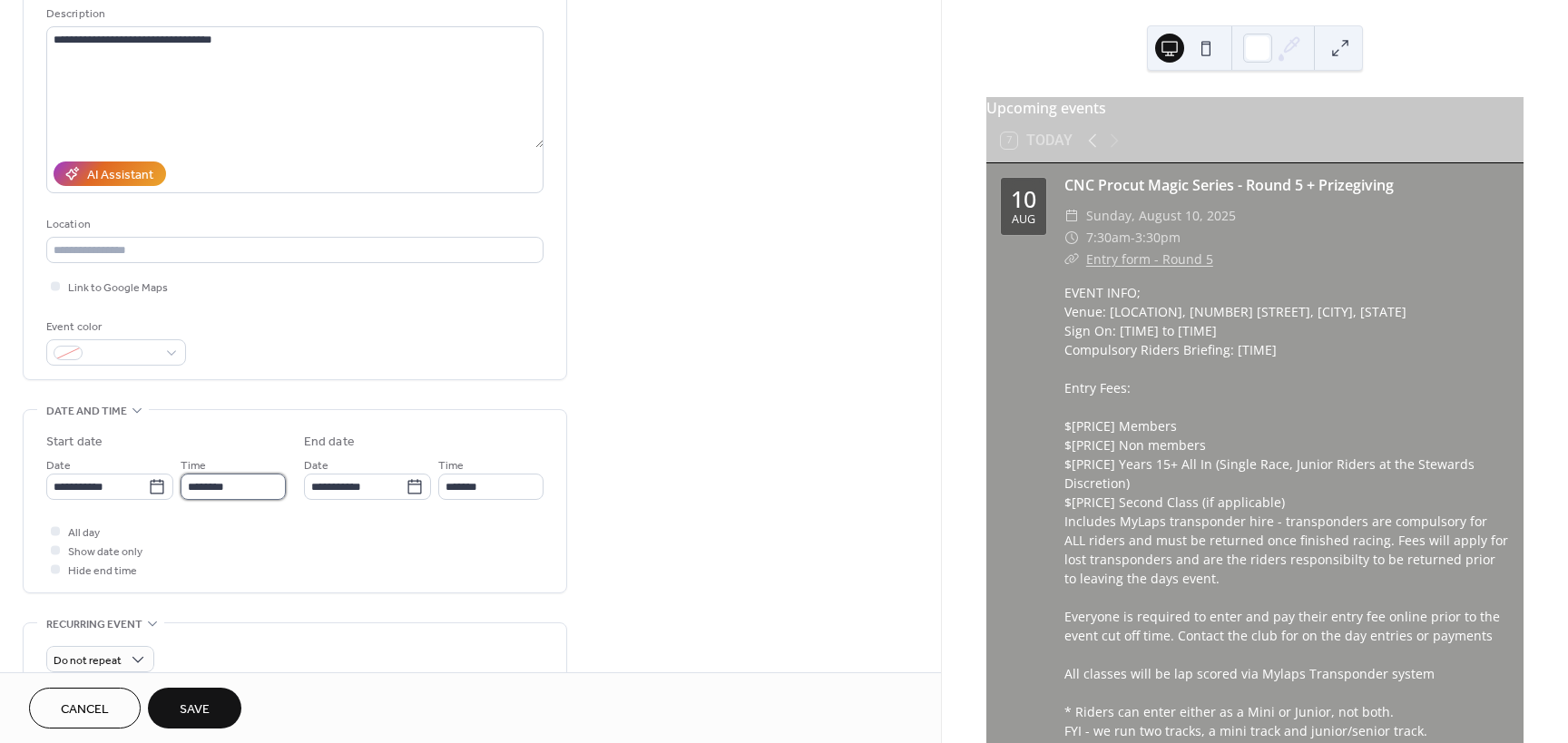 click on "********" at bounding box center (233, 486) 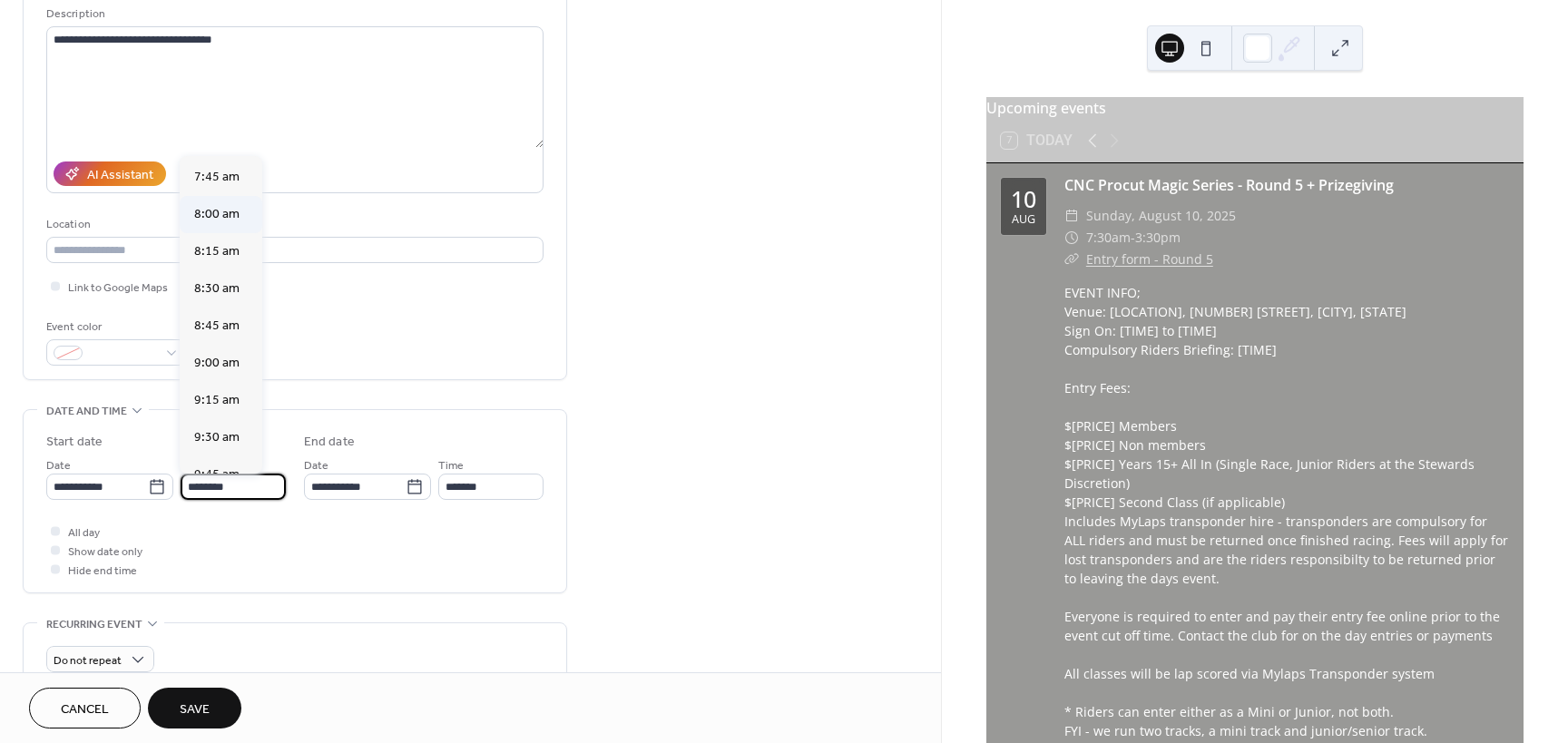 scroll, scrollTop: 1060, scrollLeft: 0, axis: vertical 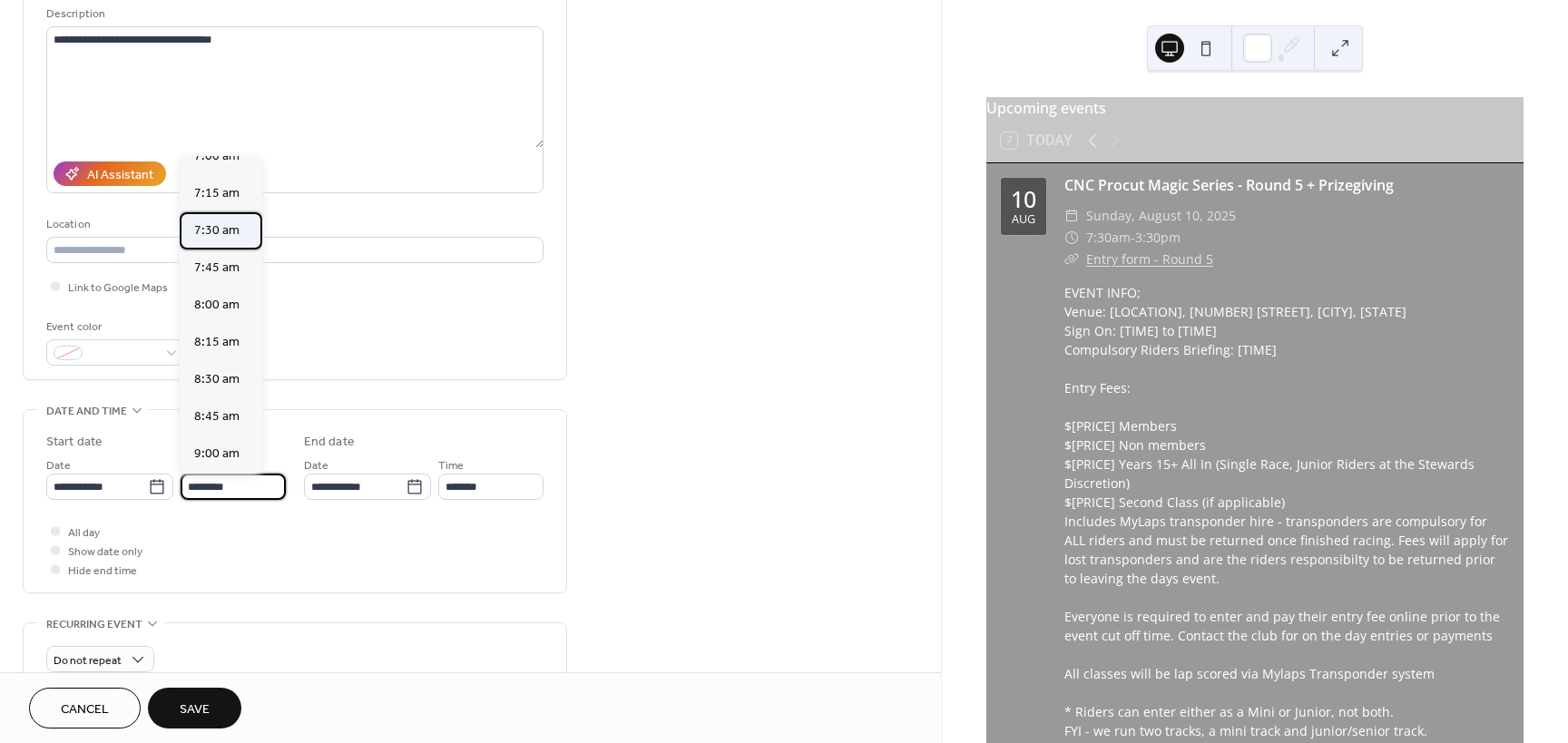 click on "7:30 am" at bounding box center [217, 230] 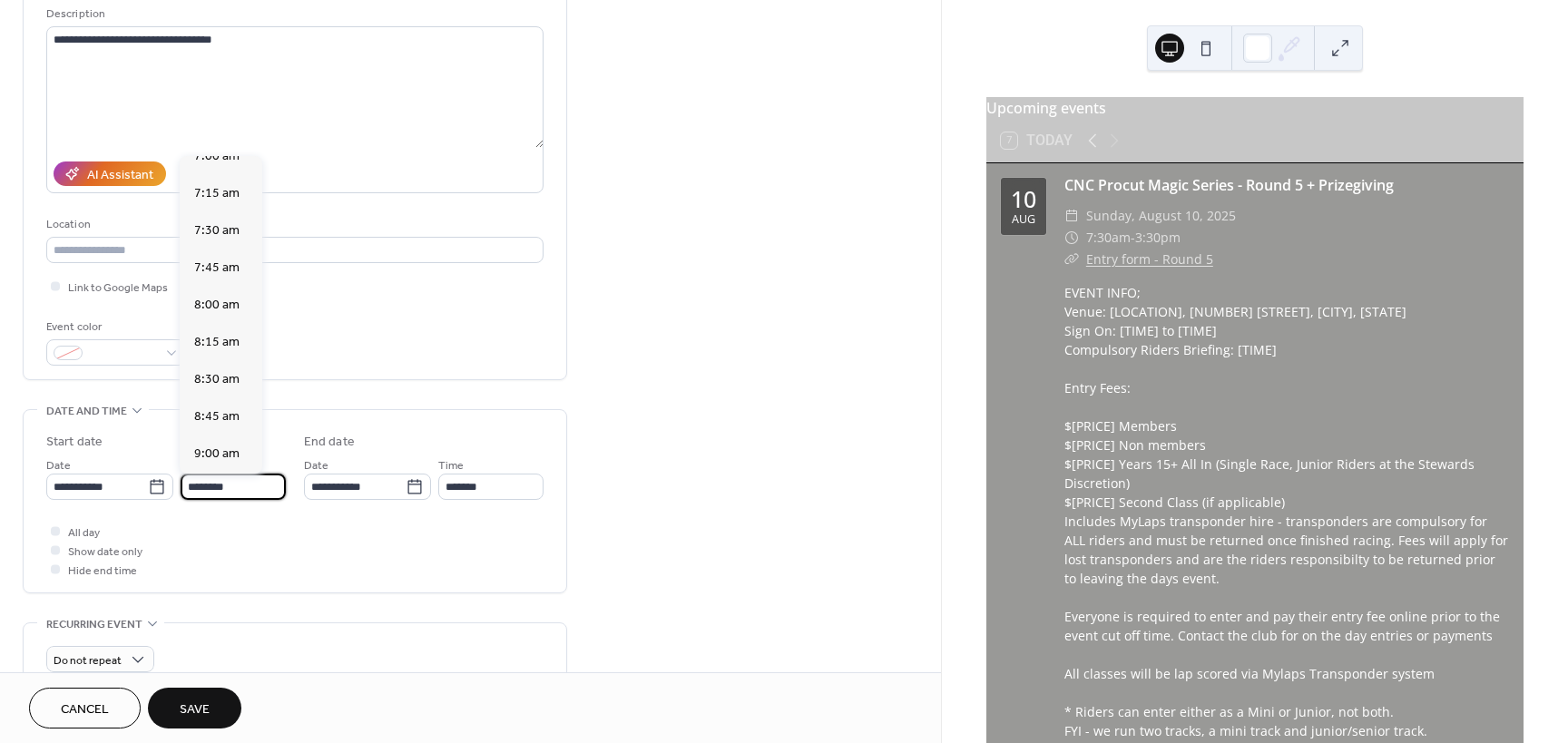 type on "*******" 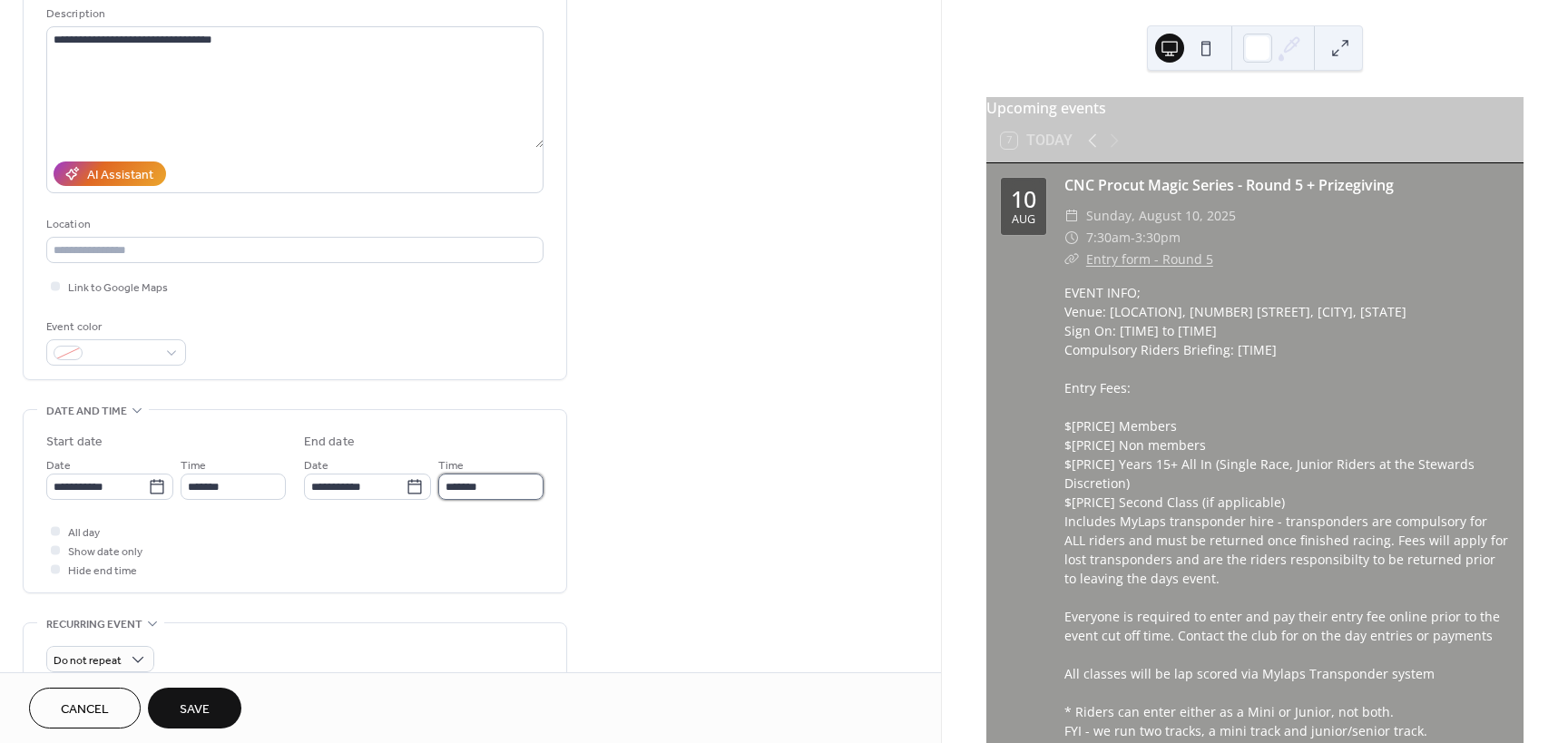 click on "*******" at bounding box center [491, 486] 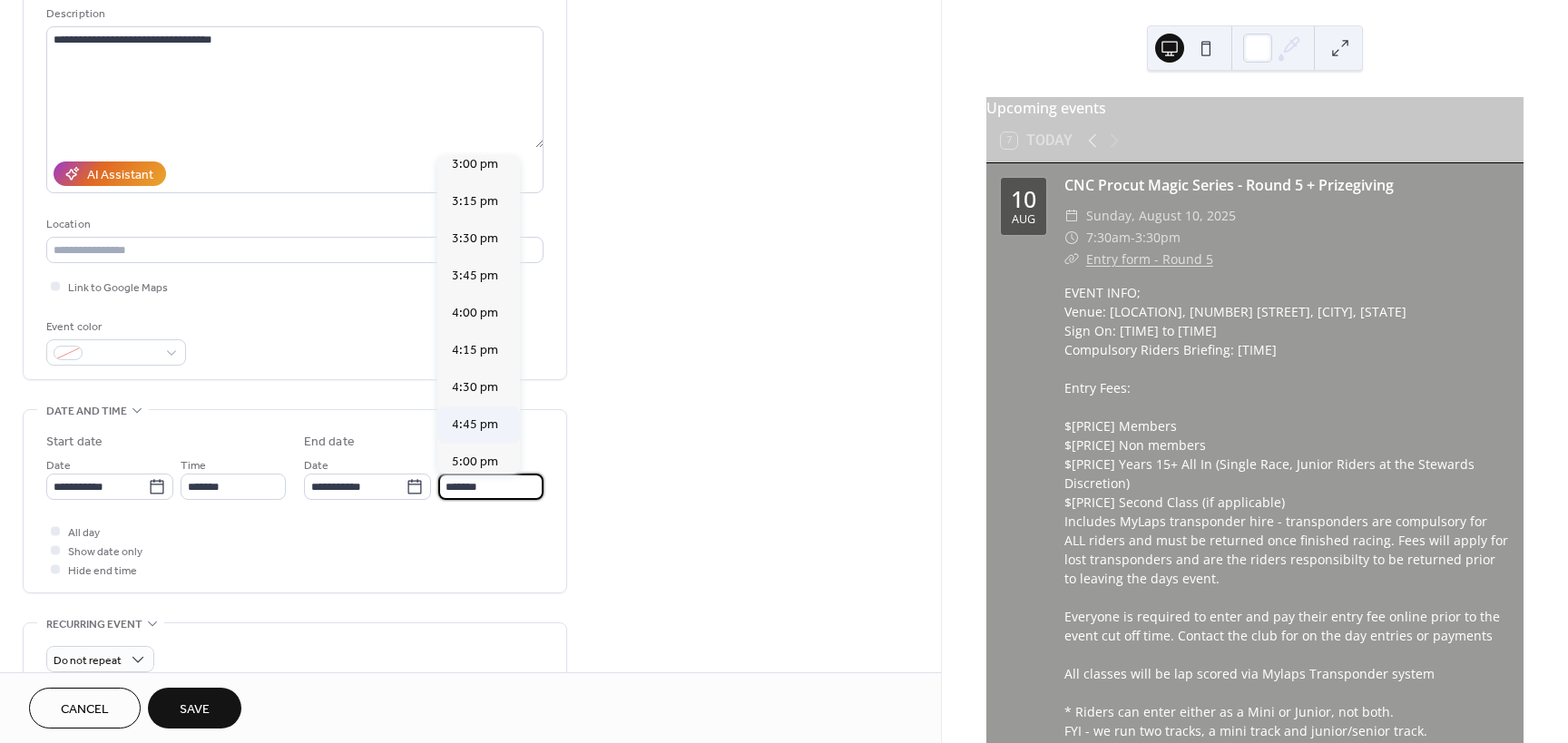 scroll, scrollTop: 1089, scrollLeft: 0, axis: vertical 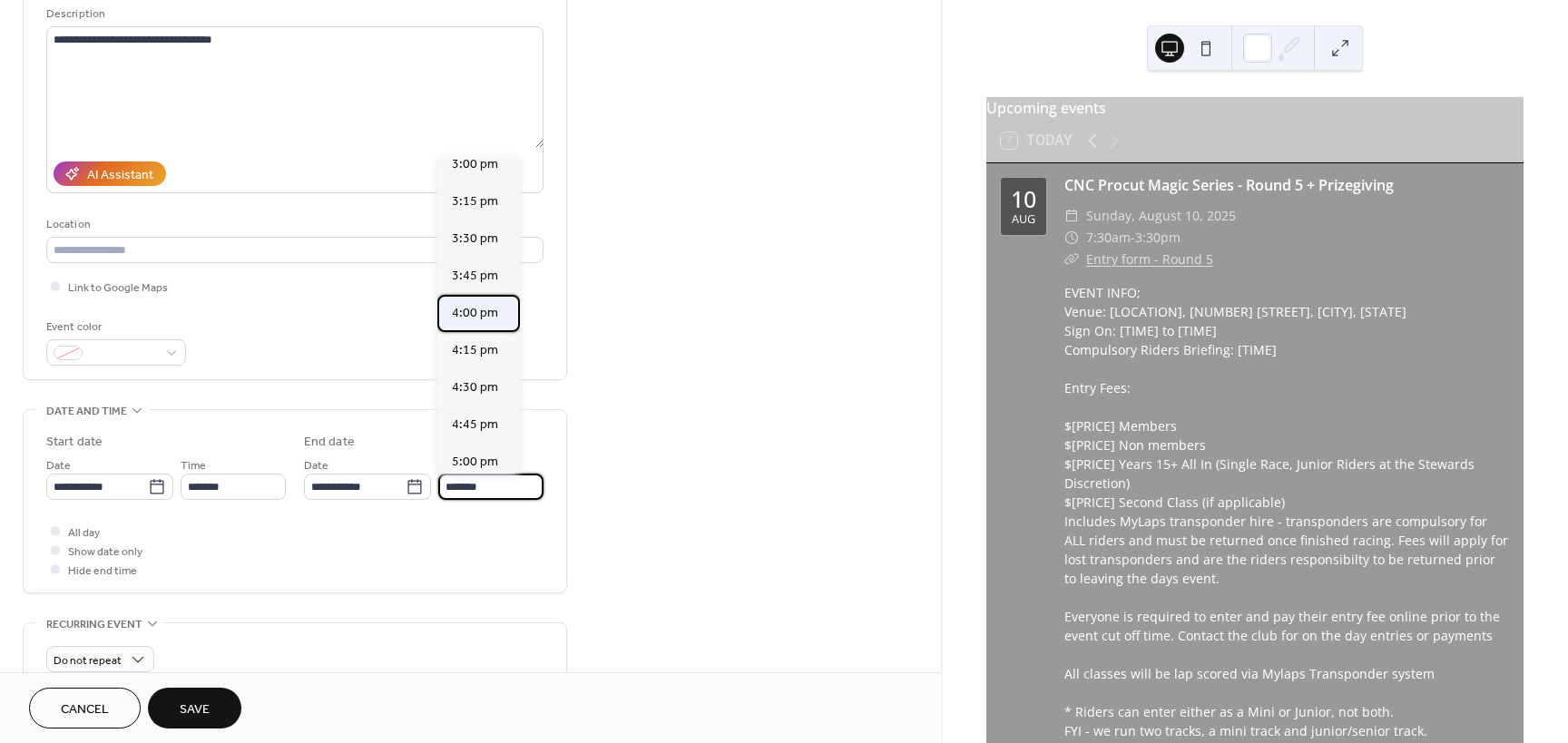 click on "4:00 pm" at bounding box center (475, 313) 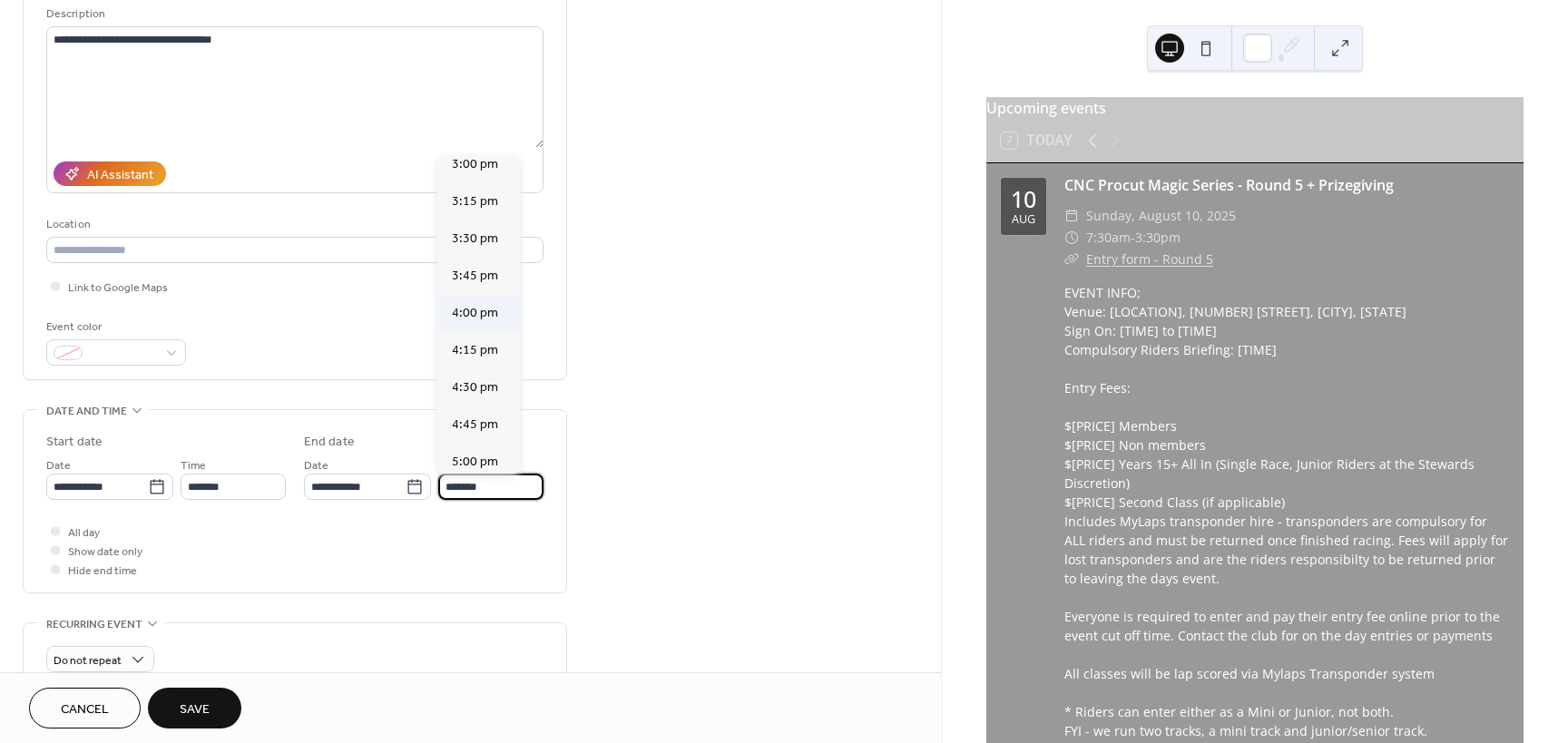 type on "*******" 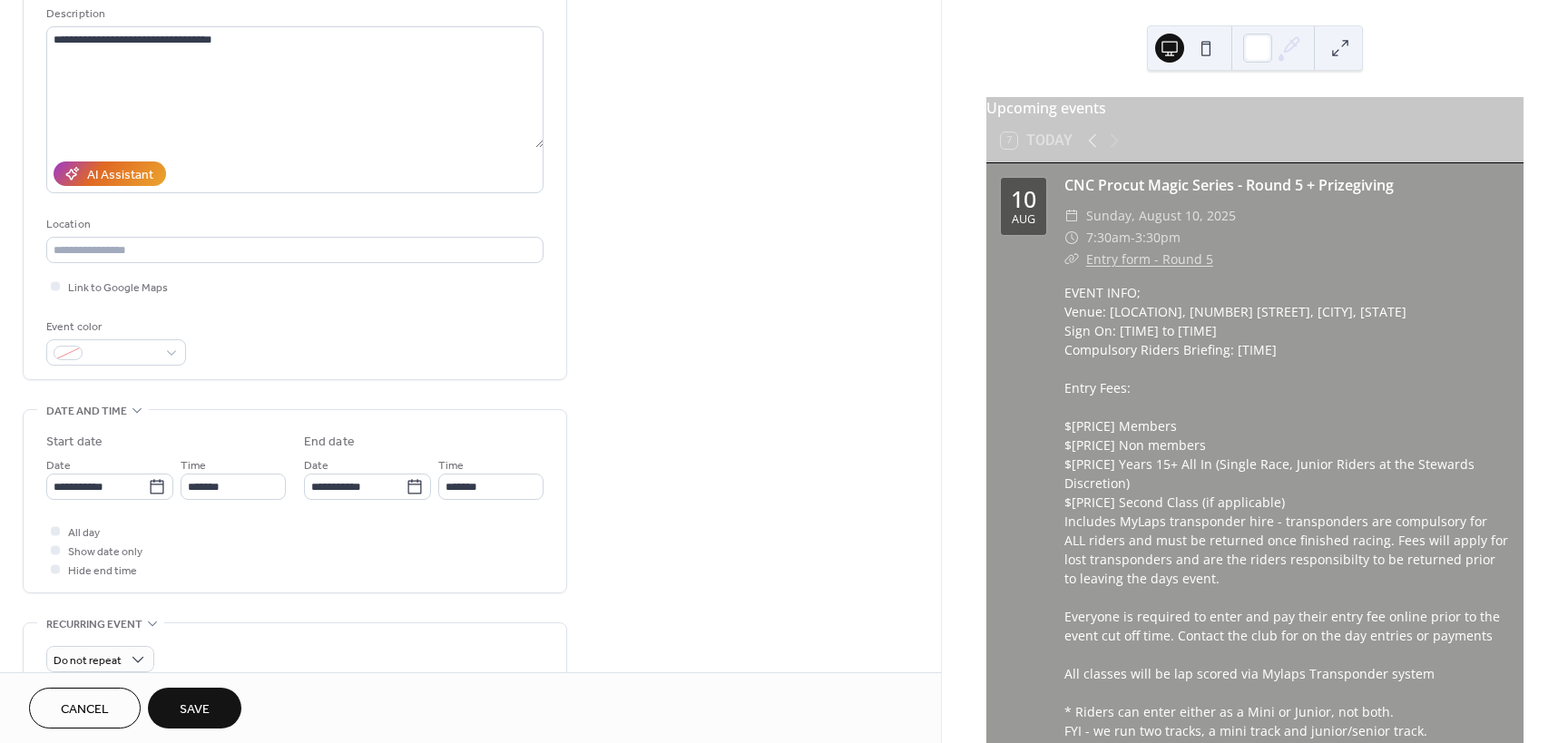 click on "Save" at bounding box center (194, 709) 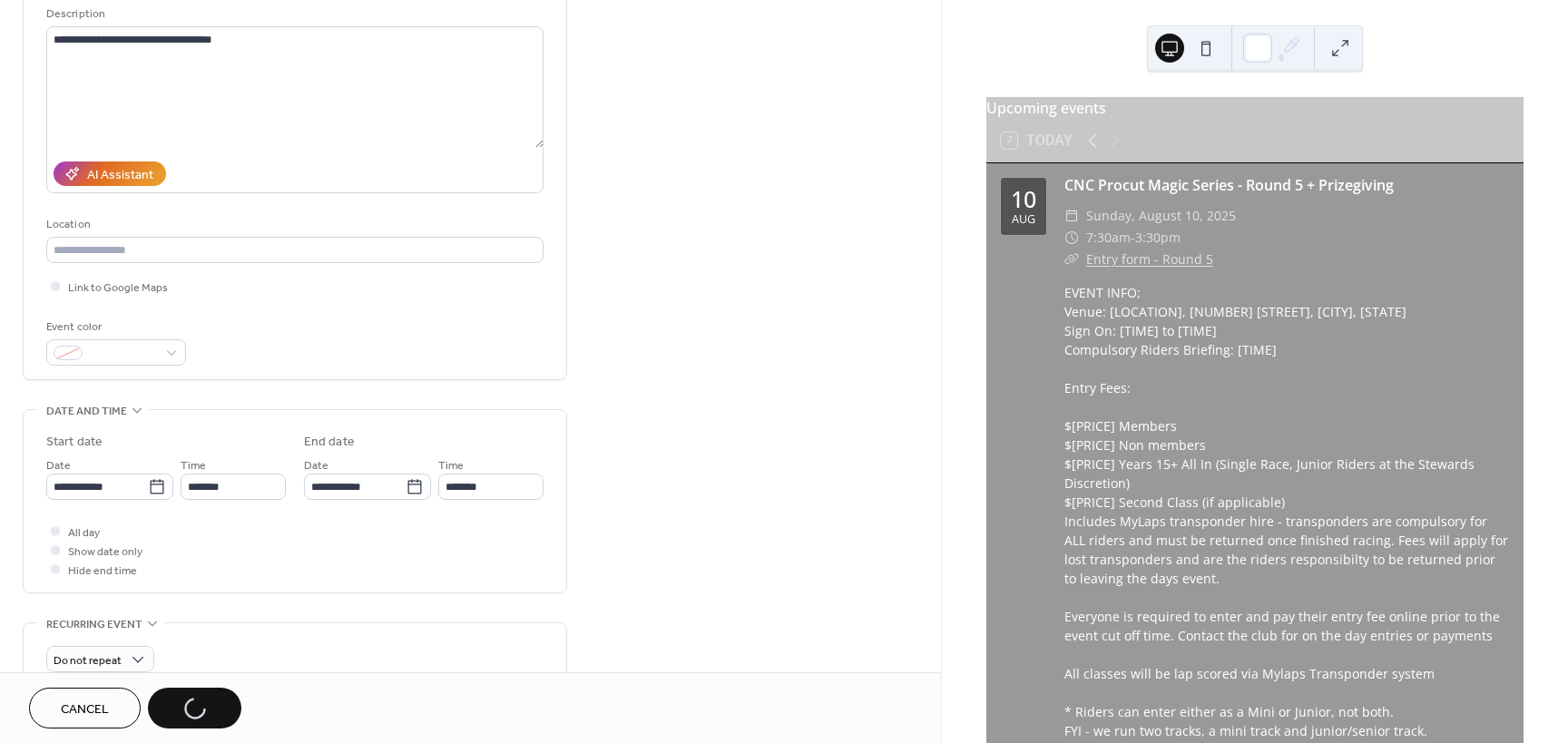 scroll, scrollTop: 91, scrollLeft: 0, axis: vertical 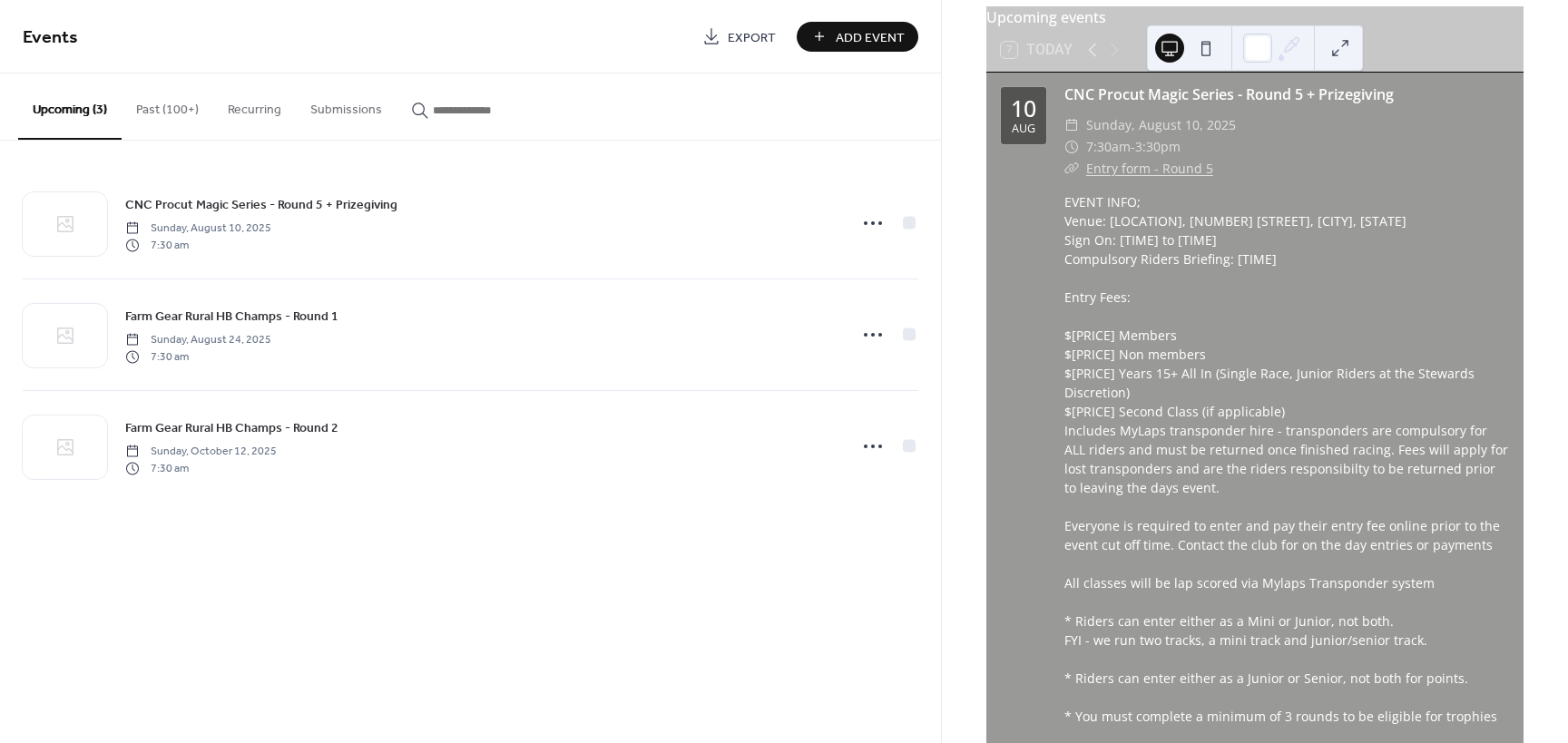 click on "Add Event" at bounding box center (870, 37) 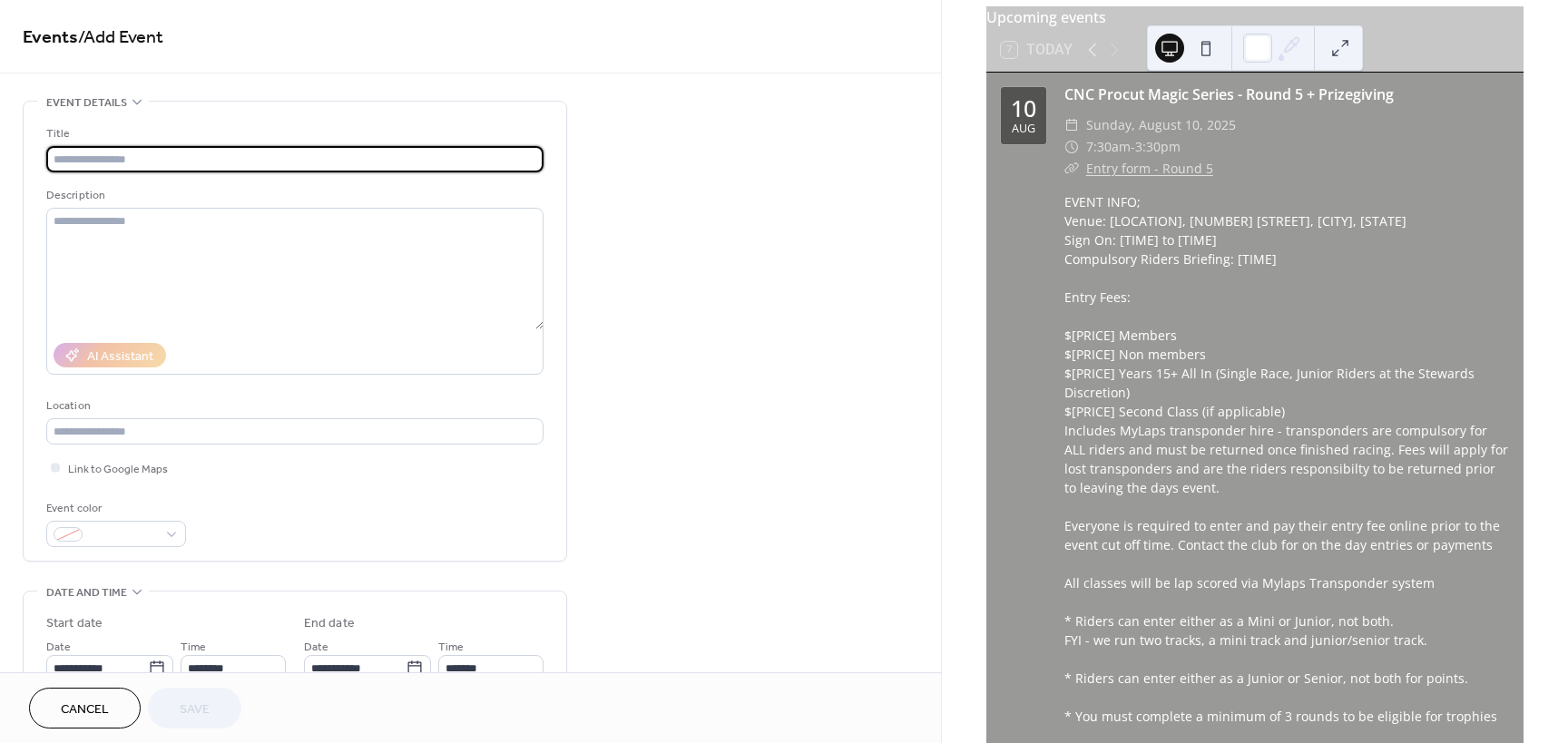 scroll, scrollTop: 91, scrollLeft: 0, axis: vertical 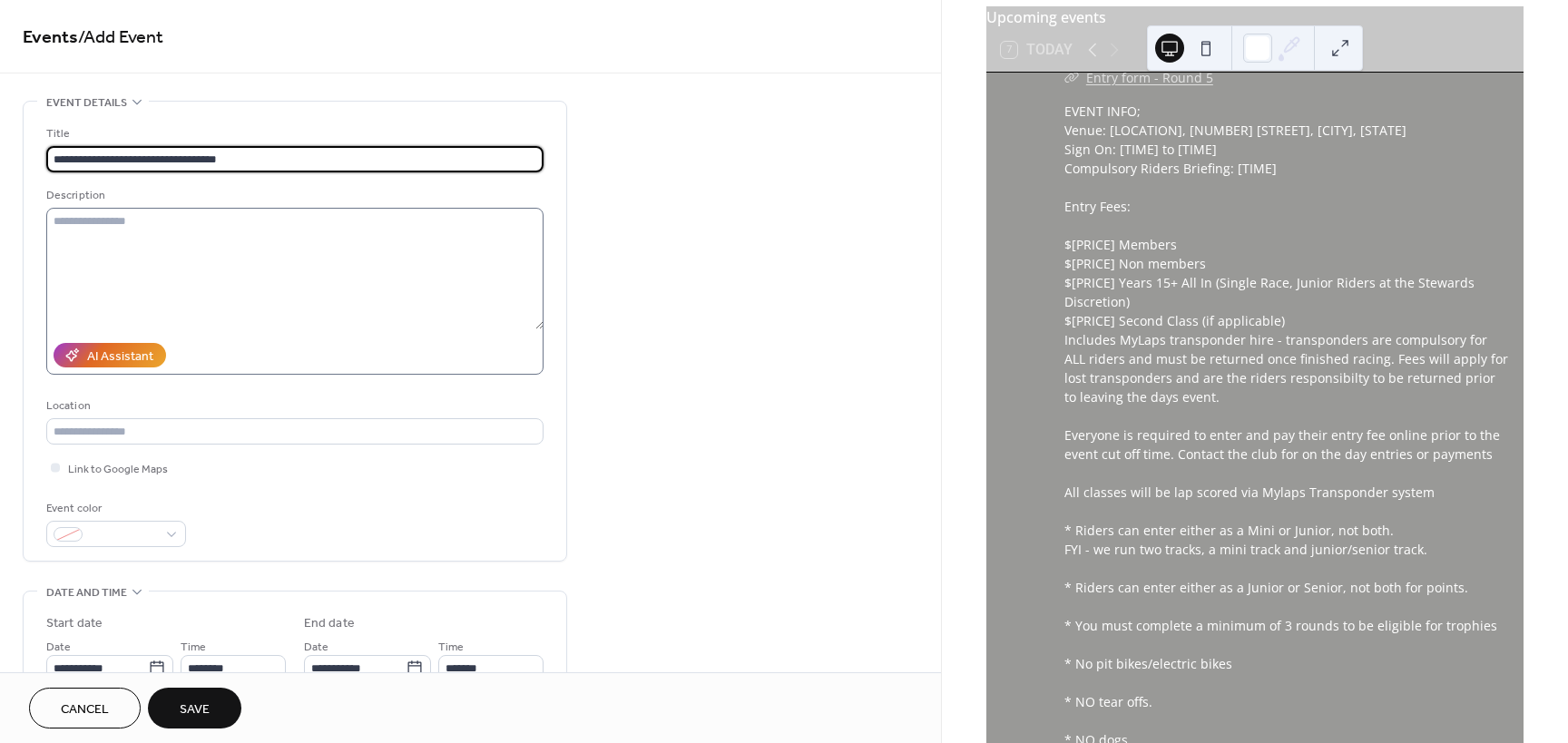 type on "**********" 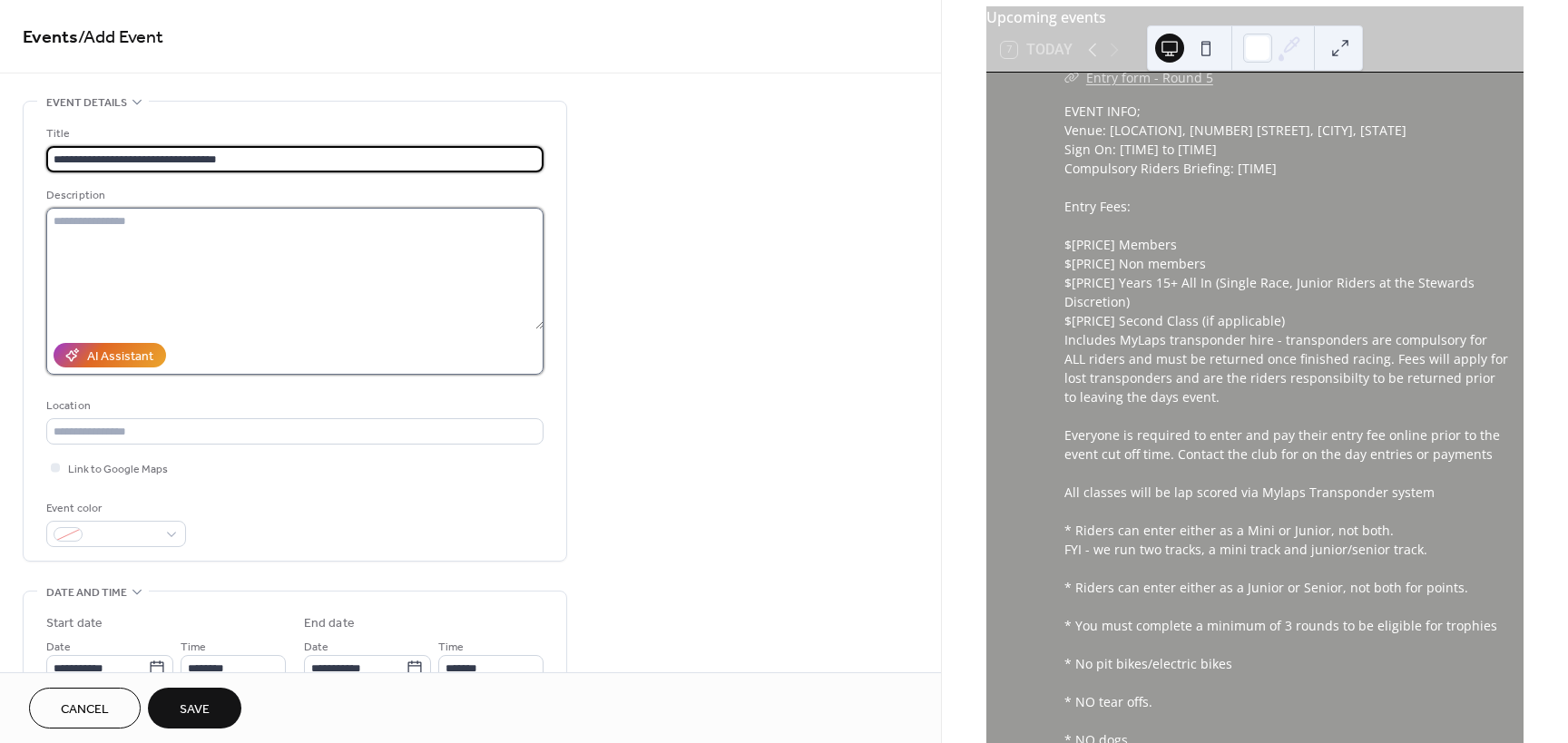 click at bounding box center [295, 269] 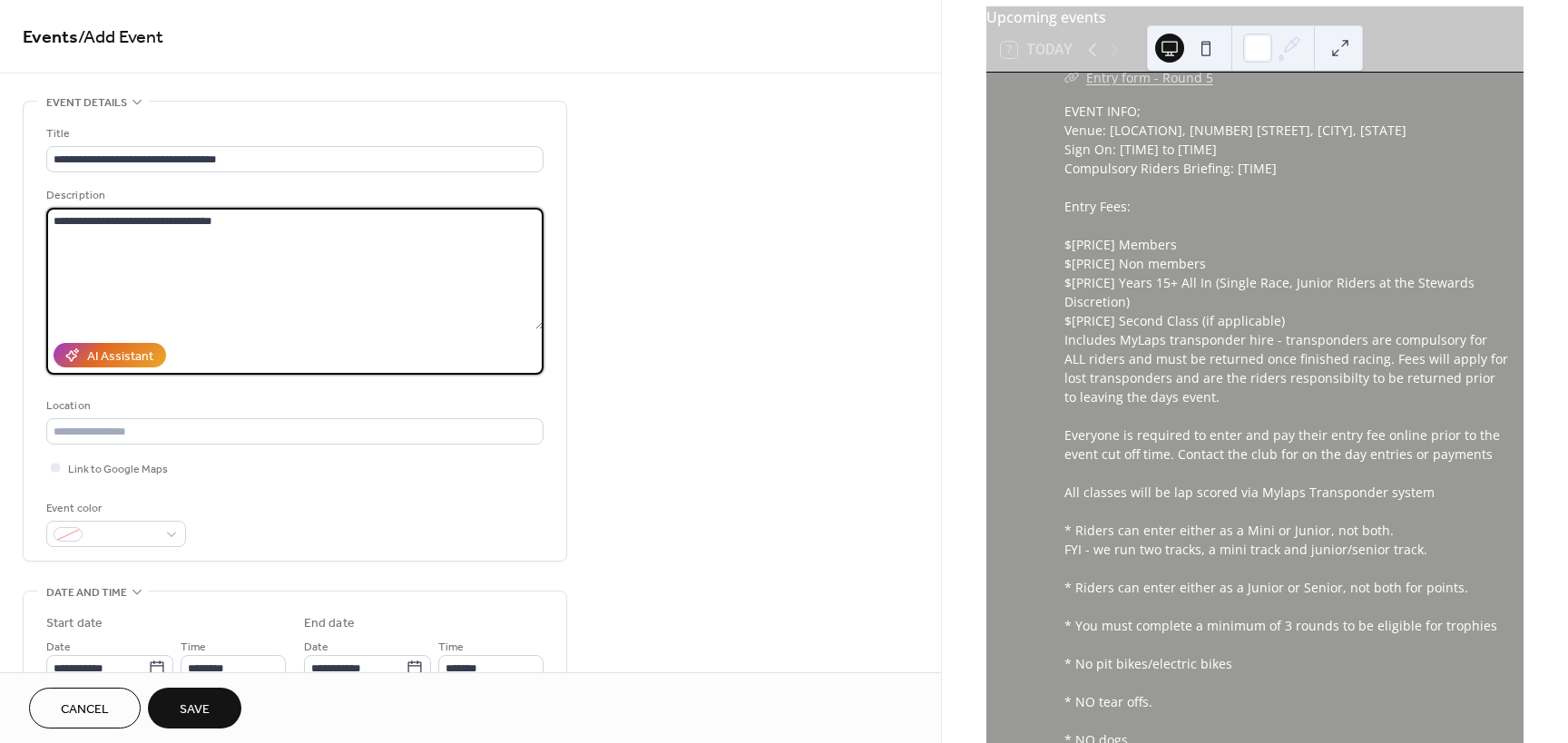 click on "**********" at bounding box center (295, 269) 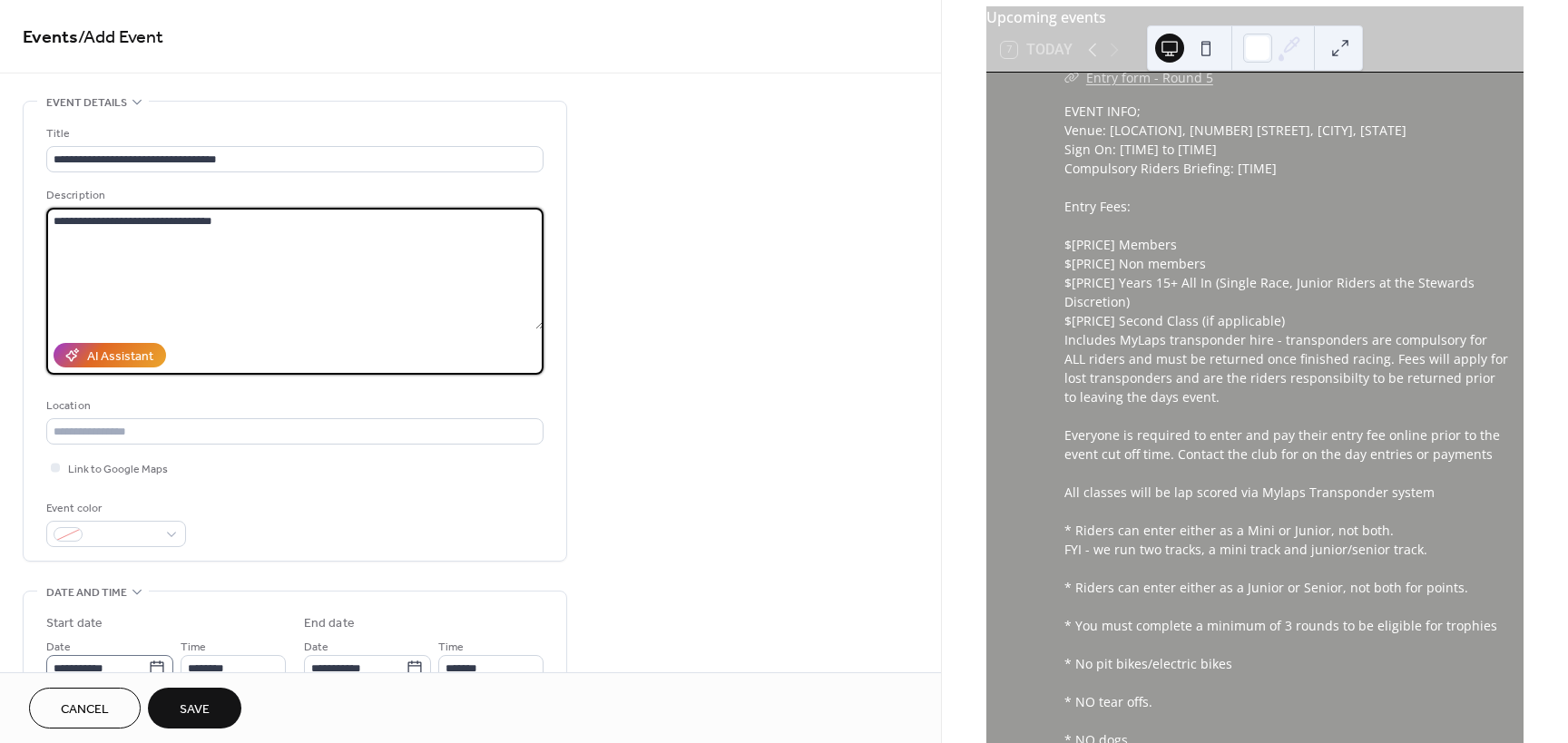 type on "**********" 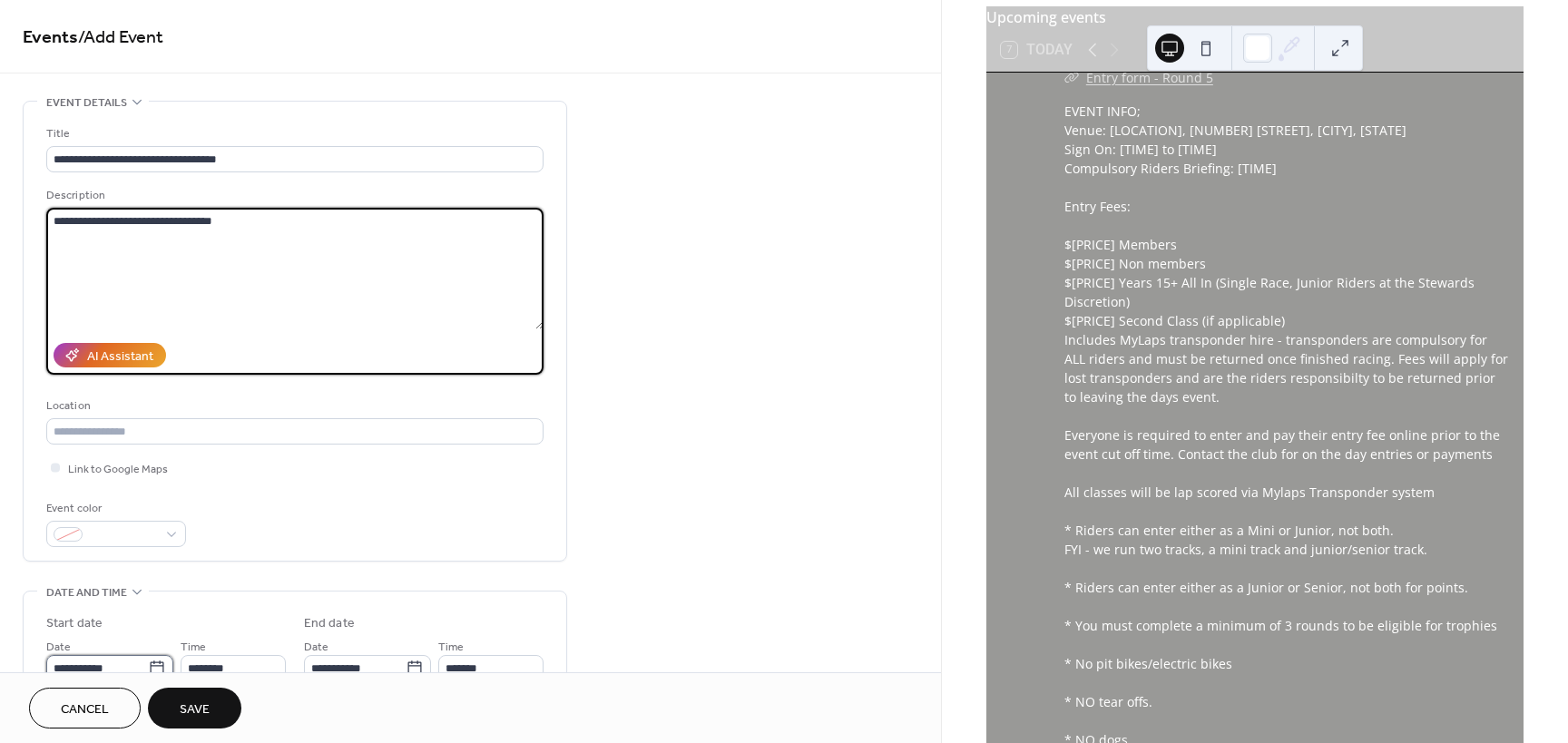 click on "**********" at bounding box center (97, 668) 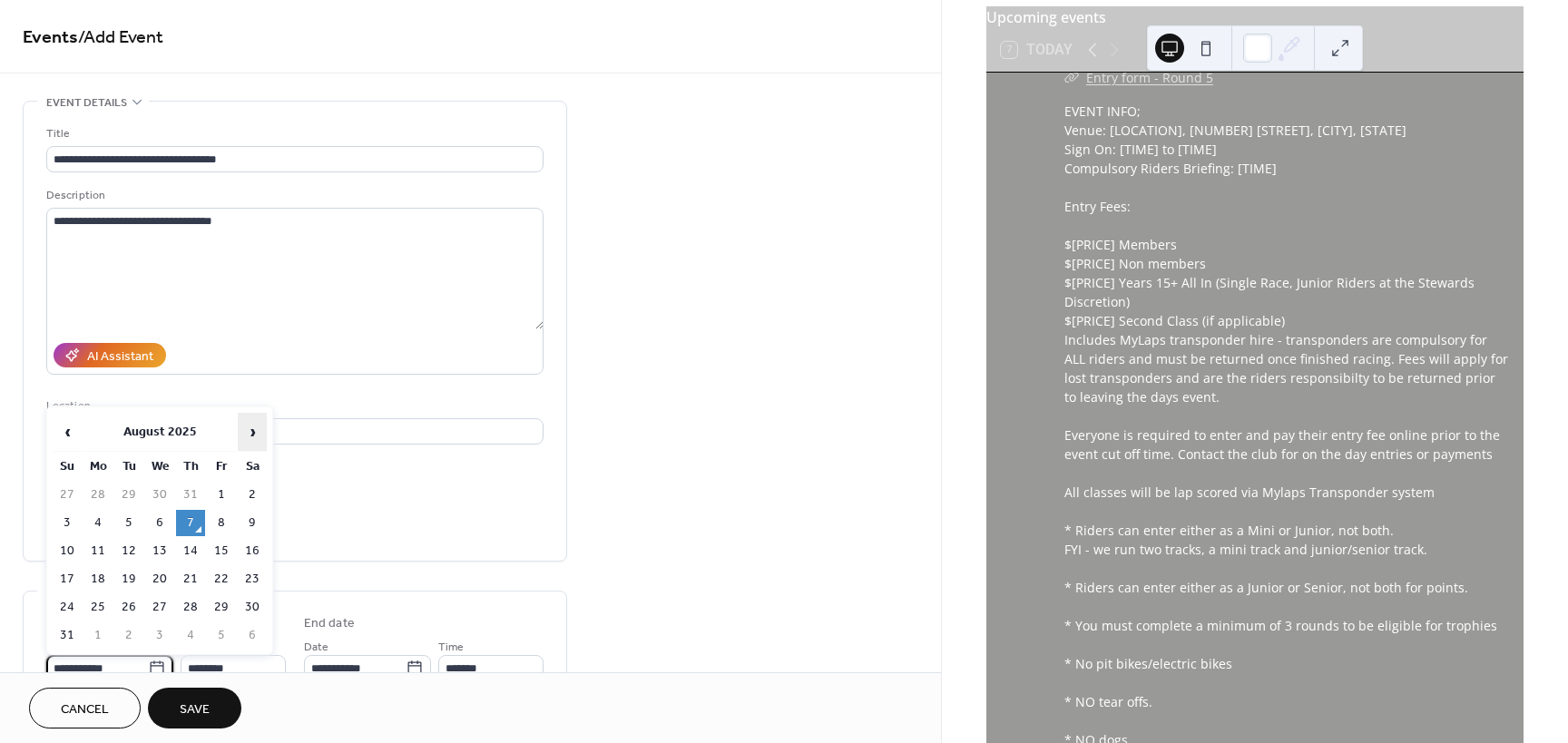 click on "›" at bounding box center [252, 432] 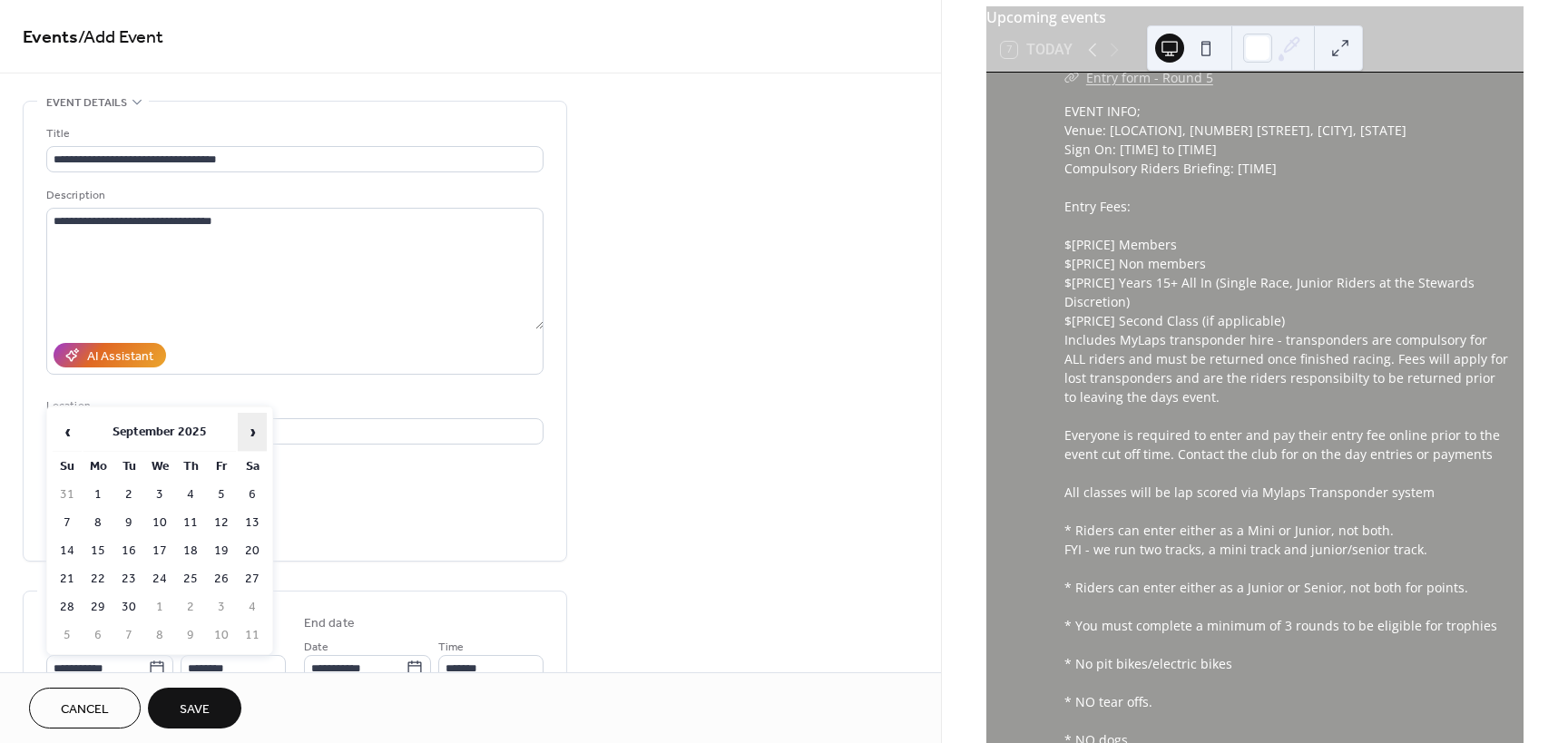 click on "›" at bounding box center [252, 432] 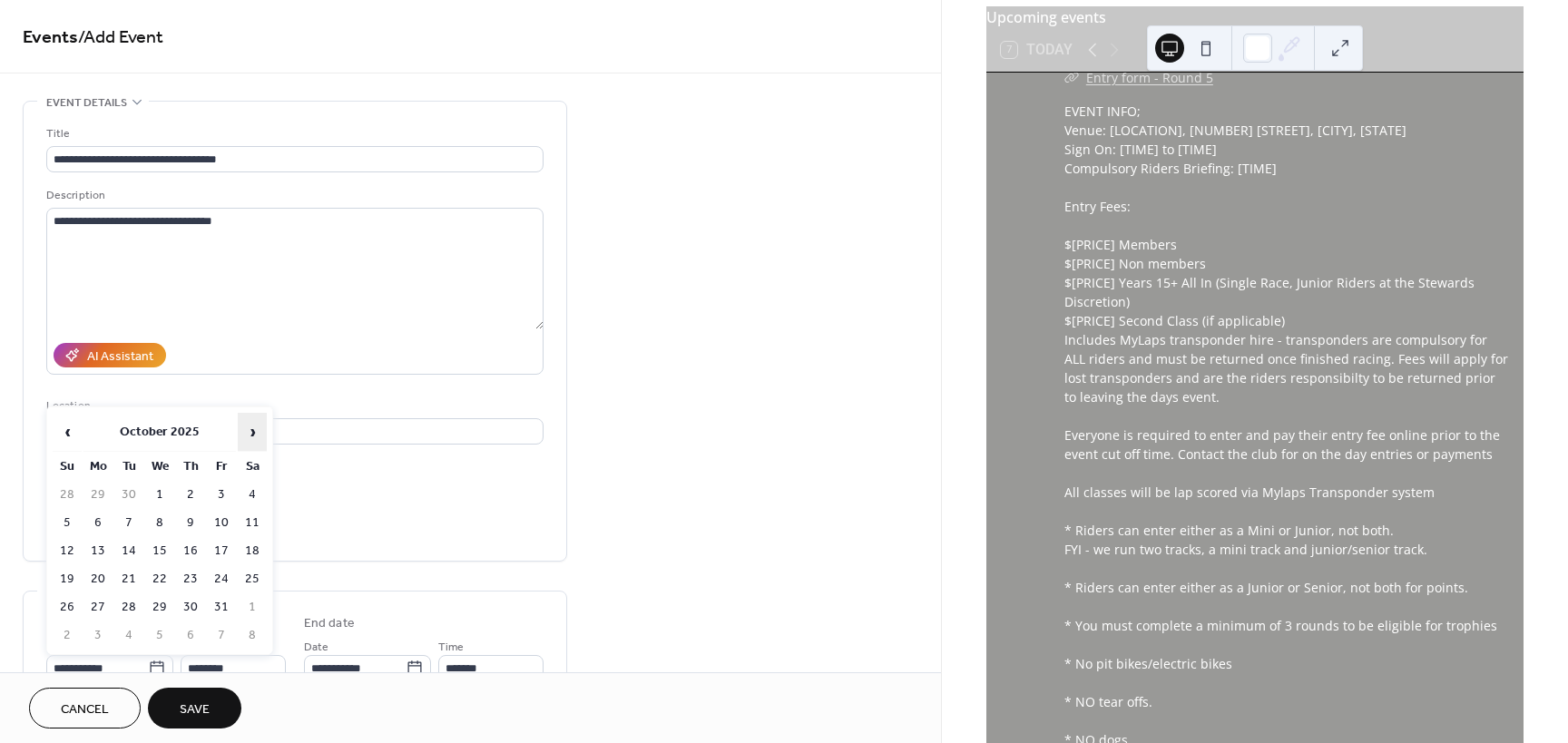 click on "›" at bounding box center (252, 432) 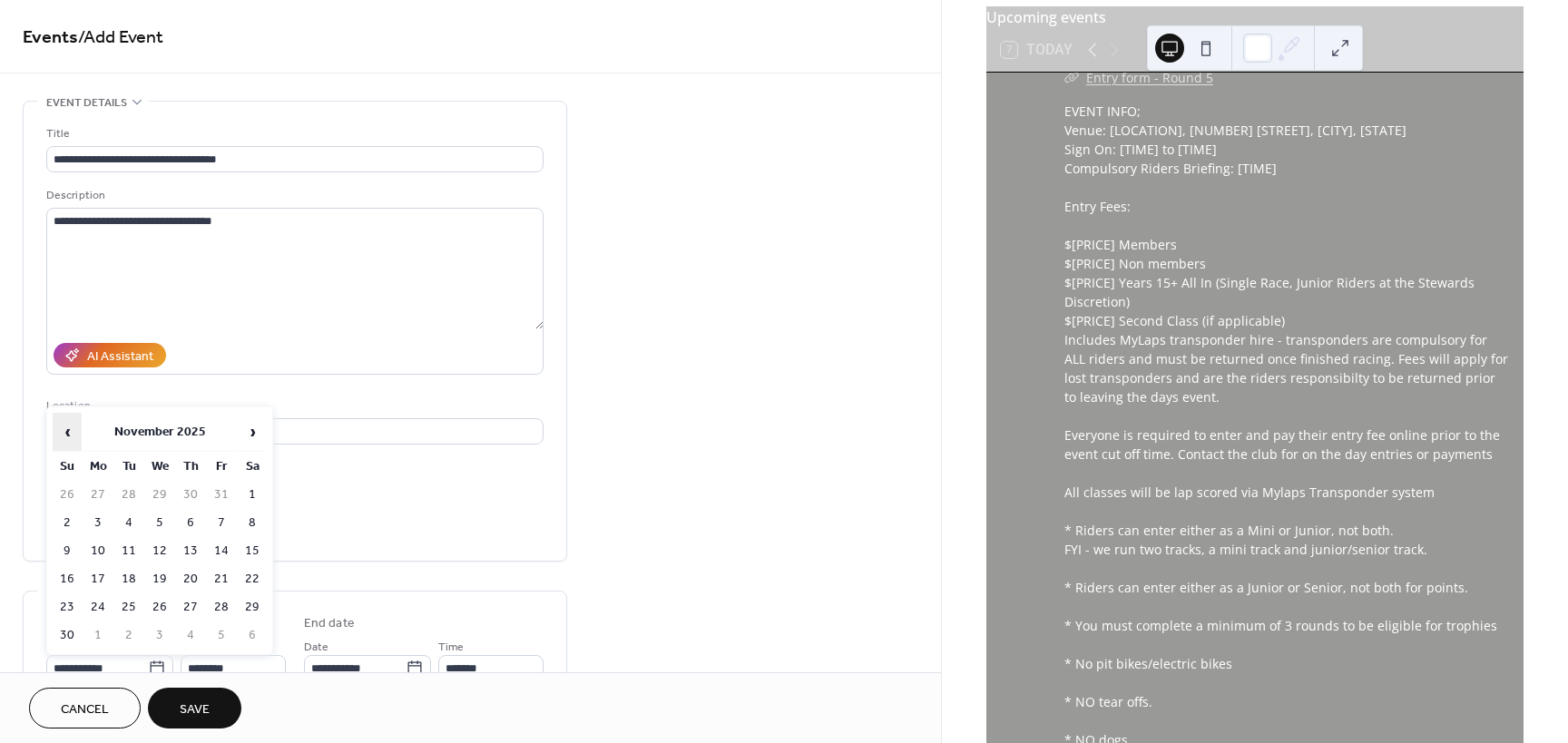 click on "‹" at bounding box center [67, 432] 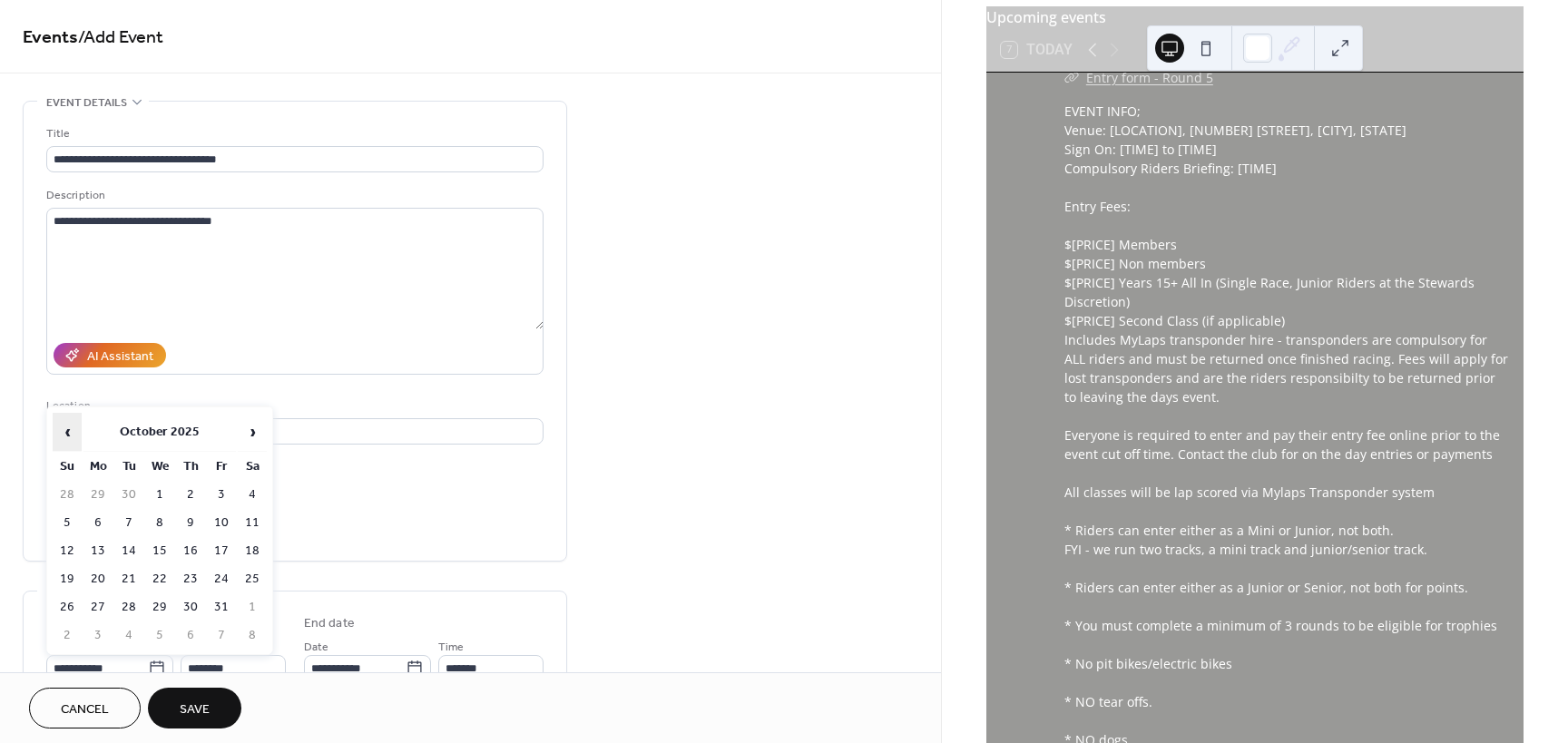 click on "‹" at bounding box center [67, 432] 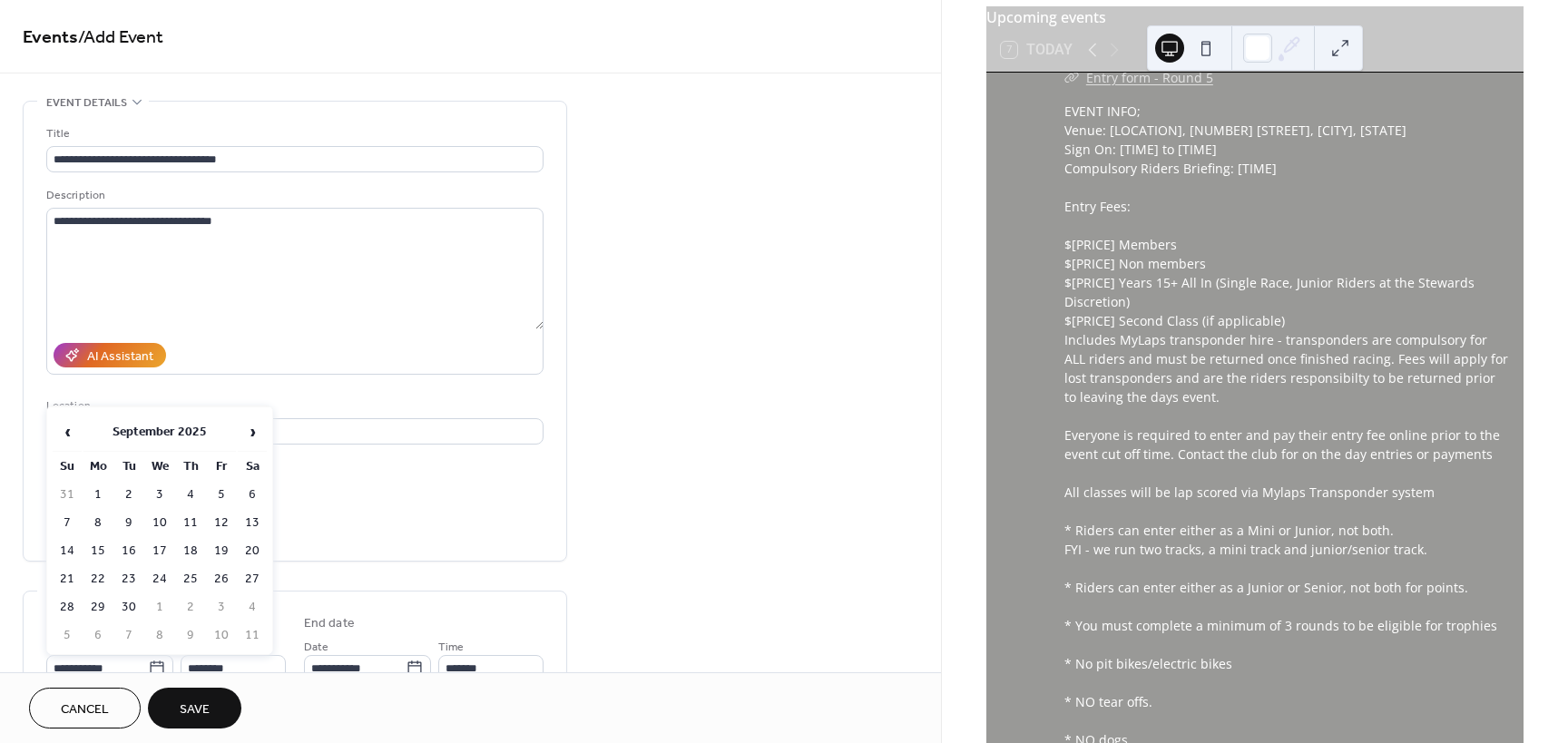 drag, startPoint x: 251, startPoint y: 431, endPoint x: 272, endPoint y: 495, distance: 67.35726 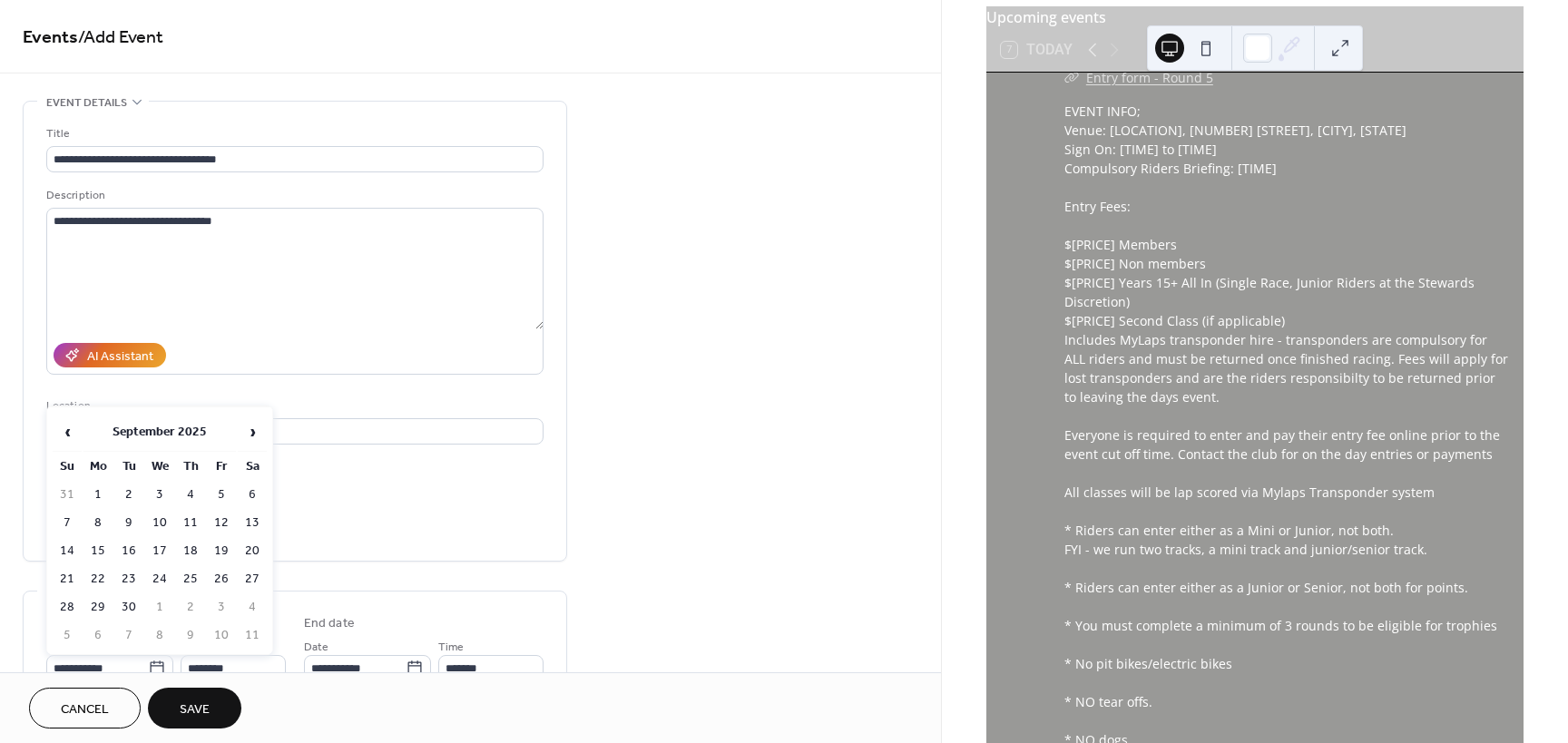 click on "›" at bounding box center [252, 432] 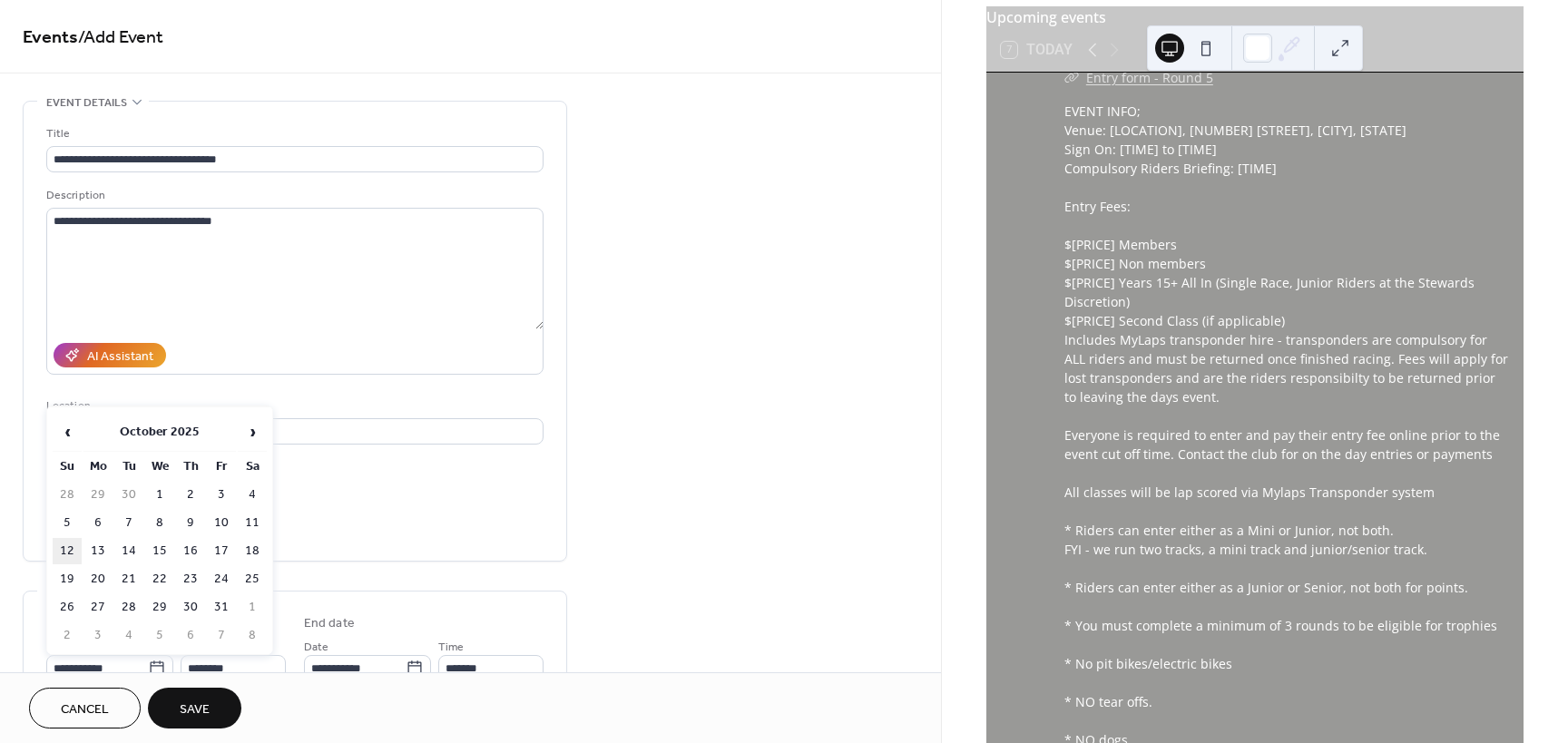click on "12" at bounding box center (67, 551) 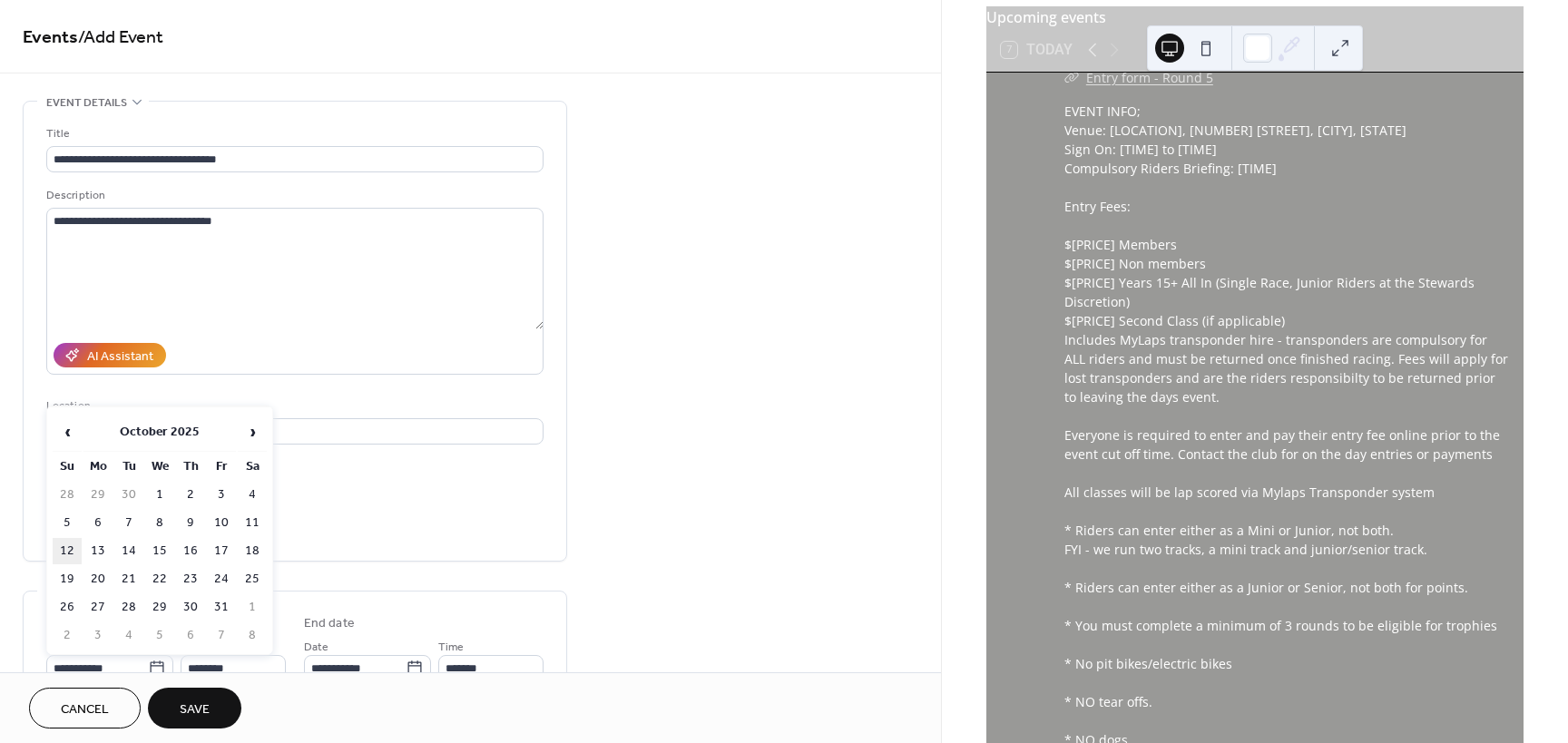 type on "**********" 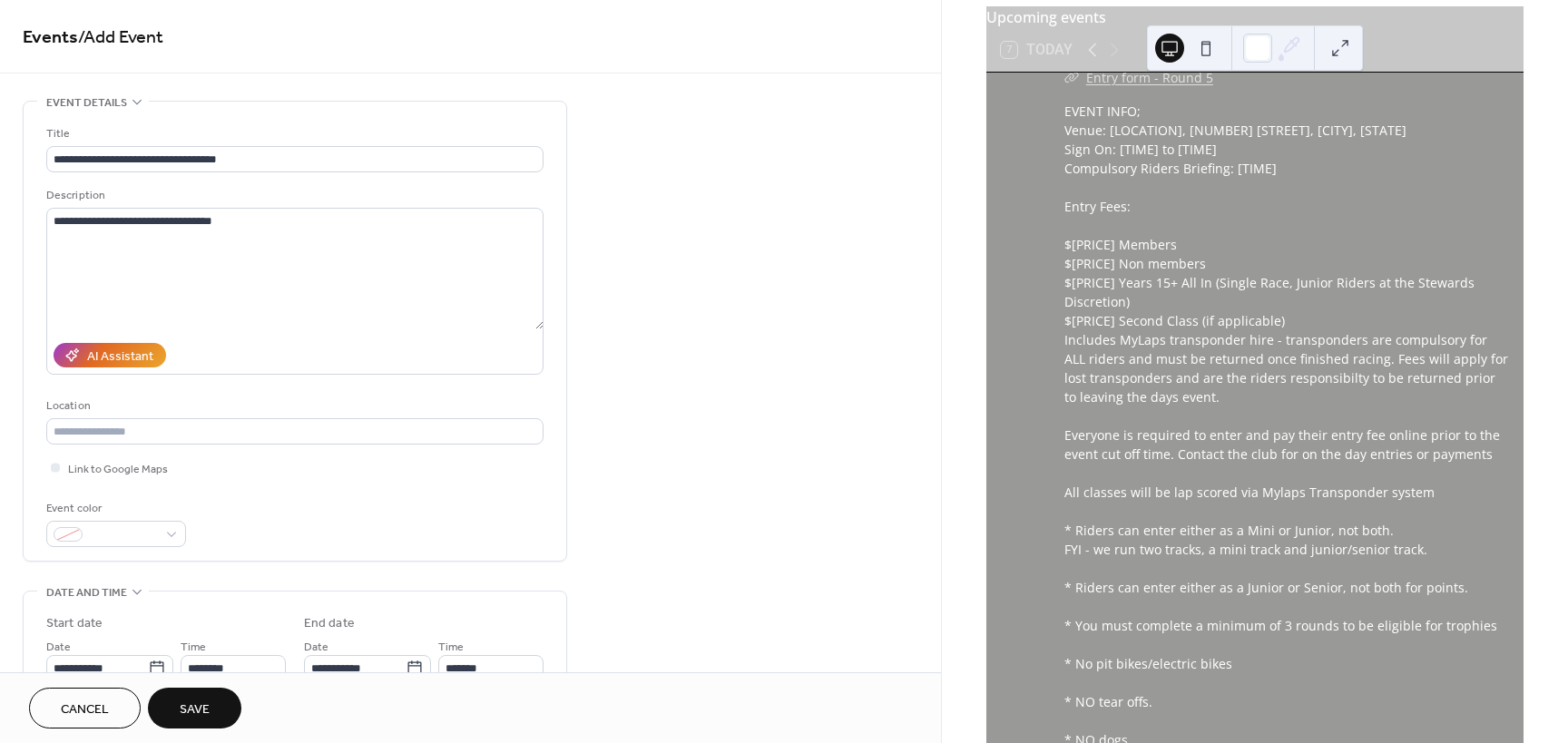 scroll, scrollTop: 91, scrollLeft: 0, axis: vertical 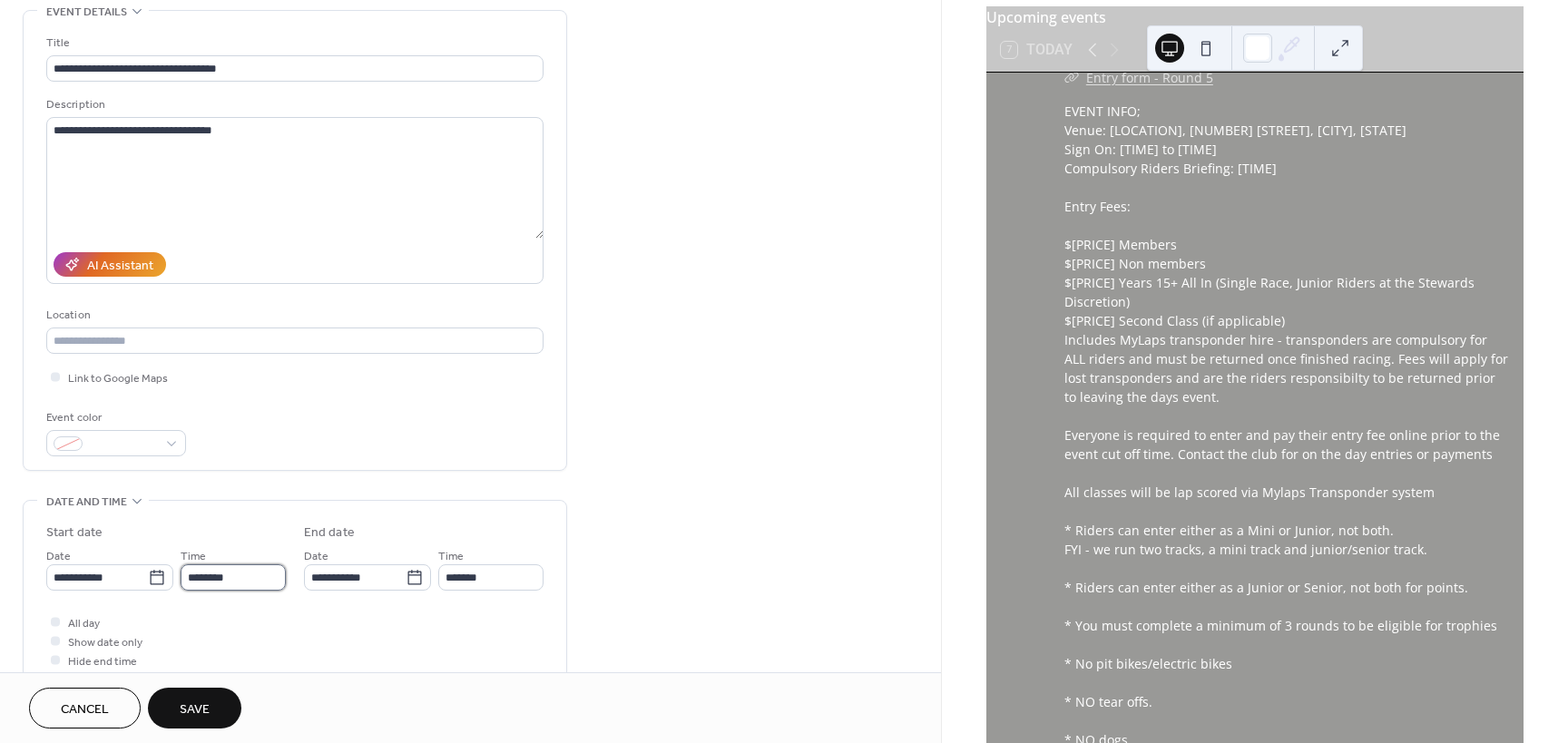 click on "********" at bounding box center (233, 577) 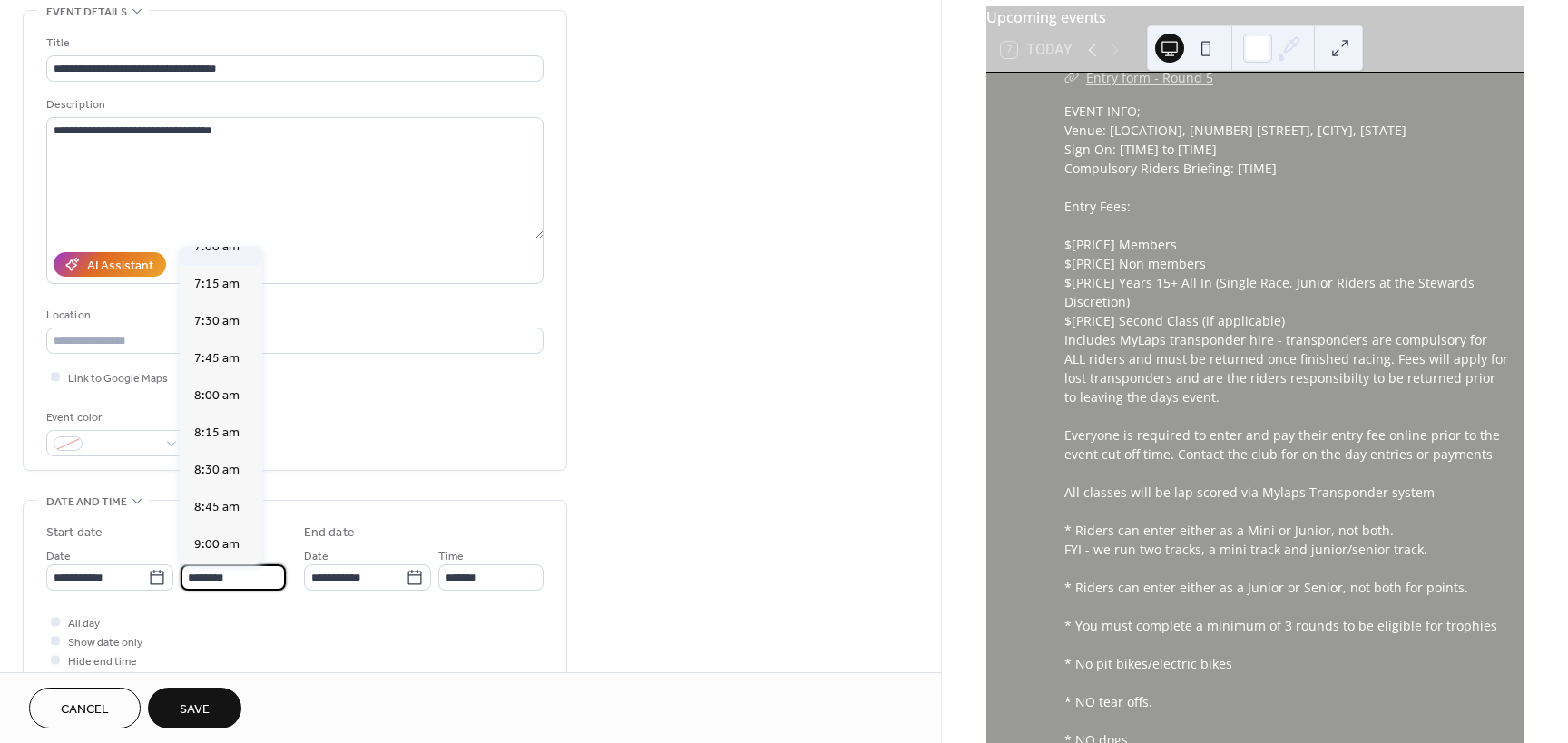 scroll, scrollTop: 969, scrollLeft: 0, axis: vertical 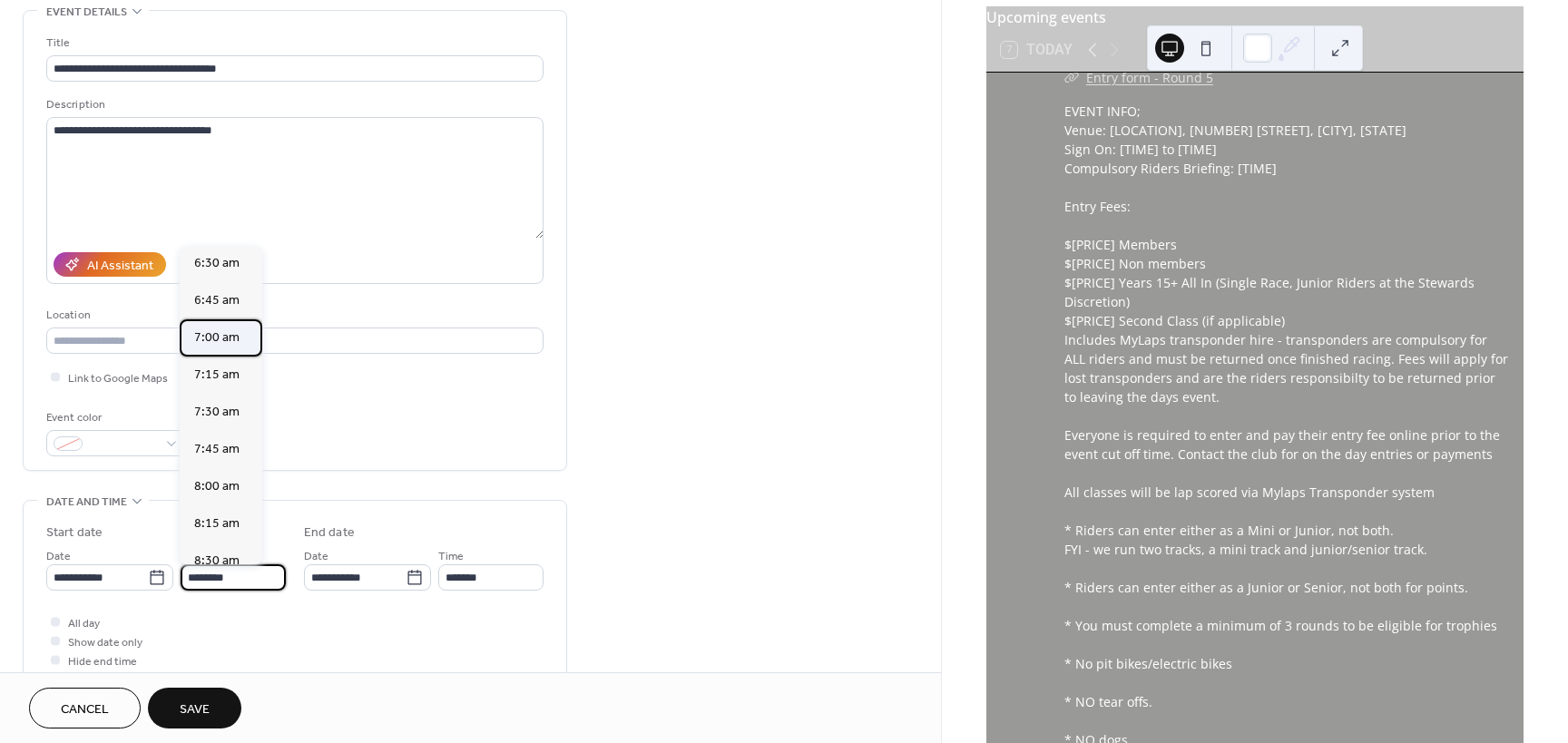 click on "7:00 am" at bounding box center (220, 337) 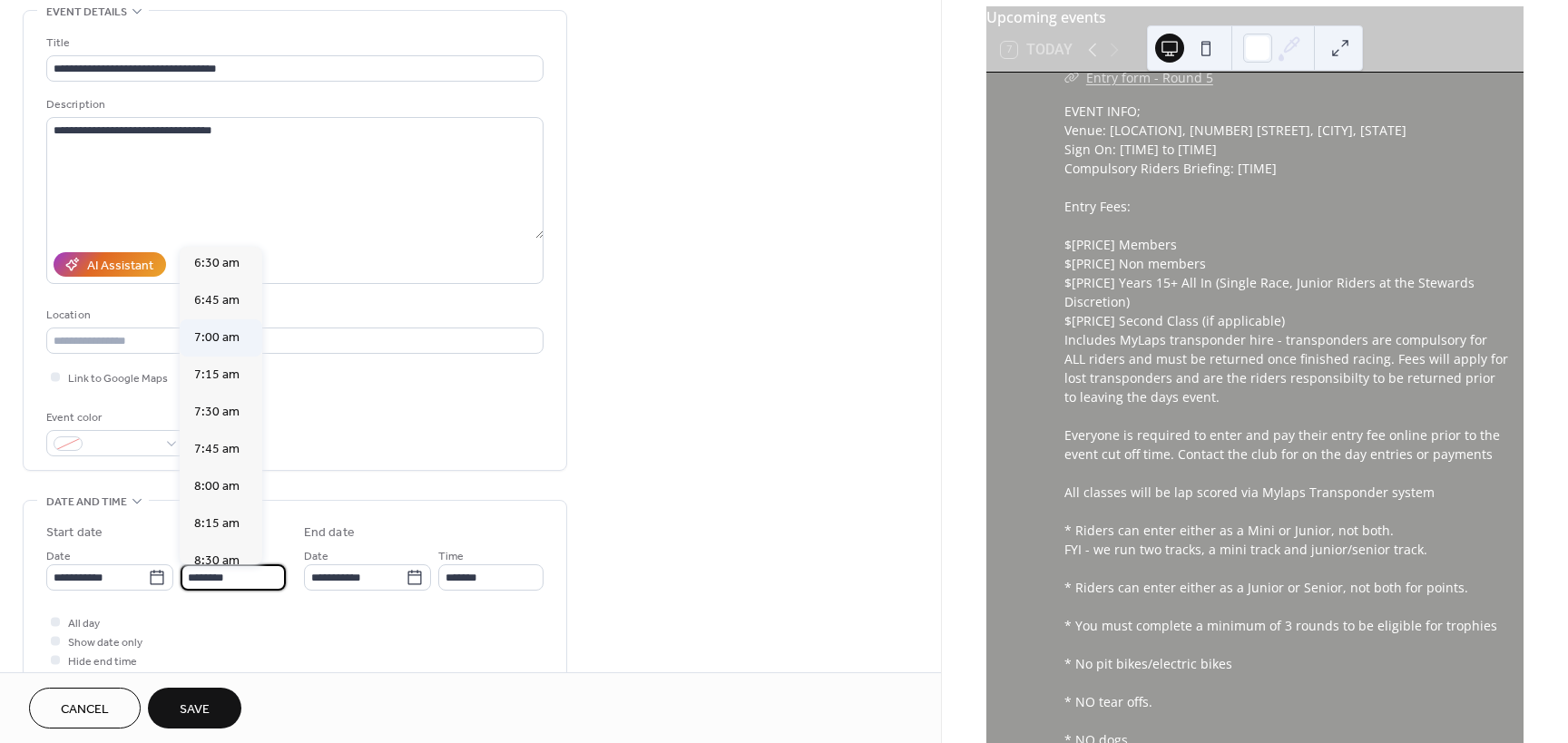 type on "*******" 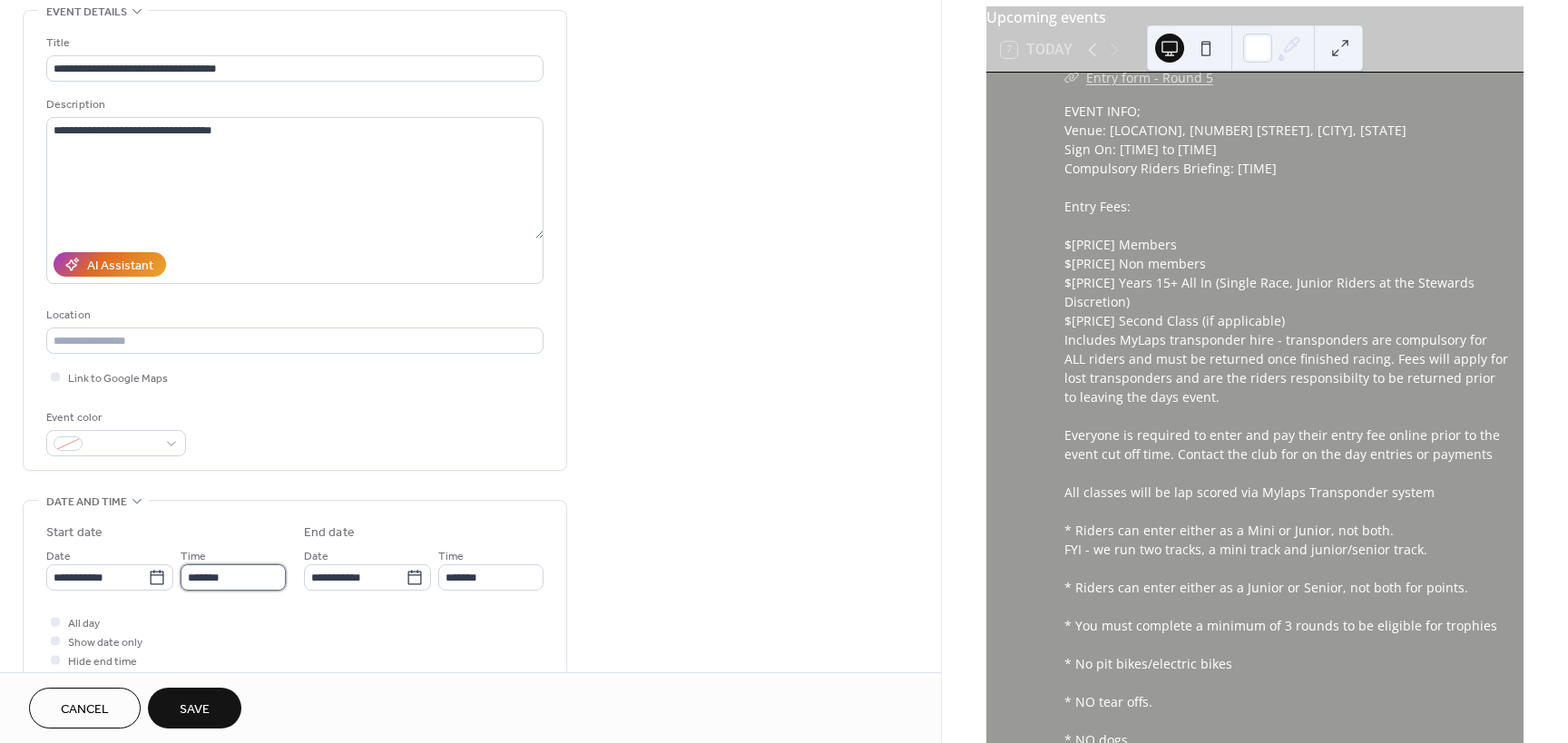 click on "*******" at bounding box center [233, 577] 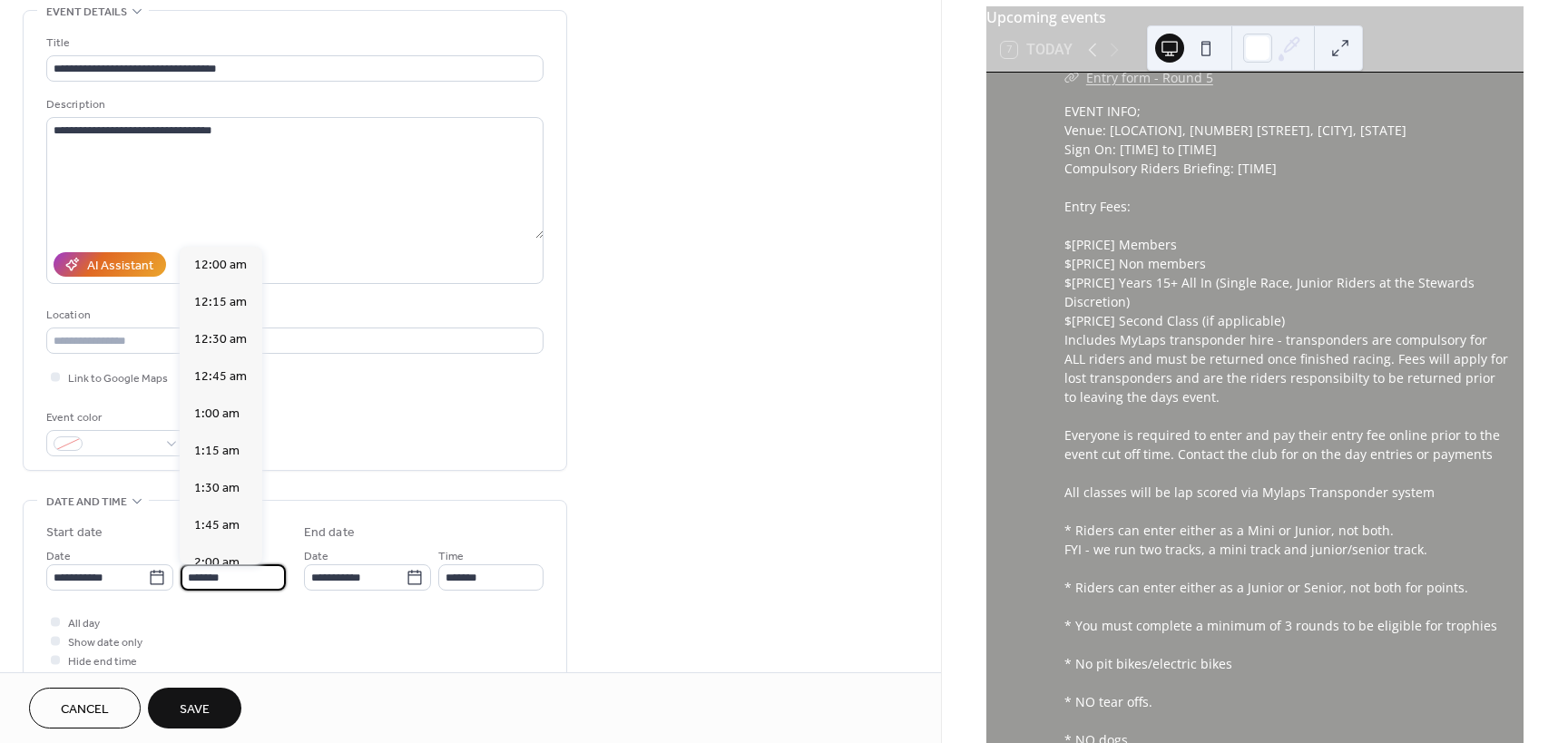 scroll, scrollTop: 1041, scrollLeft: 0, axis: vertical 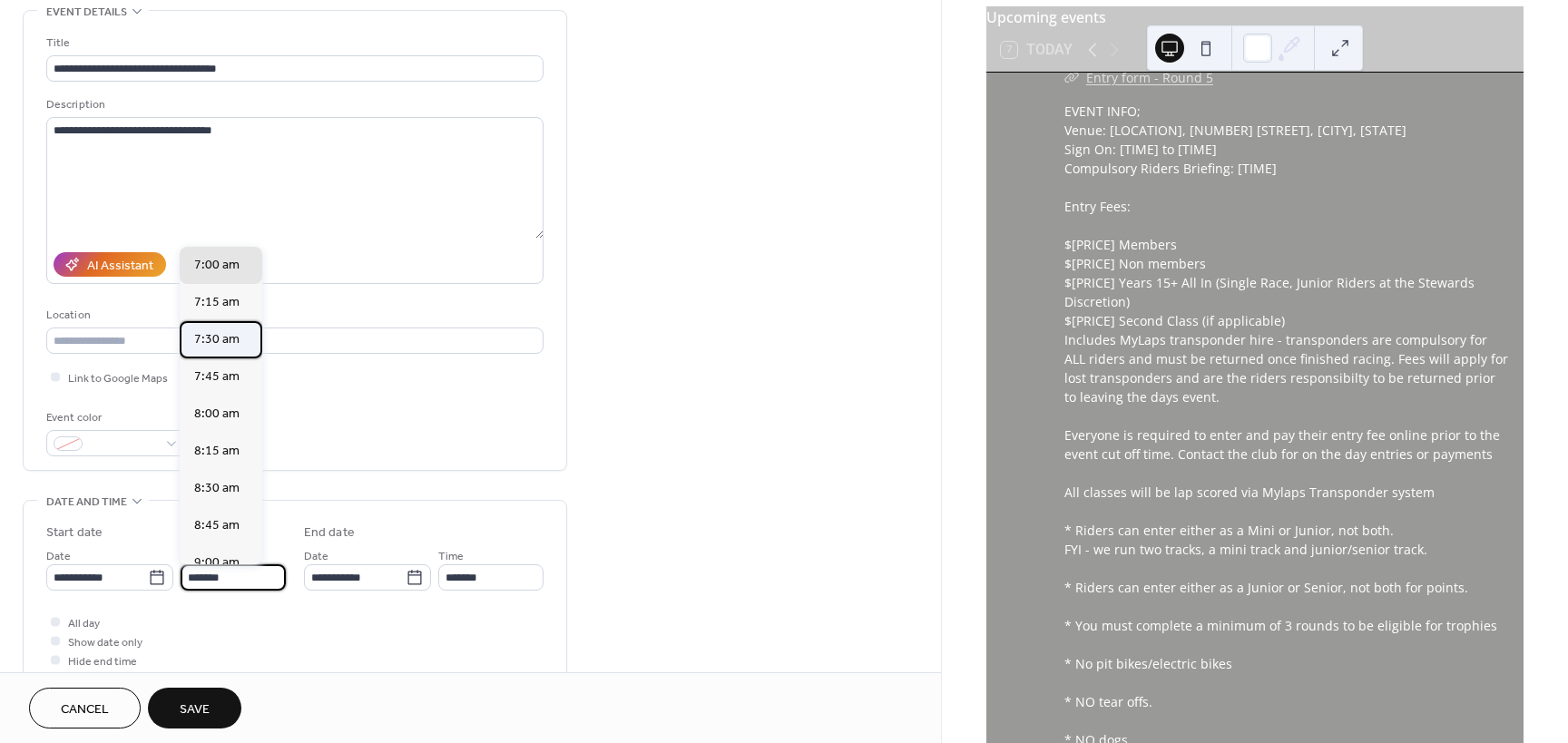 click on "7:30 am" at bounding box center (217, 339) 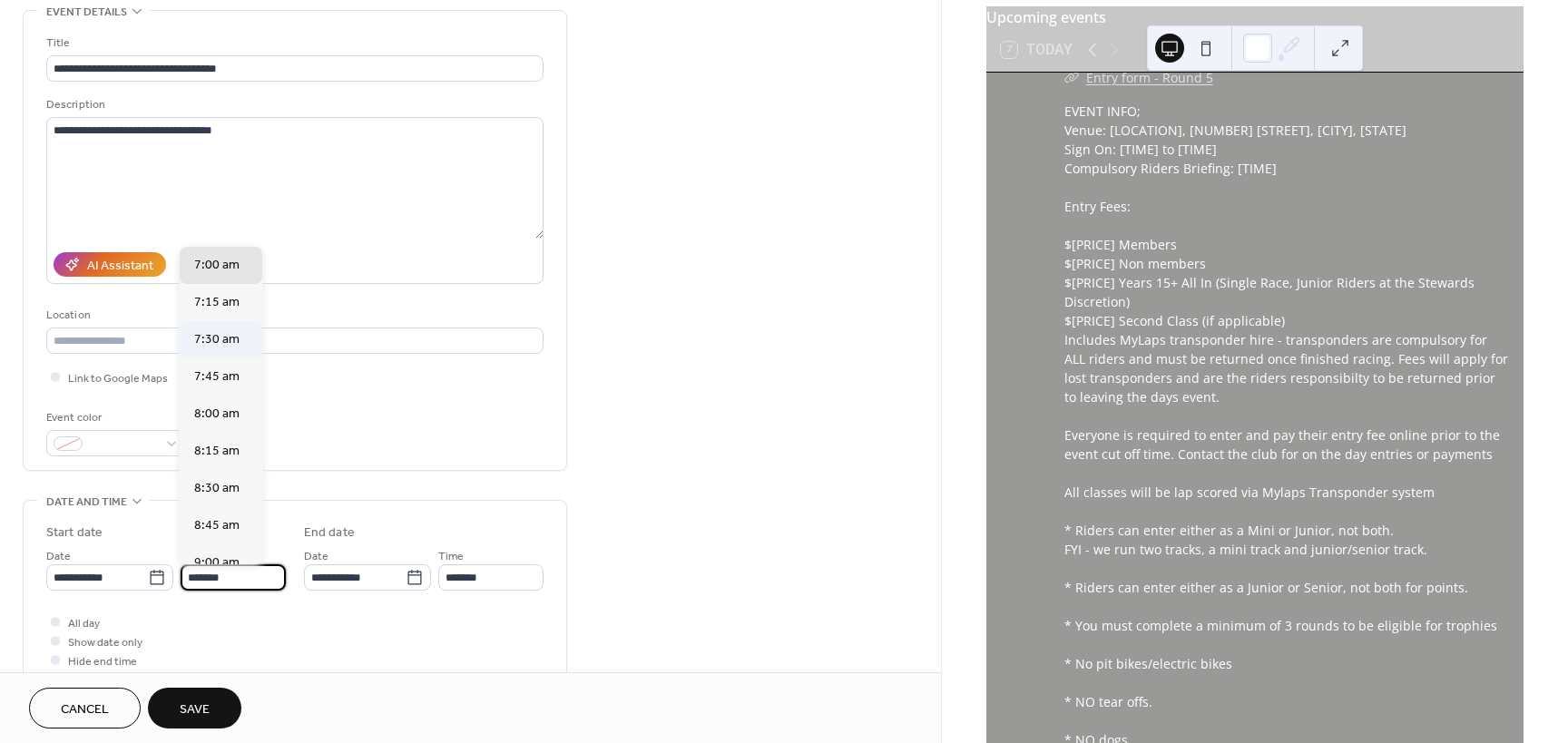 type on "*******" 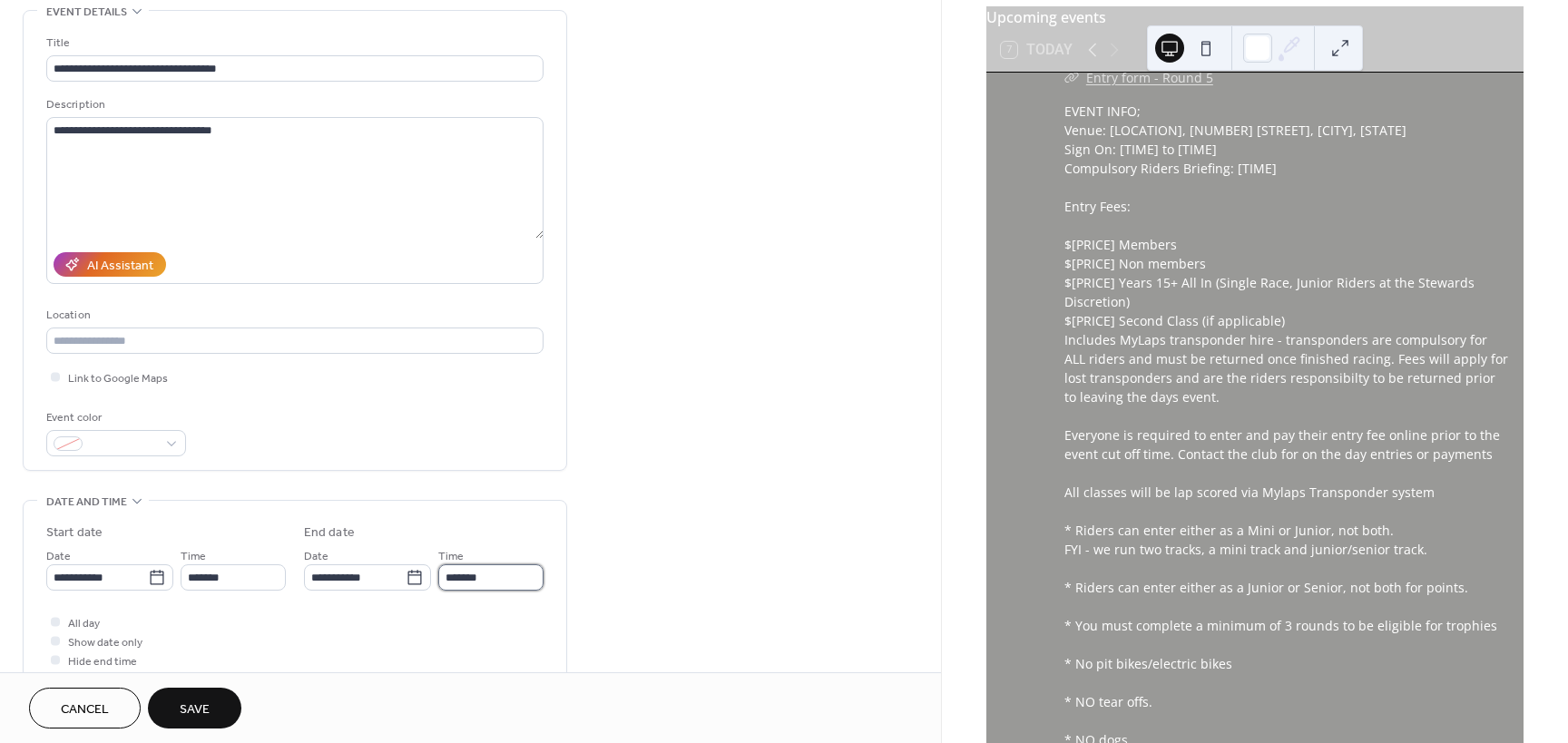 click on "*******" at bounding box center [491, 577] 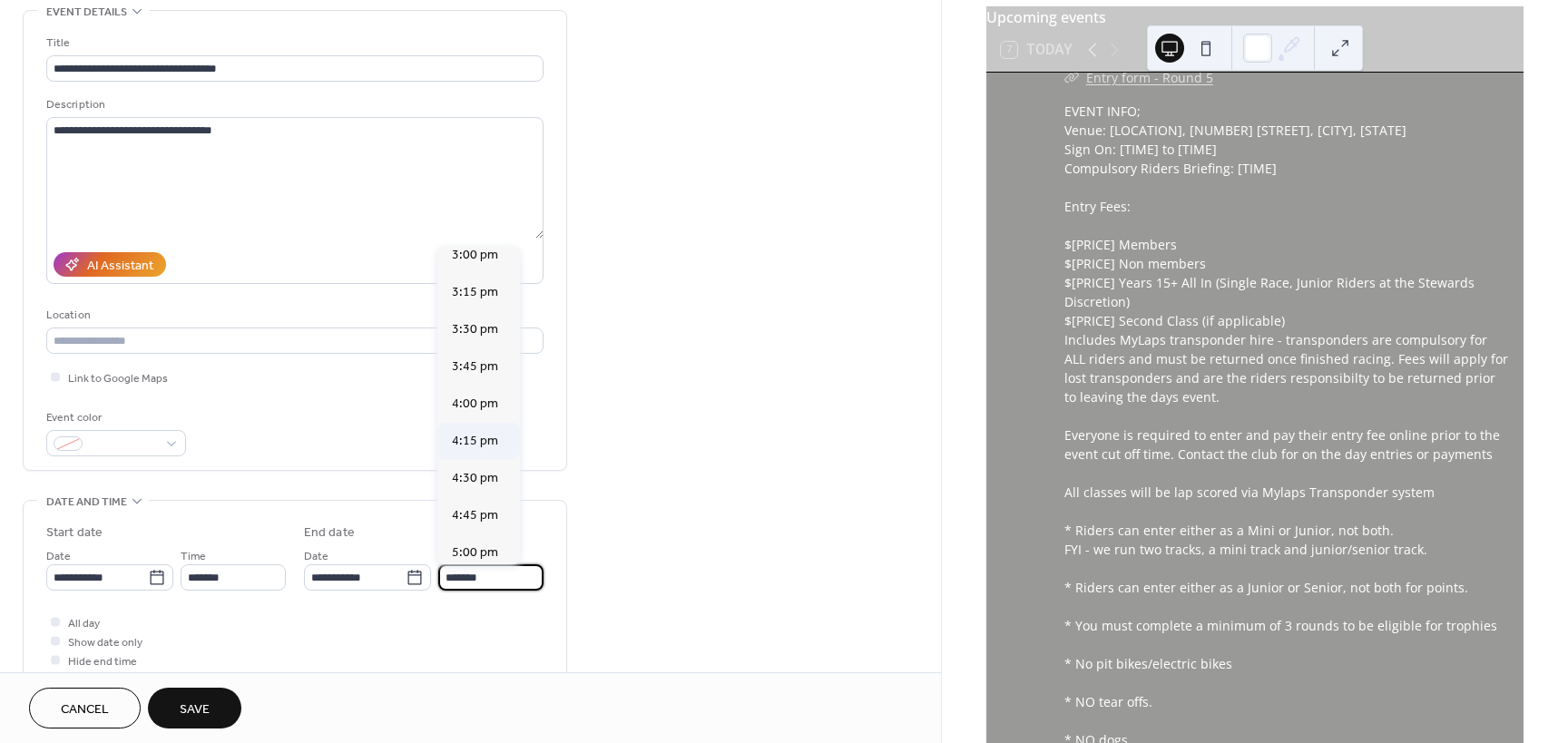 scroll, scrollTop: 998, scrollLeft: 0, axis: vertical 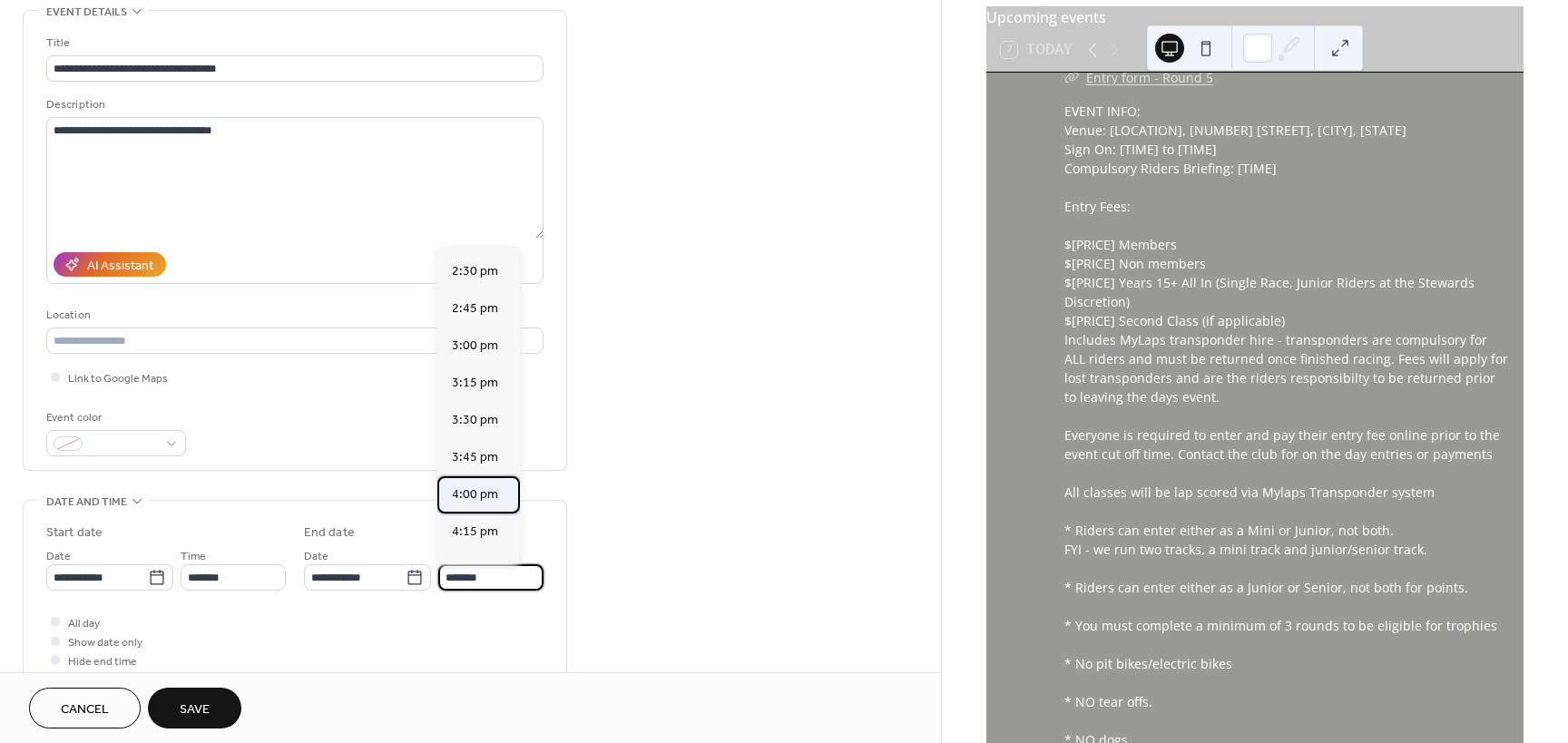 click on "4:00 pm" at bounding box center (475, 494) 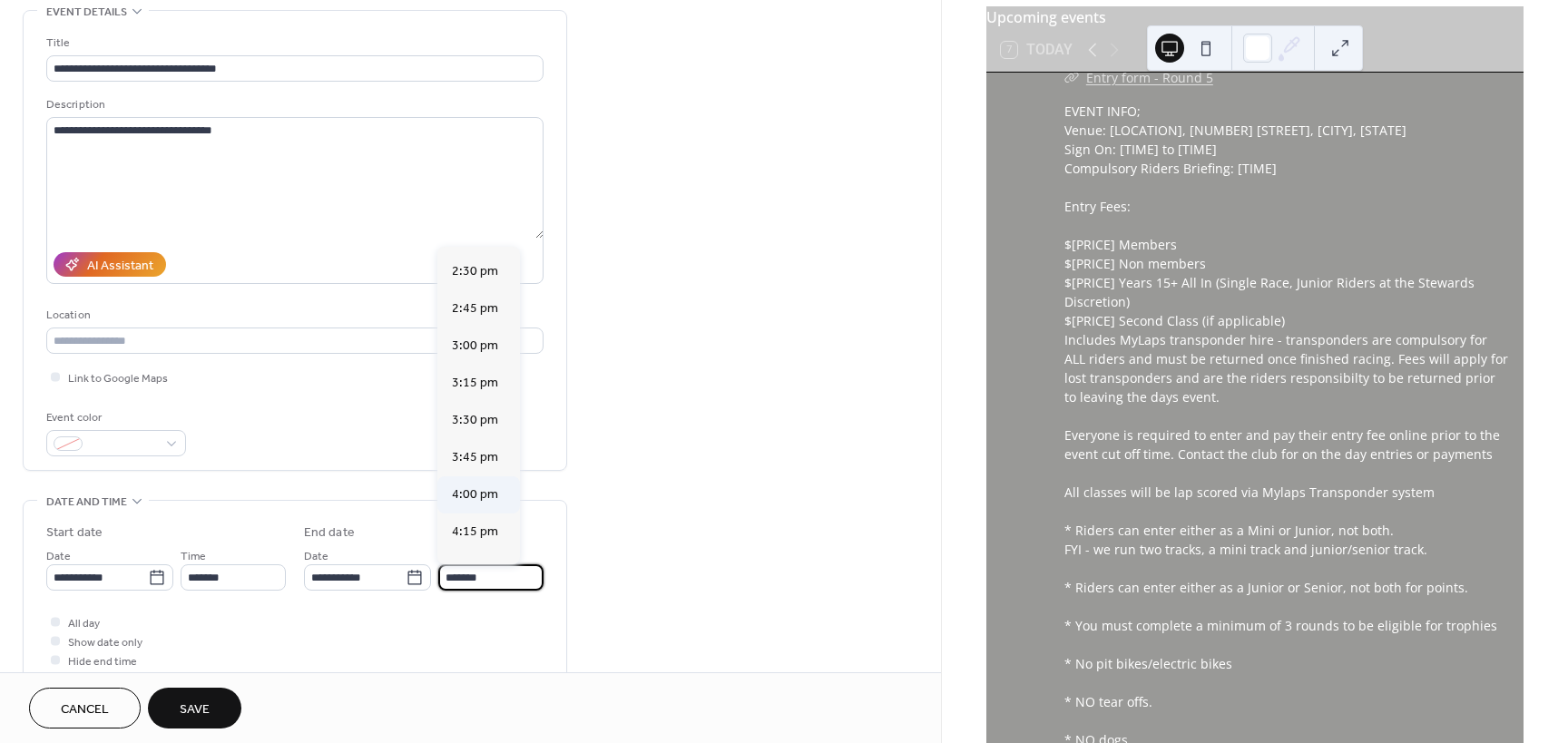 type on "*******" 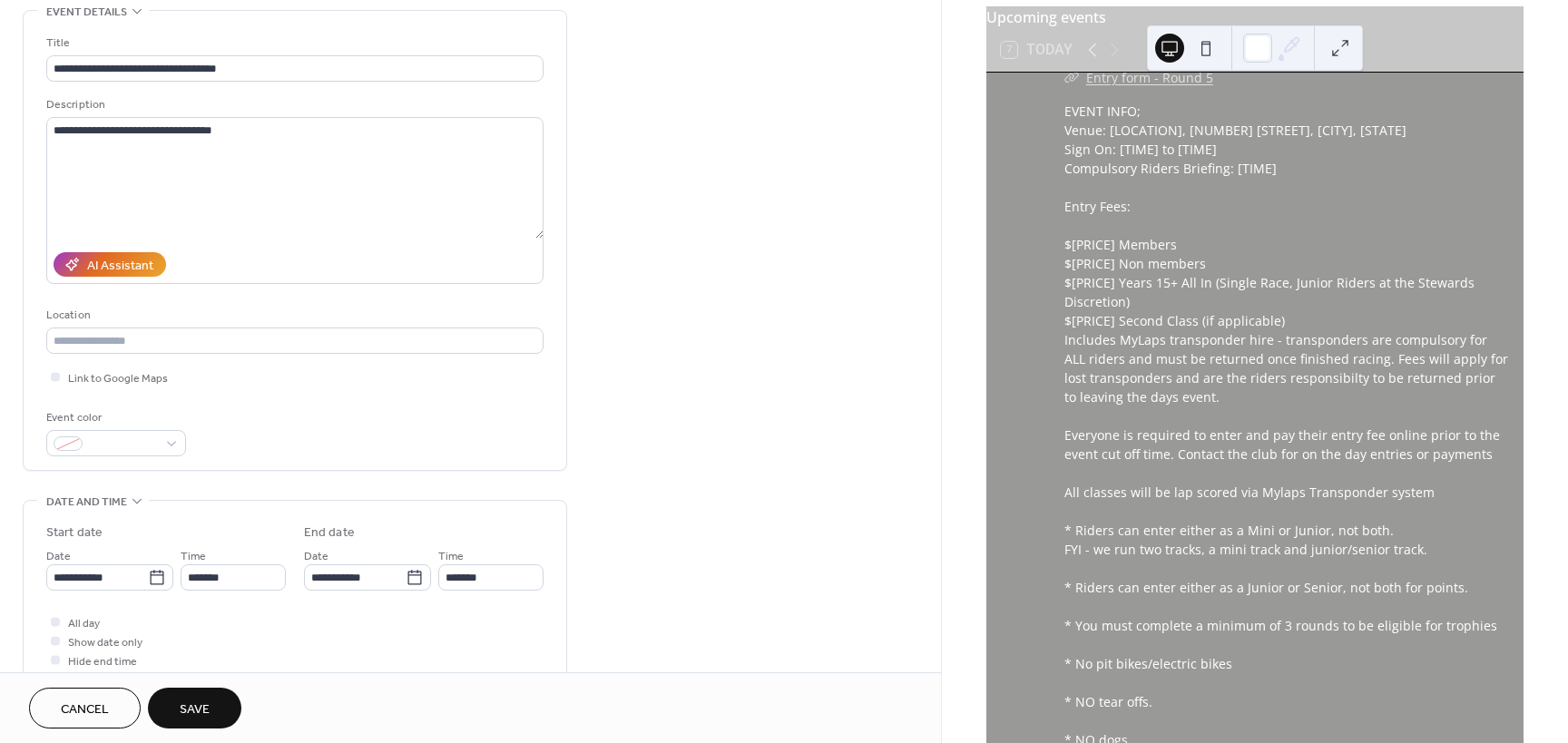 click on "Save" at bounding box center [194, 708] 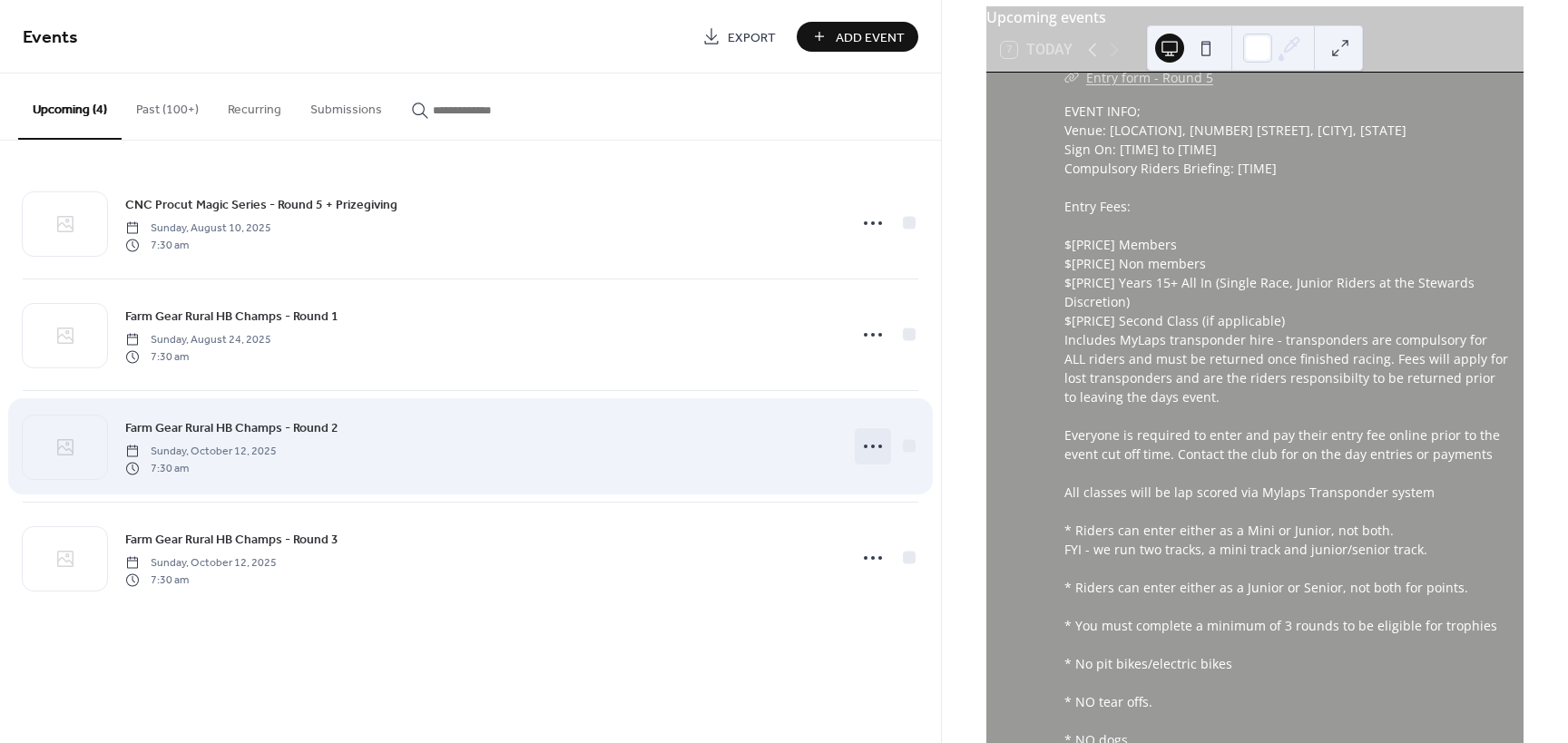 click 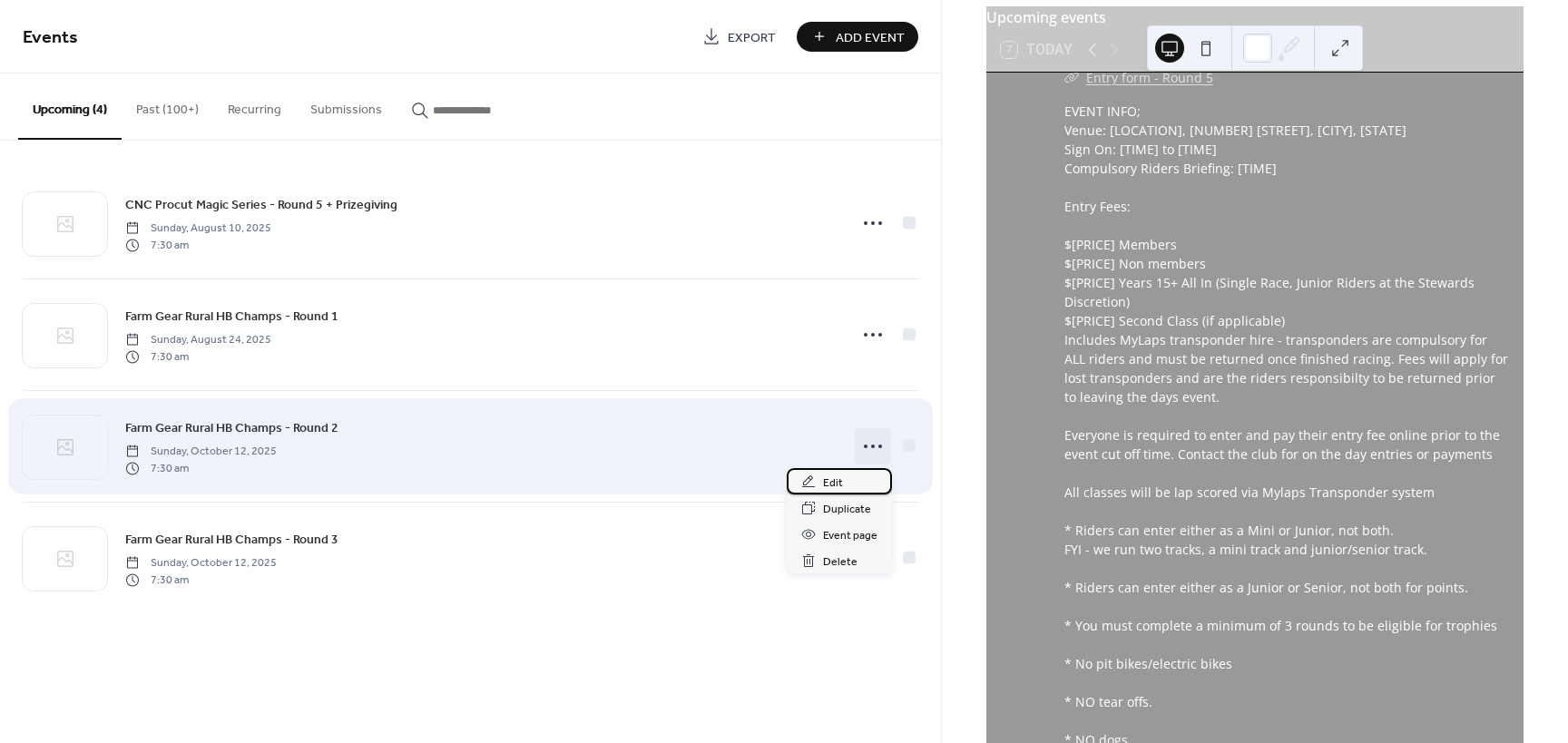 click on "Edit" at bounding box center (833, 483) 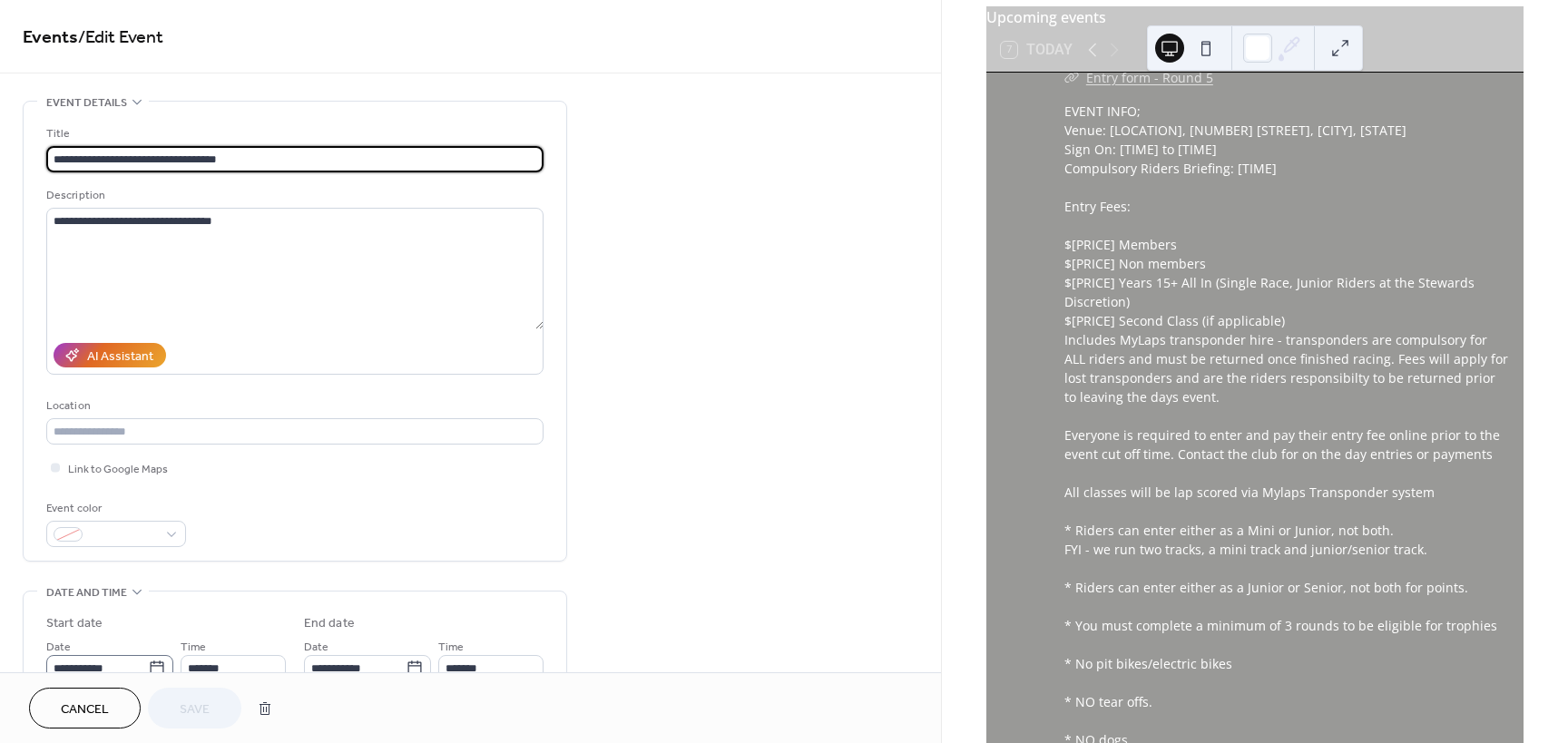 click 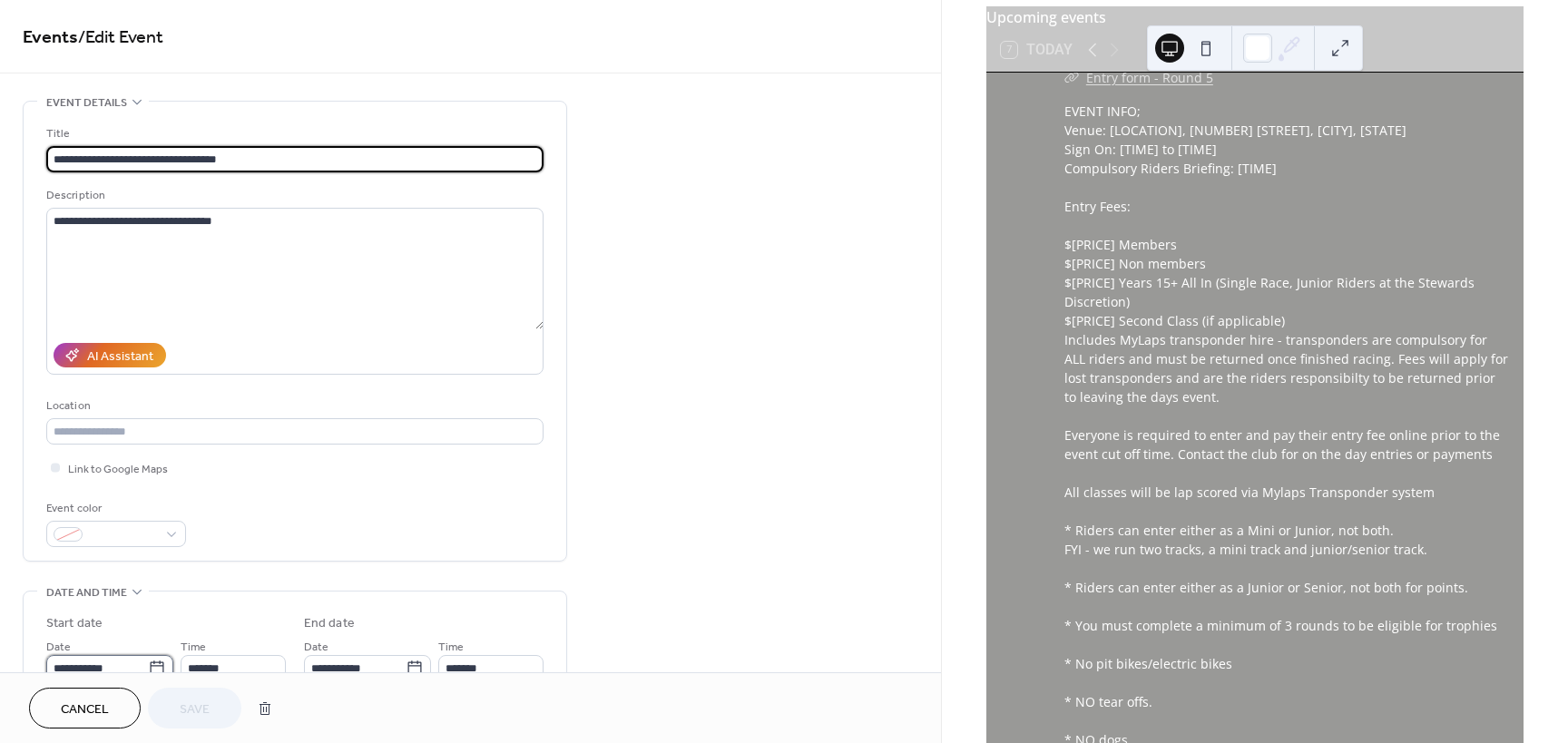 click on "**********" at bounding box center (97, 668) 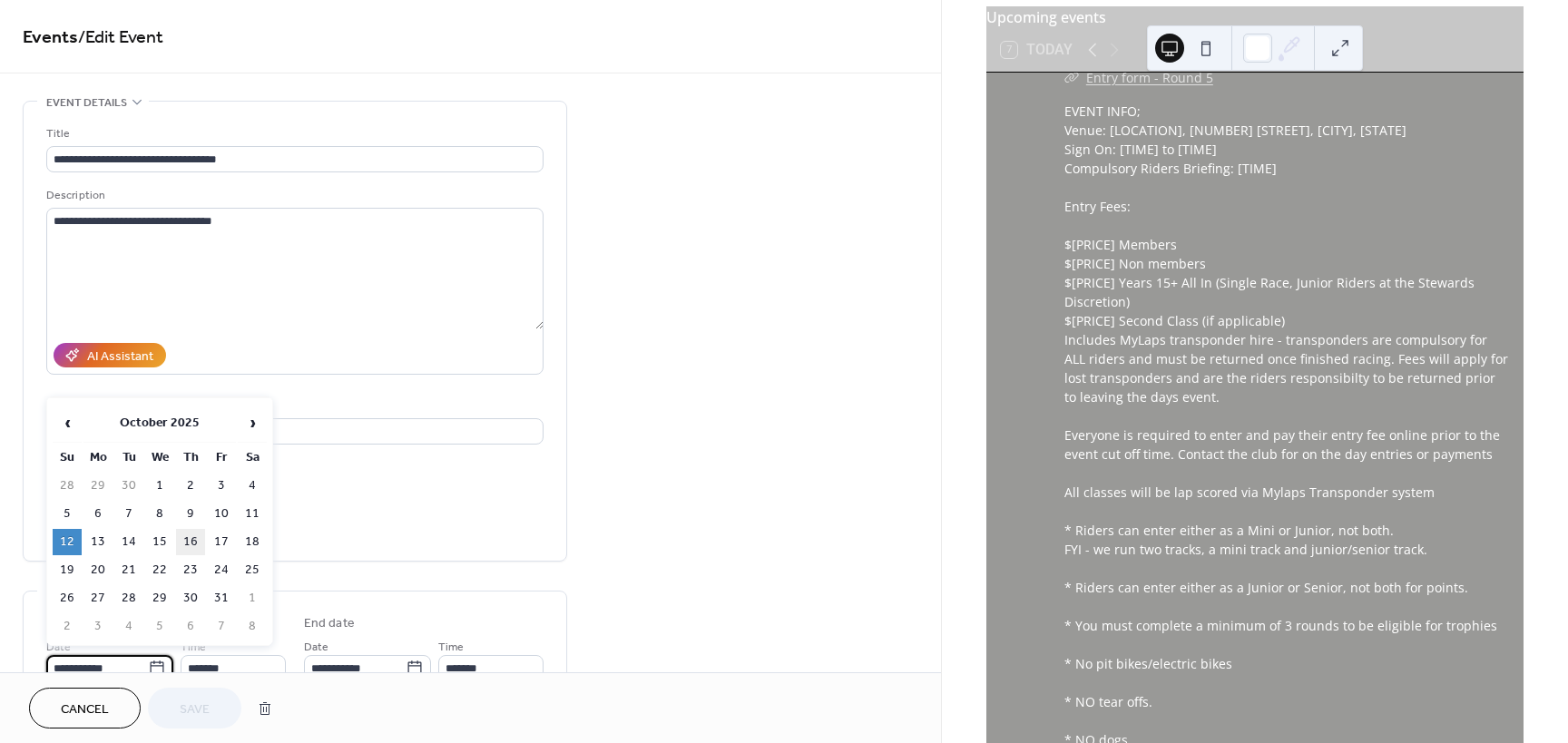 scroll, scrollTop: 9, scrollLeft: 0, axis: vertical 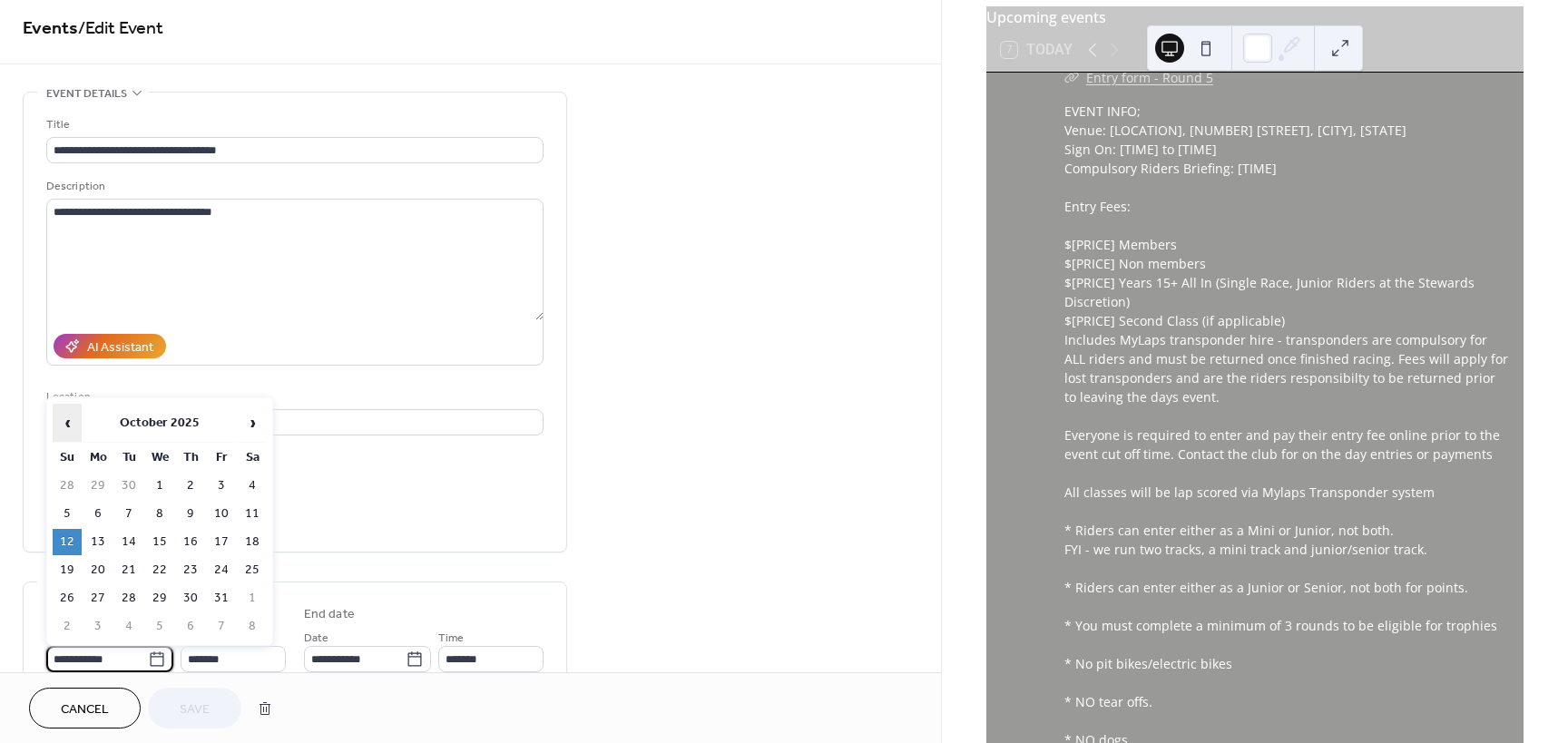 click on "‹" at bounding box center (67, 423) 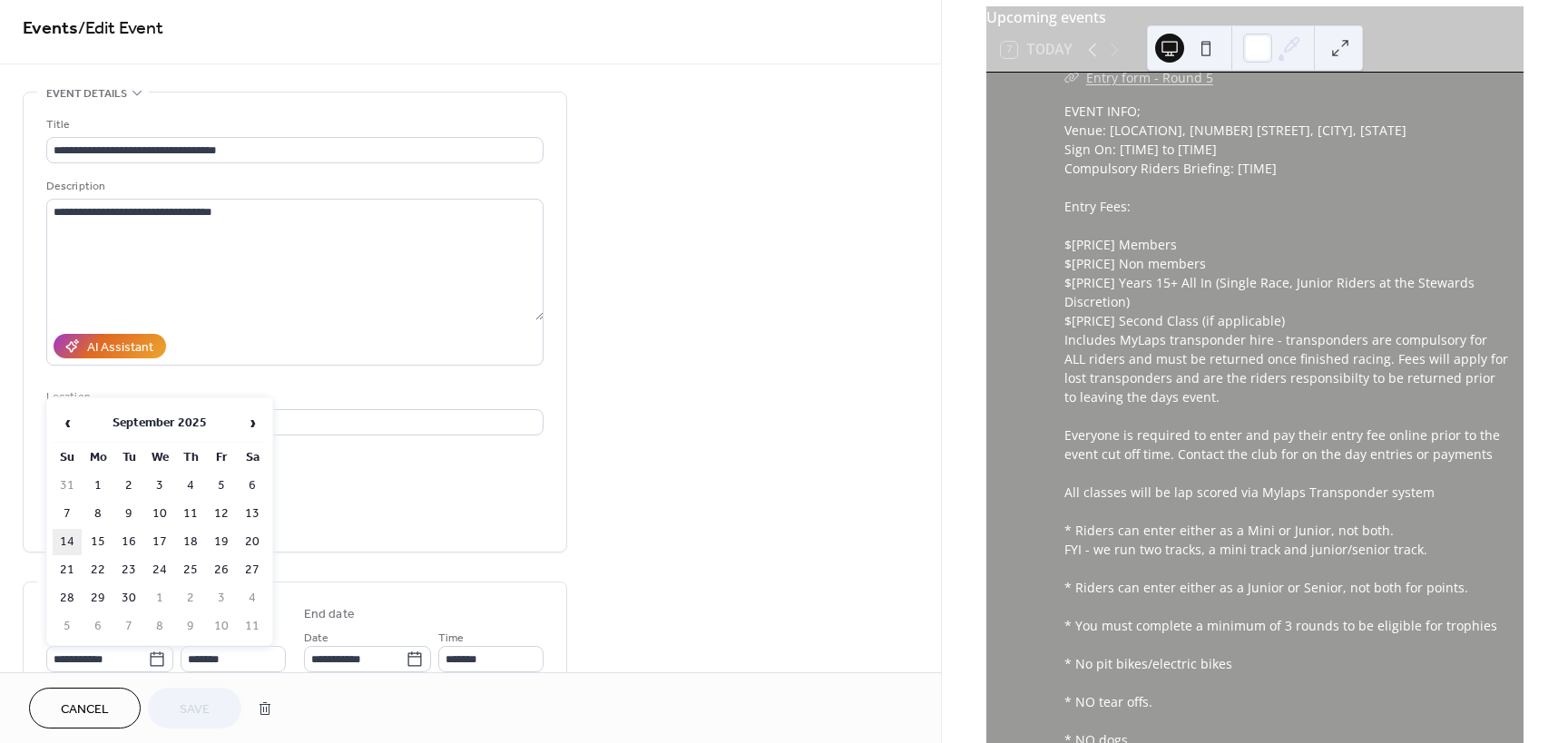 click on "14" at bounding box center (67, 542) 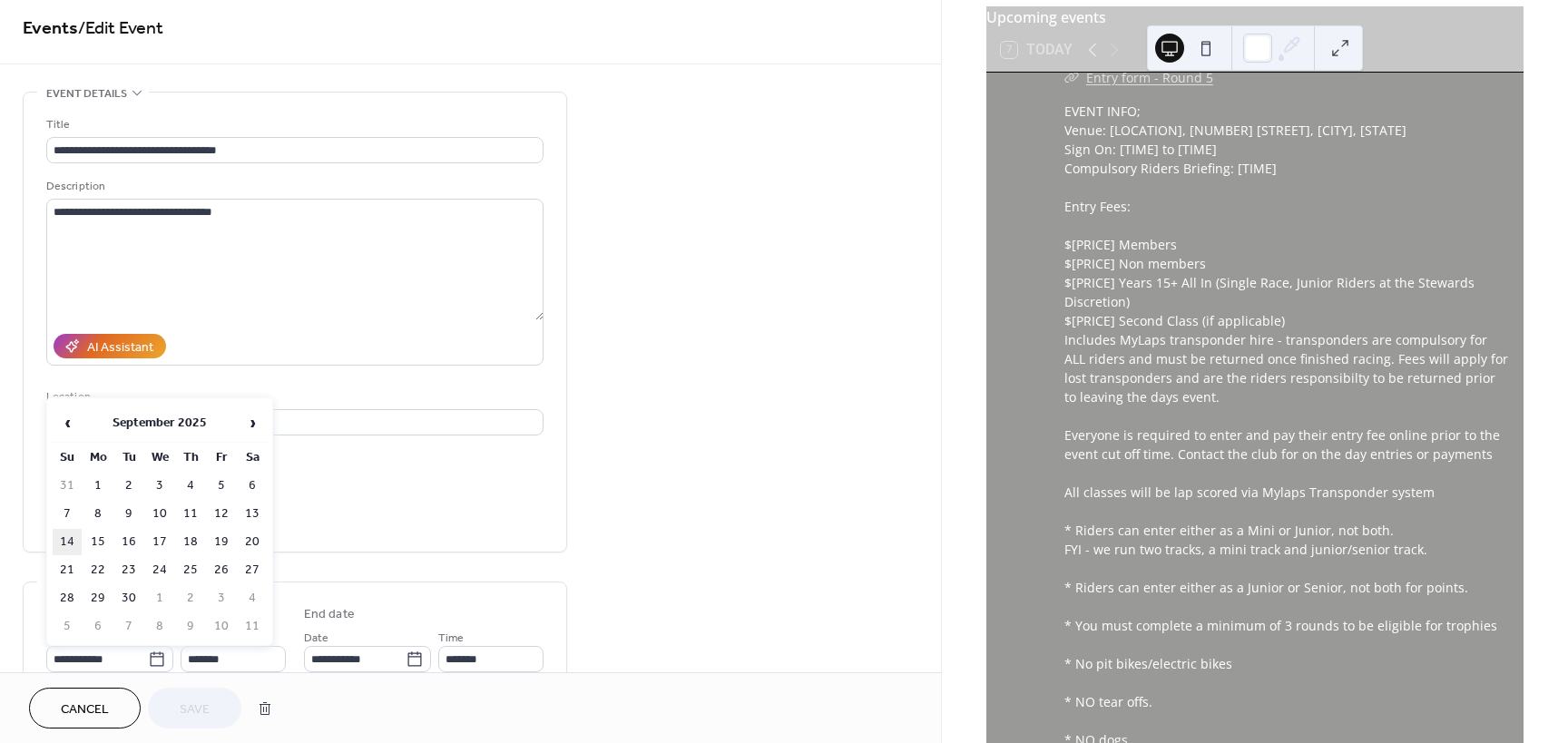 type on "**********" 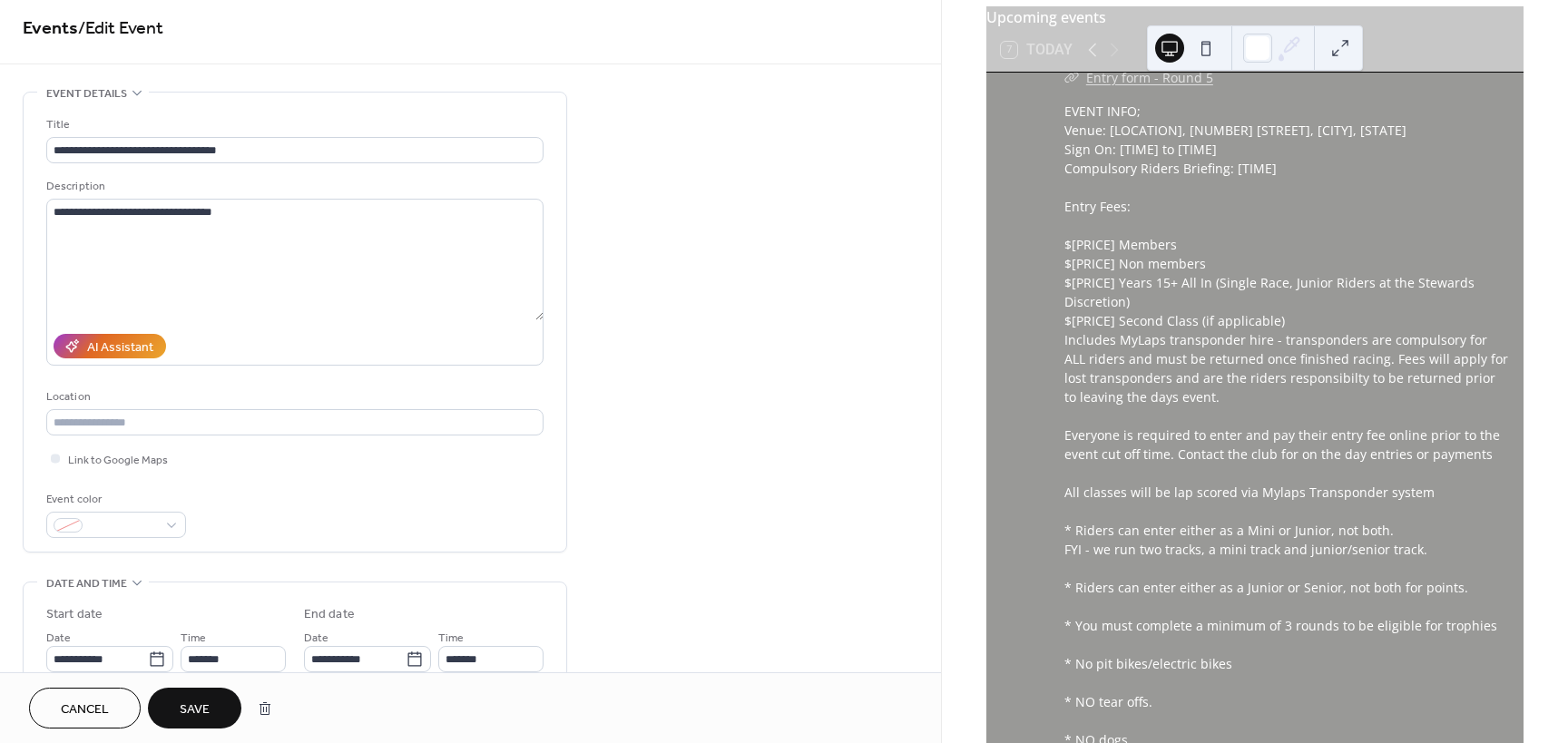 click on "Save" at bounding box center [194, 708] 